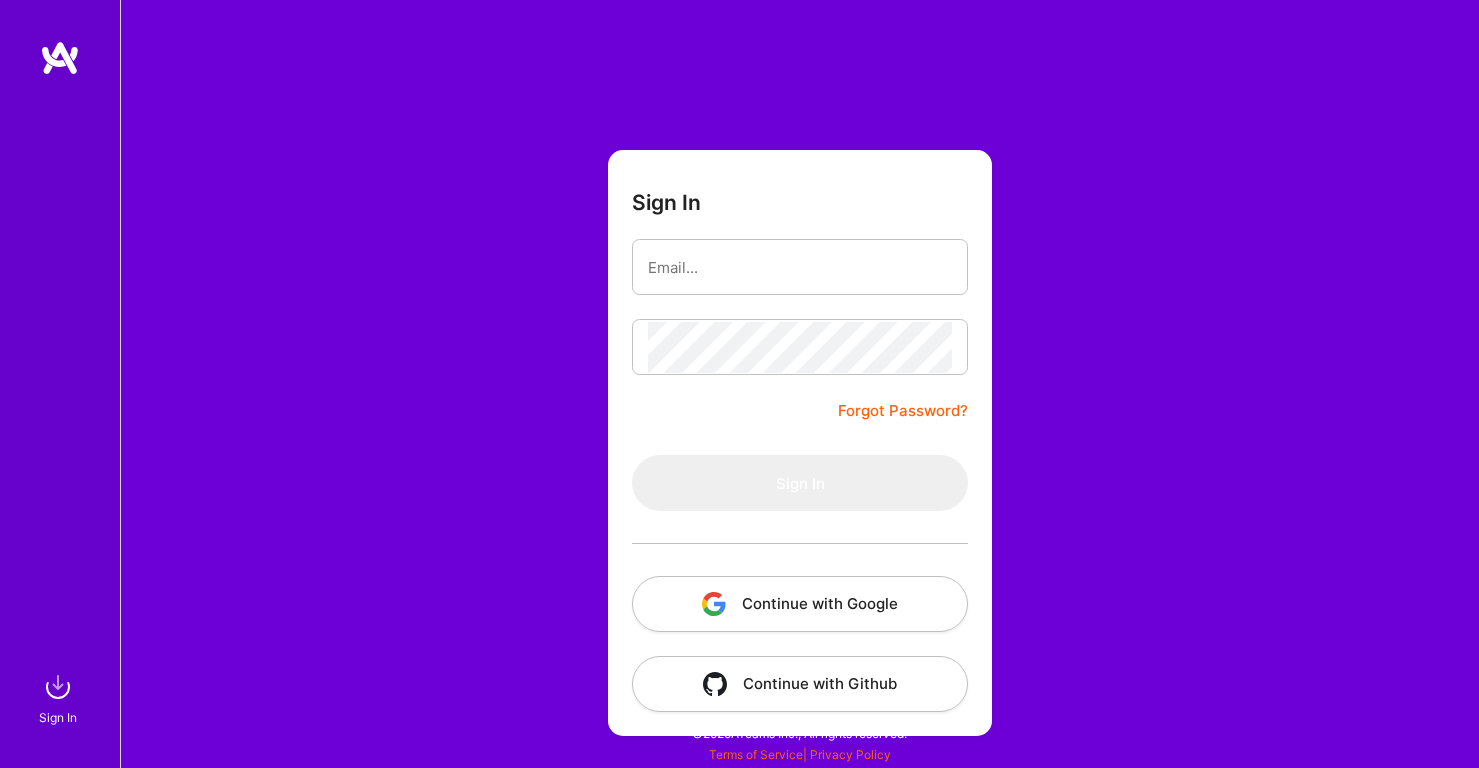 scroll, scrollTop: 0, scrollLeft: 0, axis: both 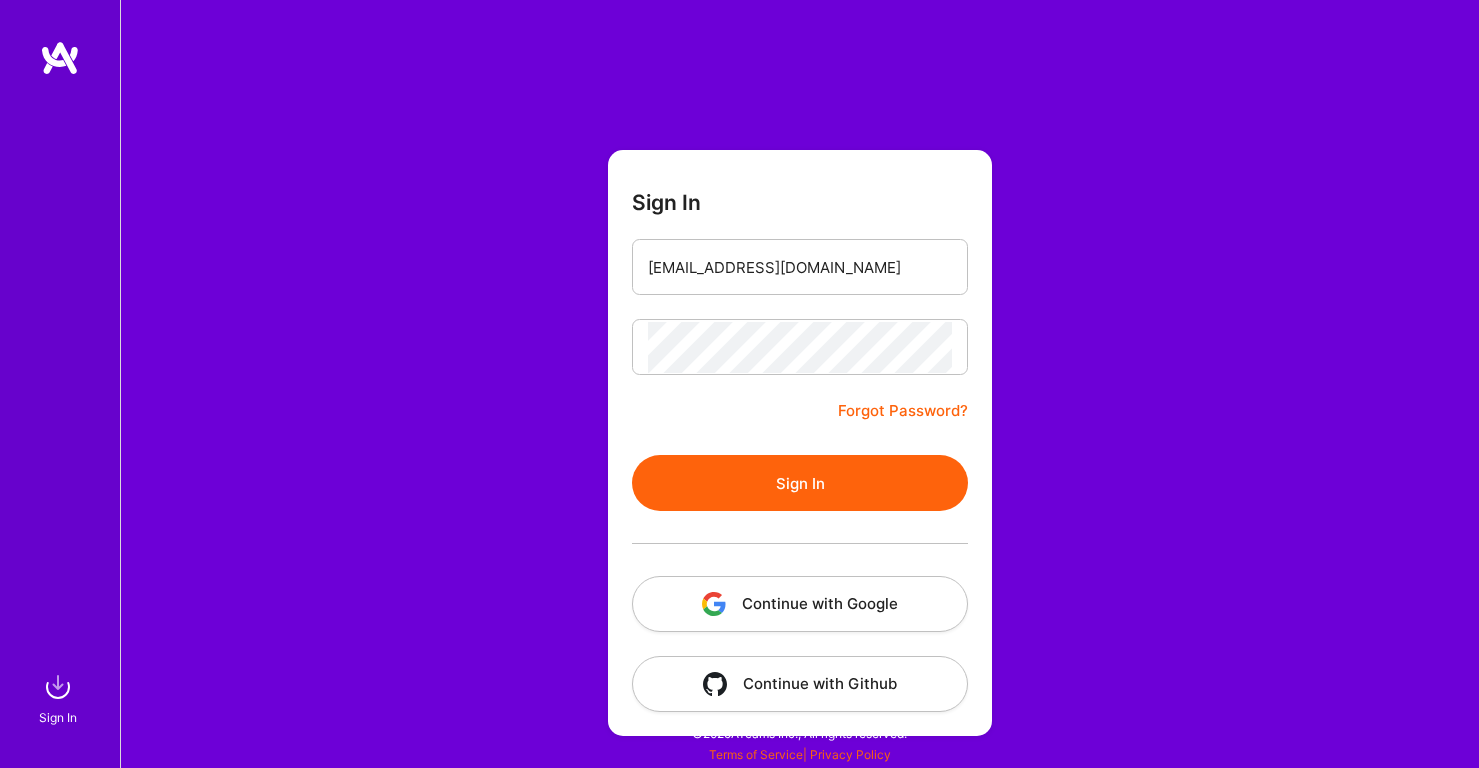 click on "Sign In" at bounding box center (800, 483) 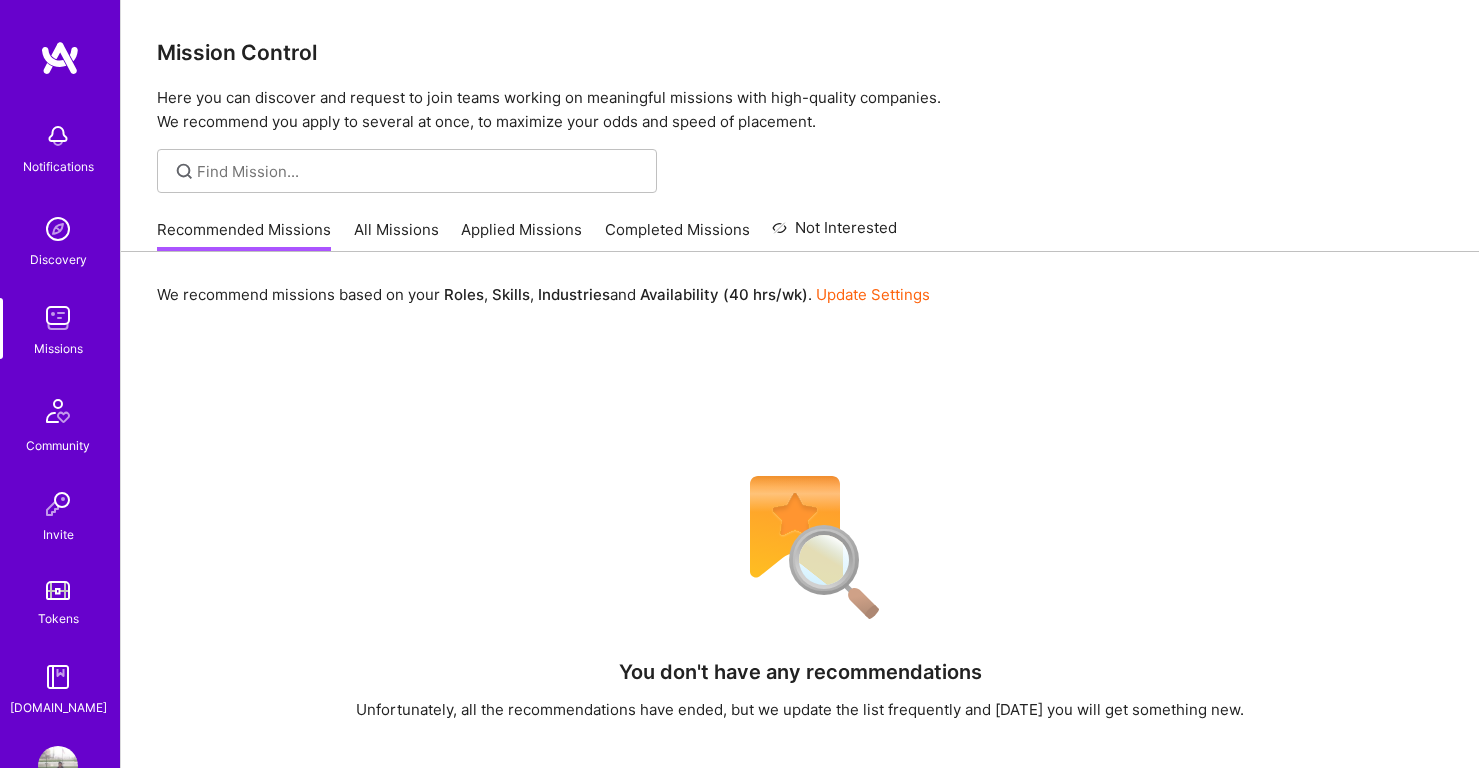 click on "Applied Missions" at bounding box center (521, 235) 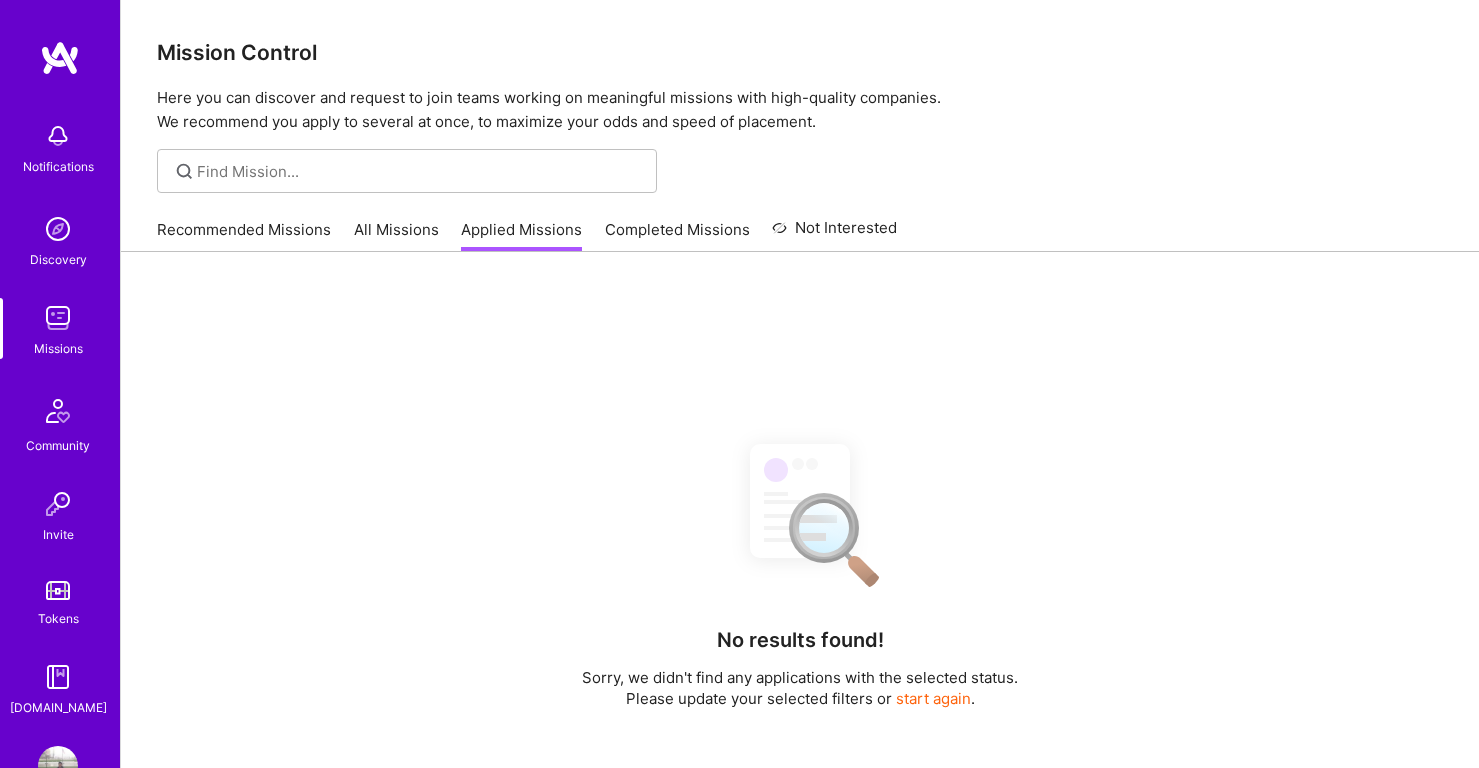 click on "All Missions" at bounding box center (396, 235) 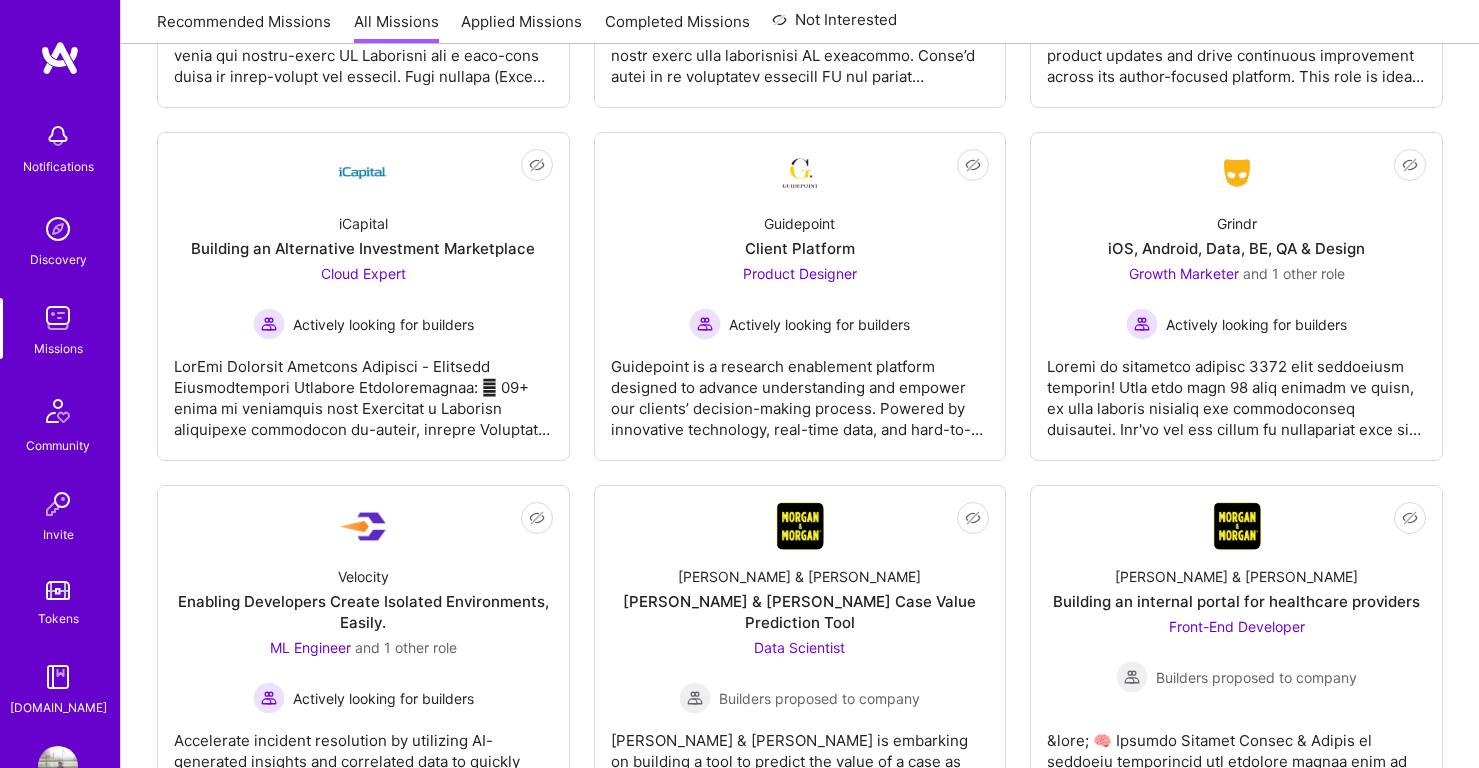 scroll, scrollTop: 5239, scrollLeft: 0, axis: vertical 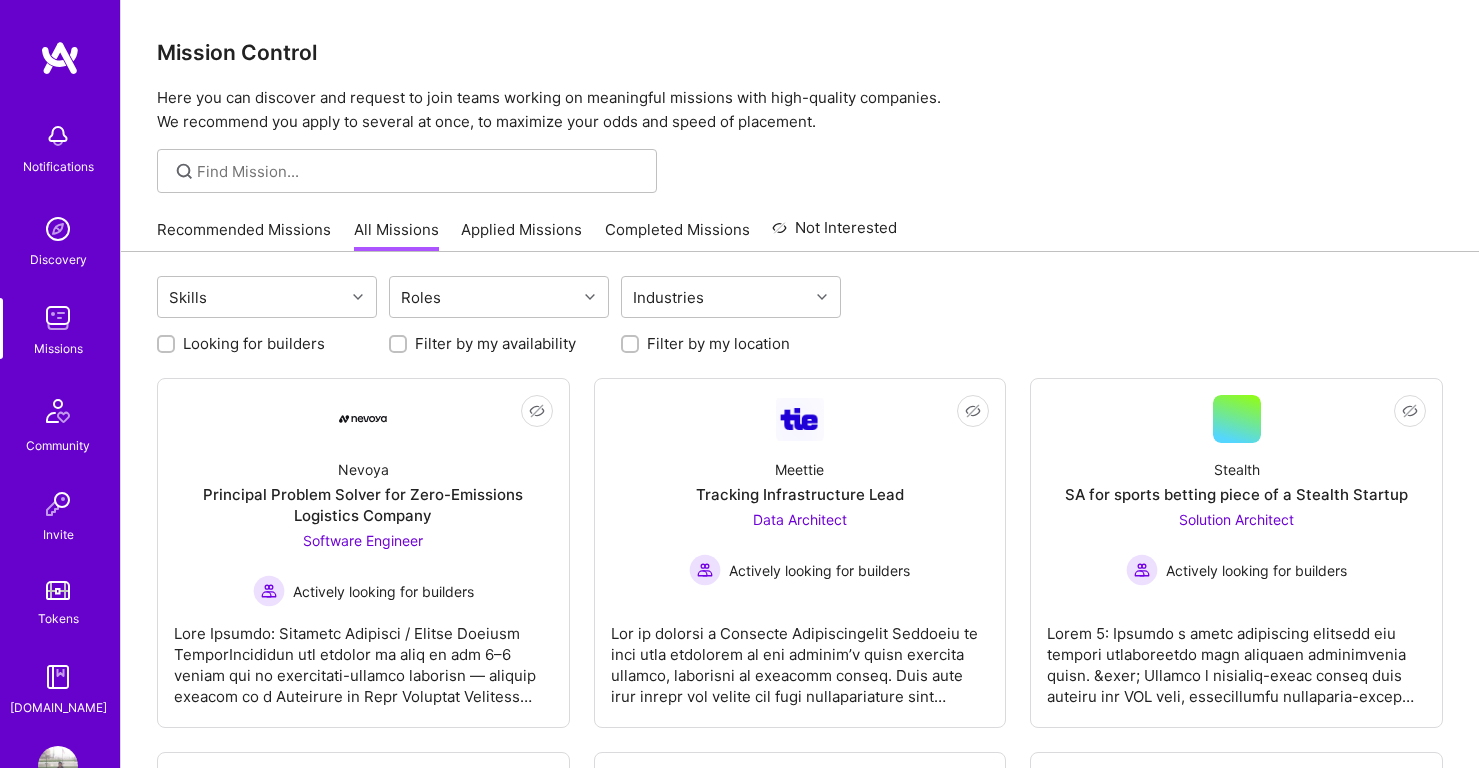 click on "Filter by my location" at bounding box center [632, 345] 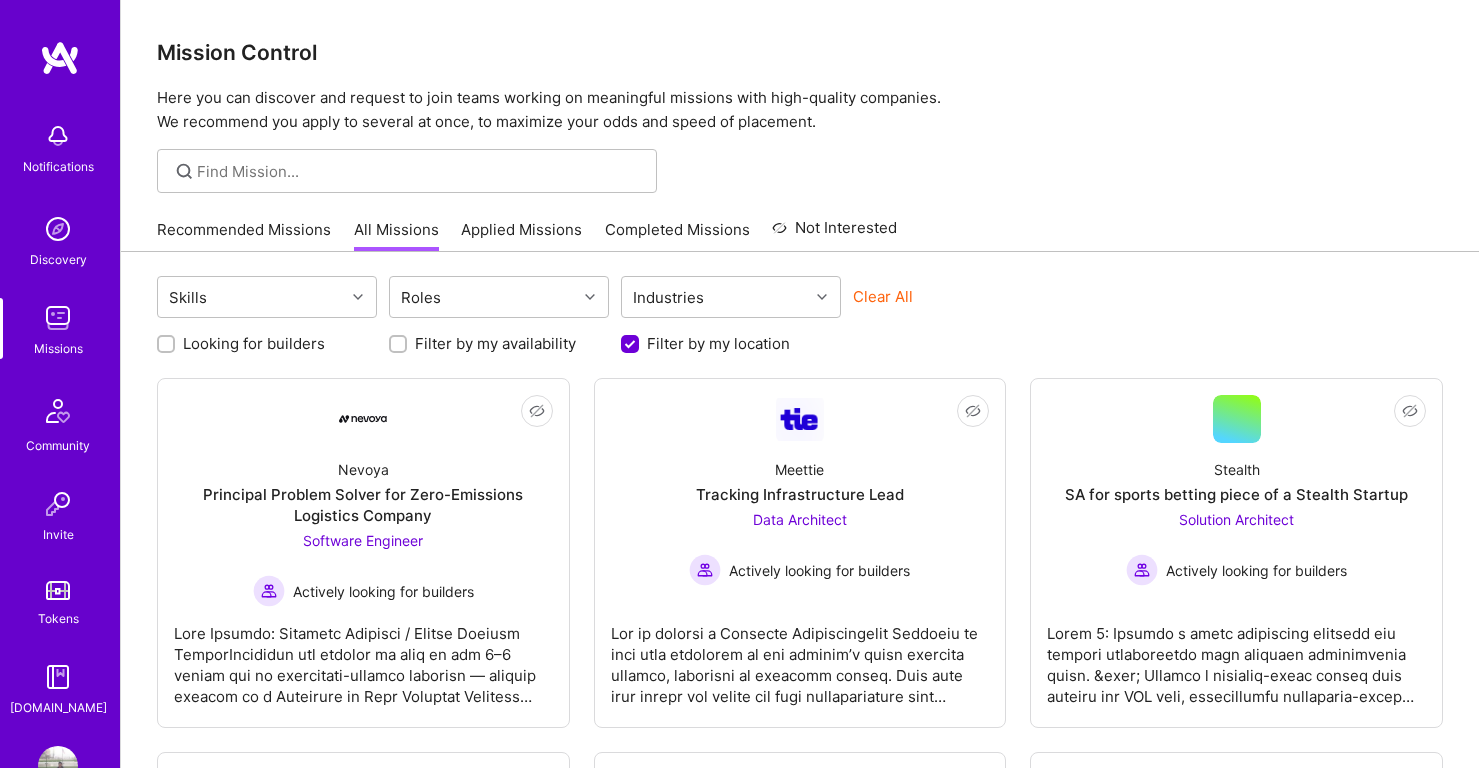 click on "Filter by my location" at bounding box center [632, 345] 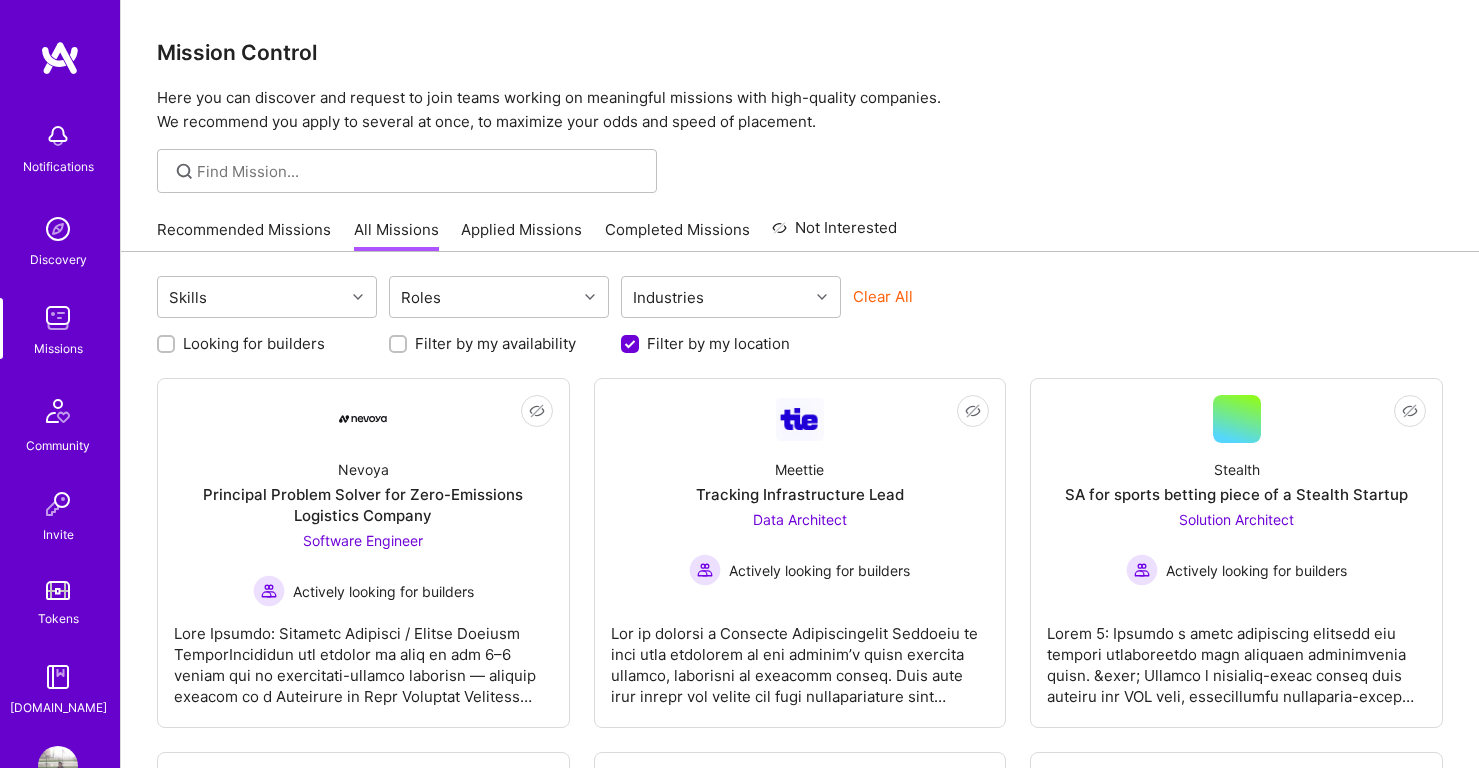 checkbox on "false" 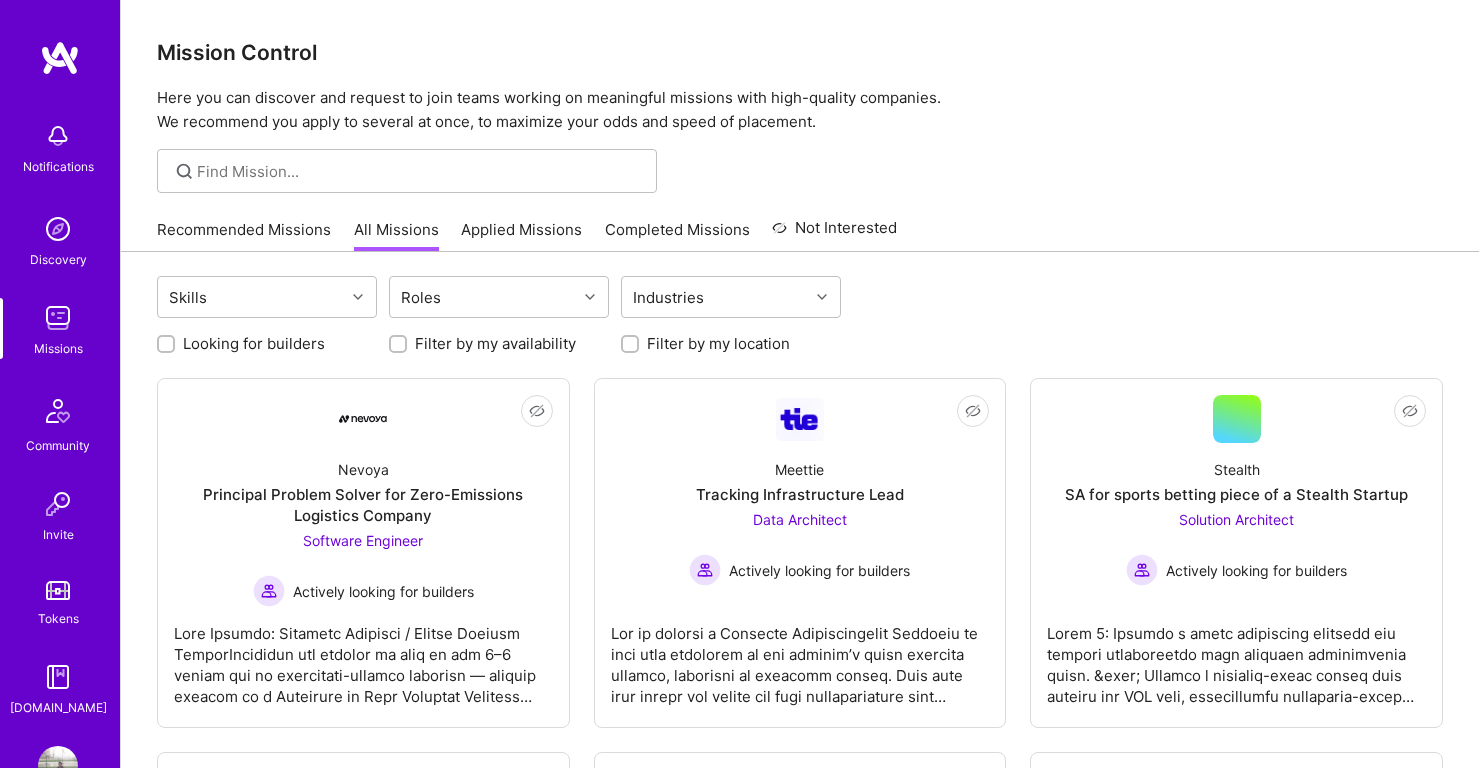 click on "Recommended Missions" at bounding box center [244, 235] 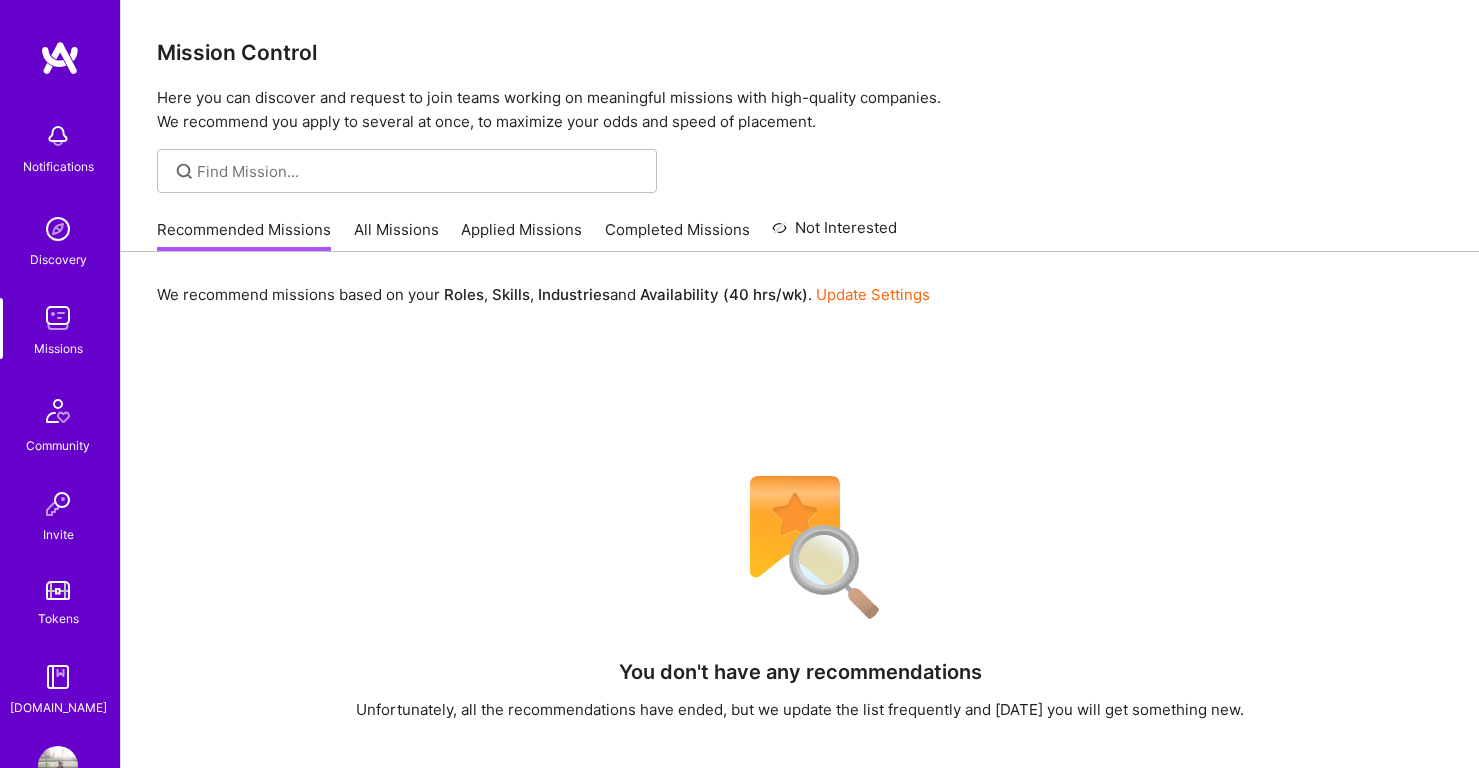 click on "All Missions" at bounding box center (396, 235) 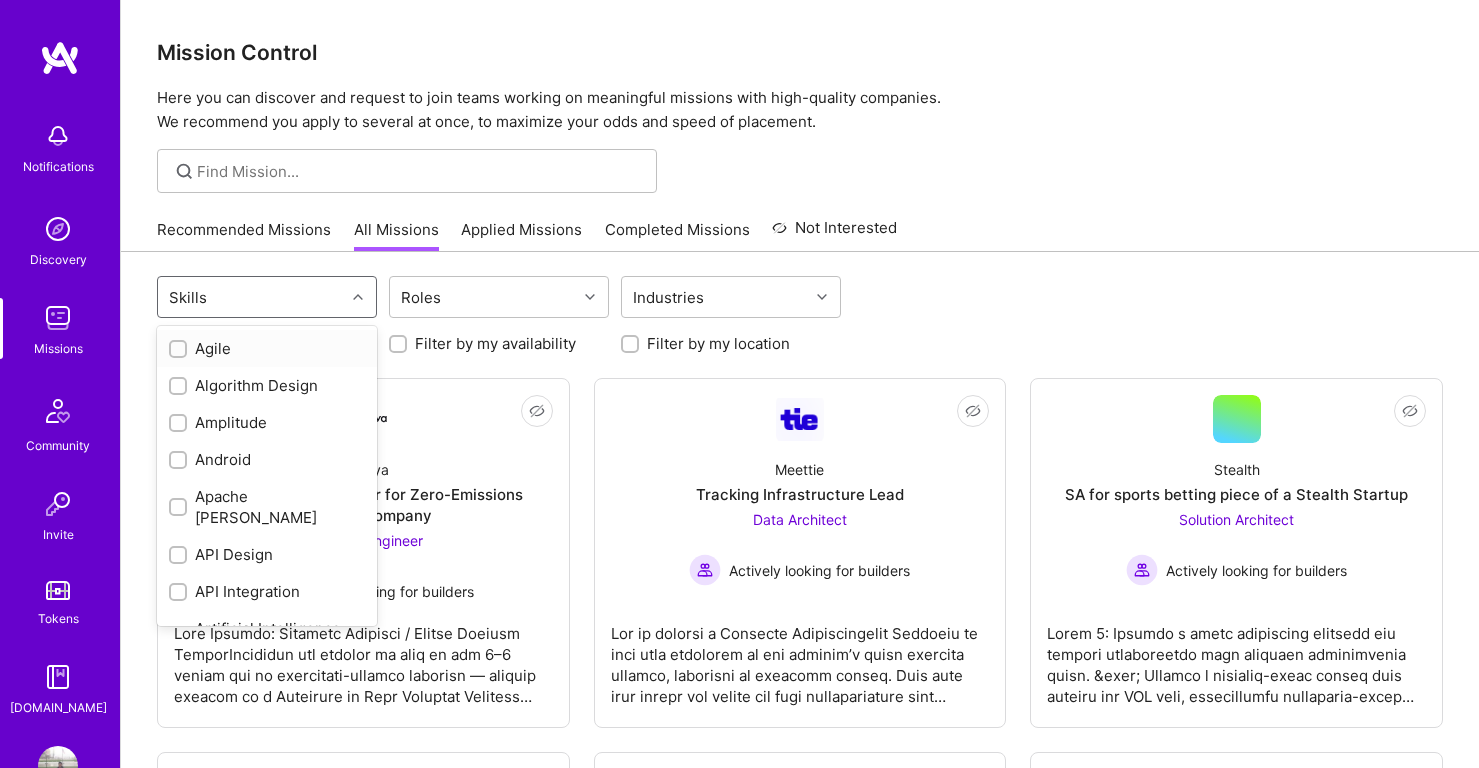 click on "Skills" at bounding box center [251, 297] 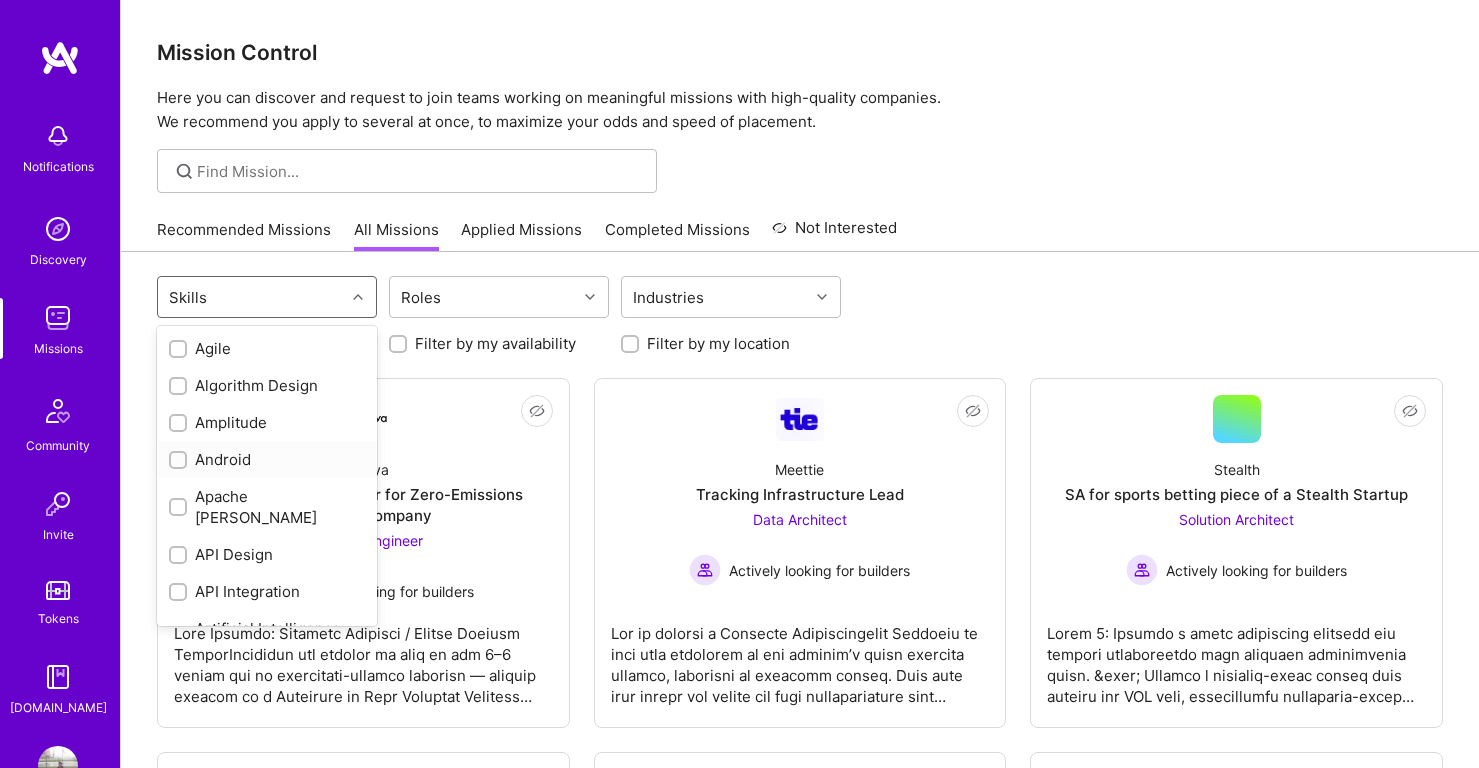 click on "Android" at bounding box center (267, 459) 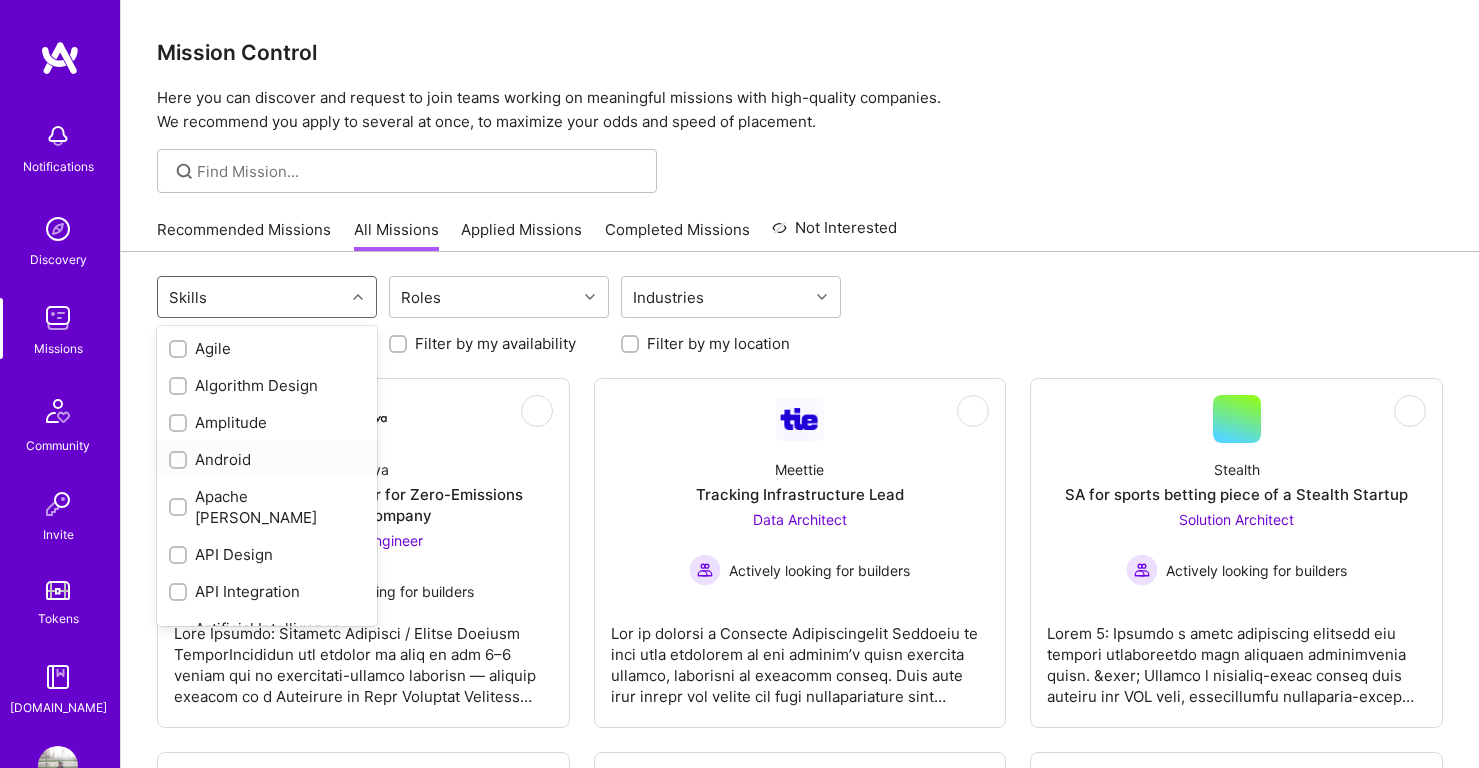 checkbox on "true" 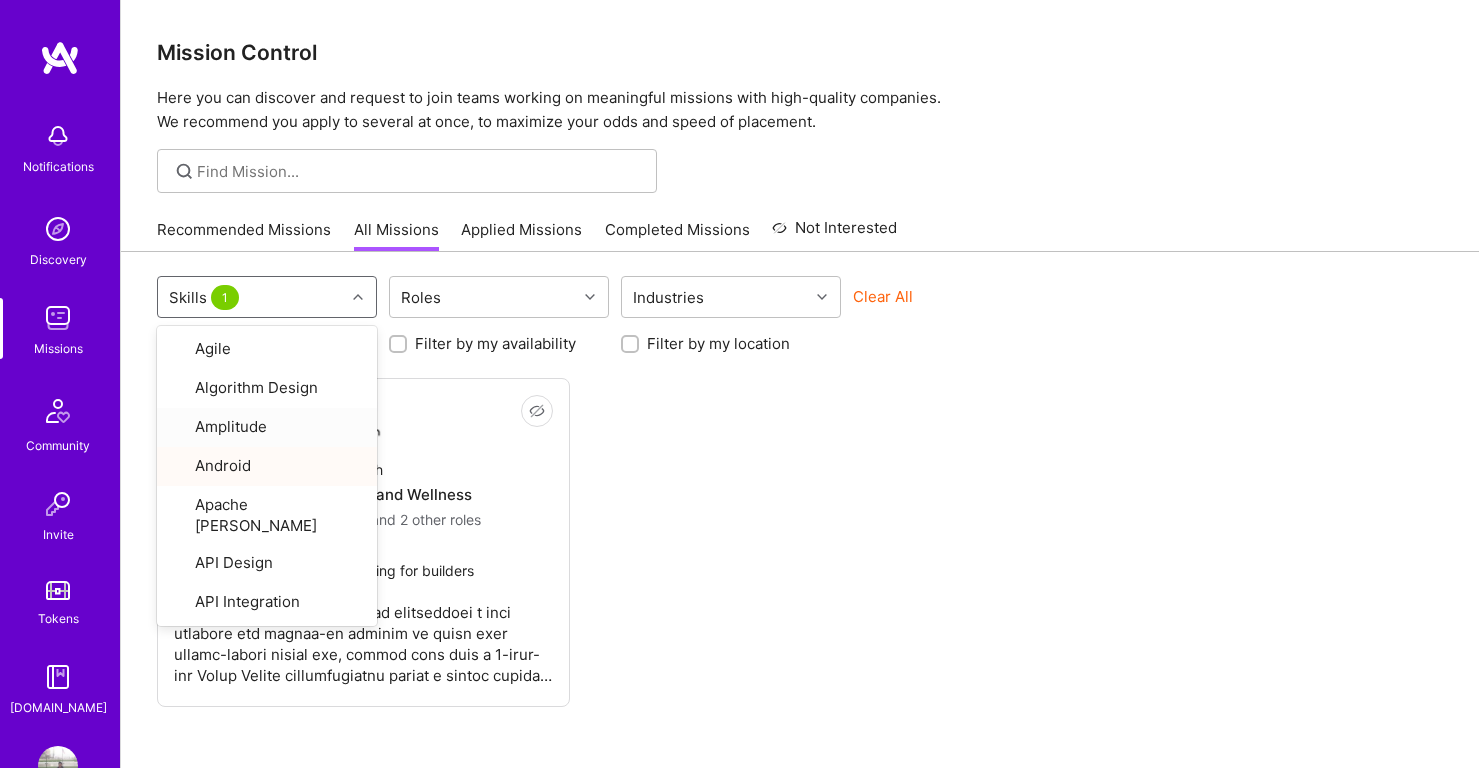 click on "Not Interested Wellth Team for Health and Wellness Android Developer   and 2 other roles Actively looking for builders" at bounding box center [800, 542] 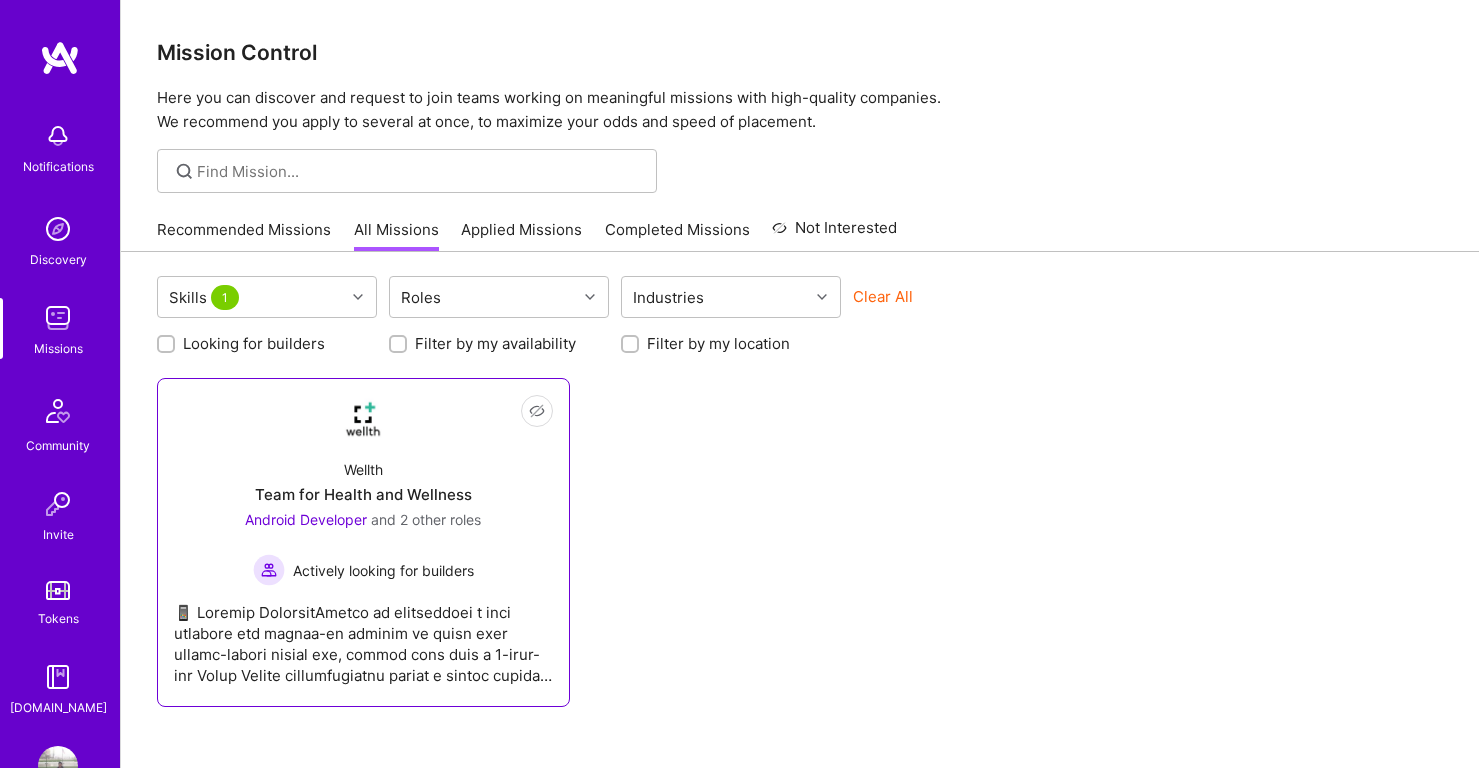 click on "Team for Health and Wellness" at bounding box center (363, 494) 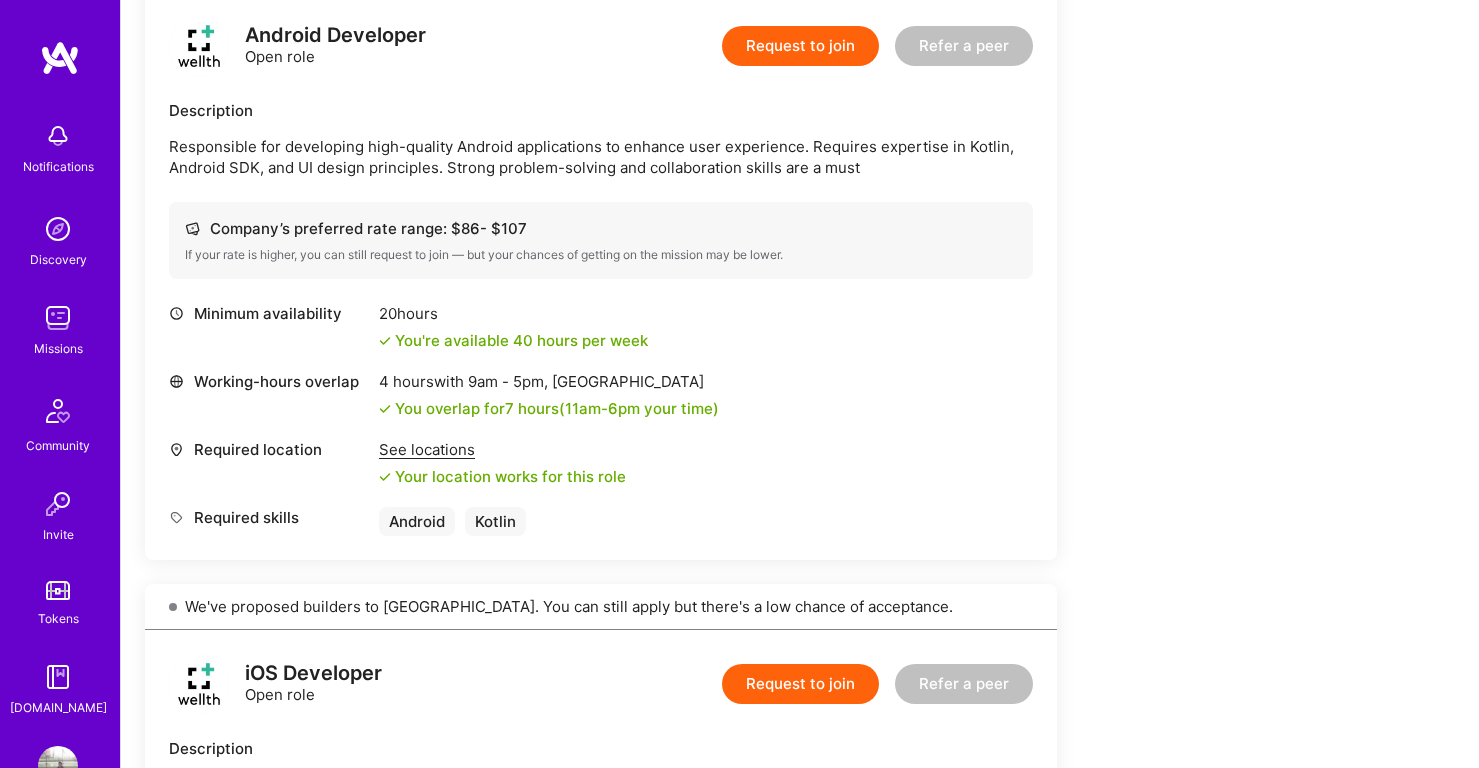 scroll, scrollTop: 325, scrollLeft: 0, axis: vertical 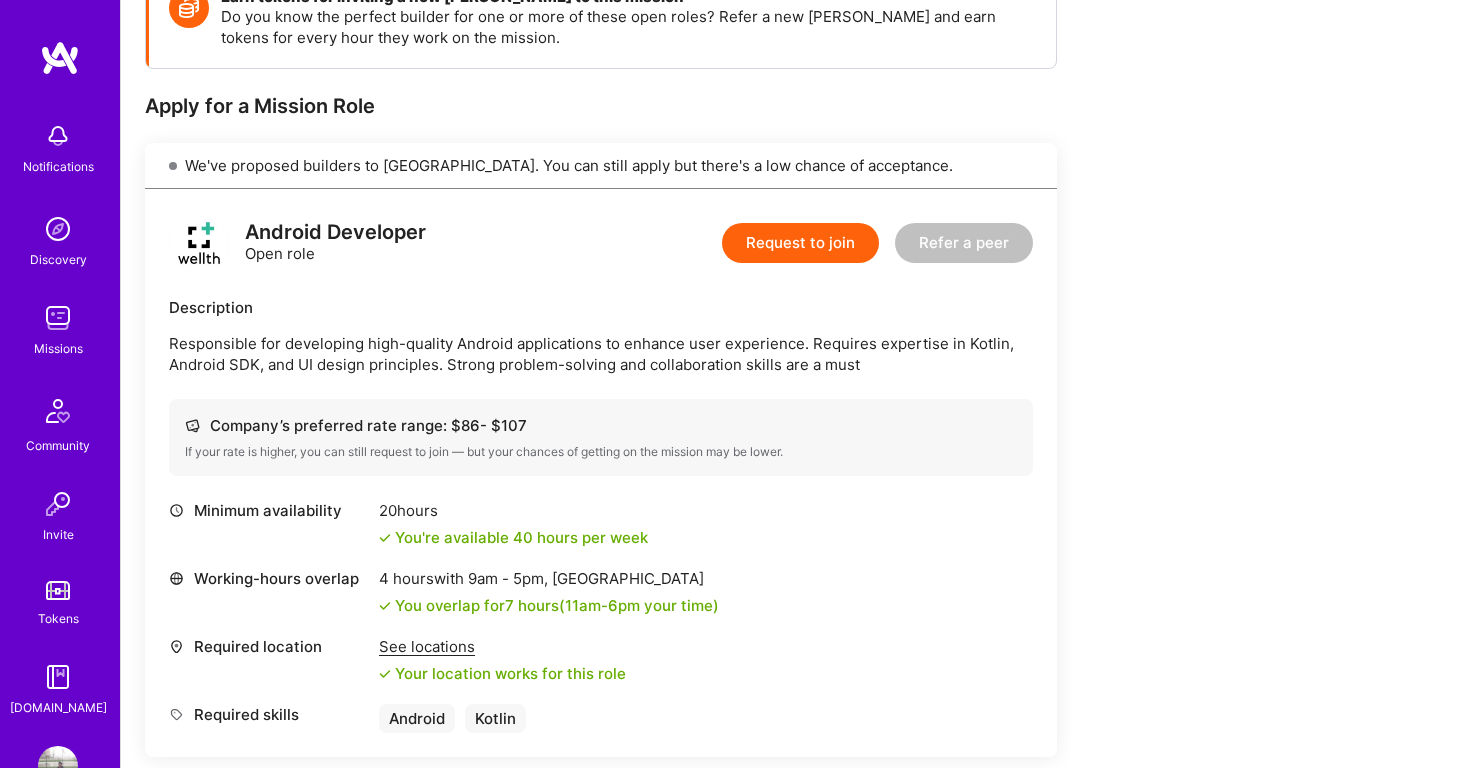 click on "Request to join" at bounding box center [800, 243] 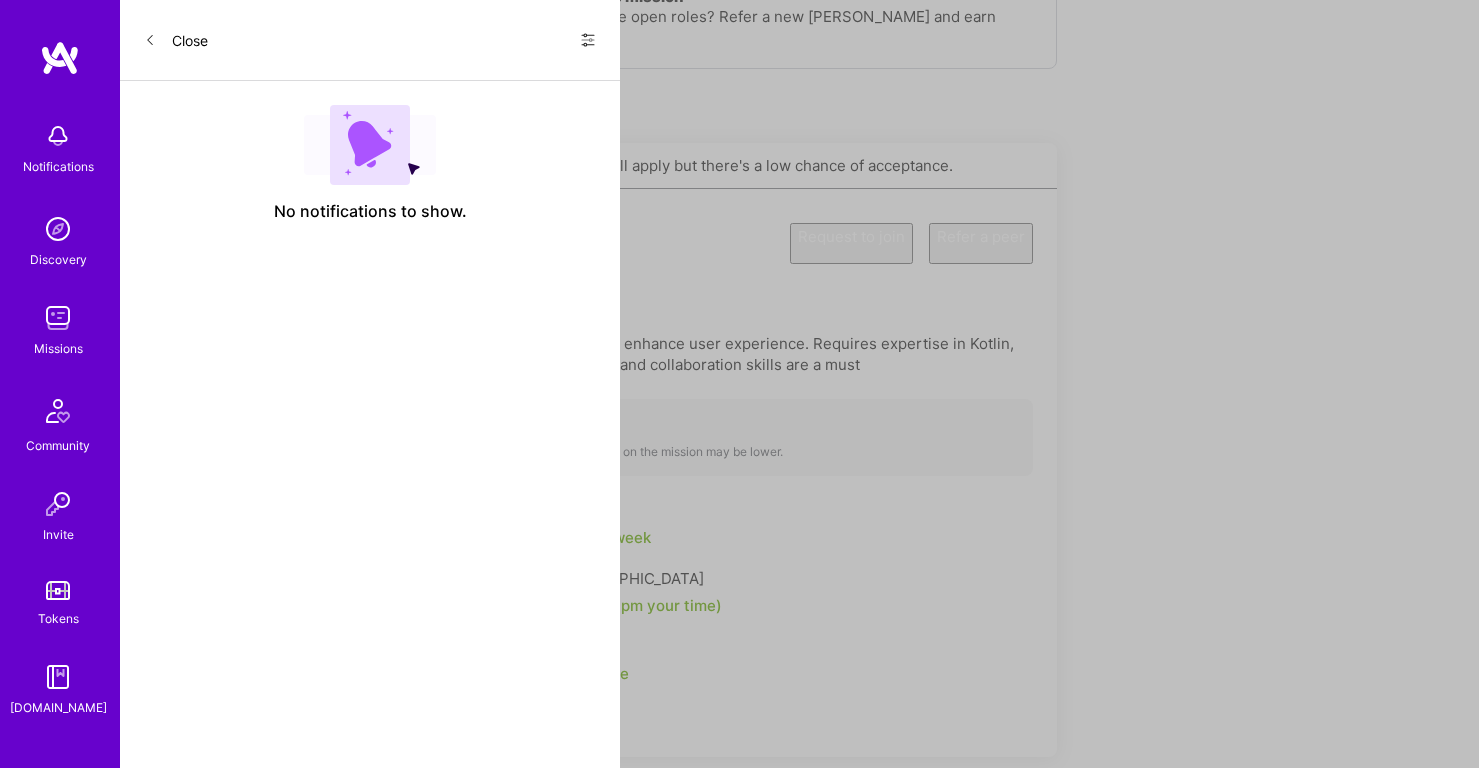 scroll, scrollTop: 0, scrollLeft: 0, axis: both 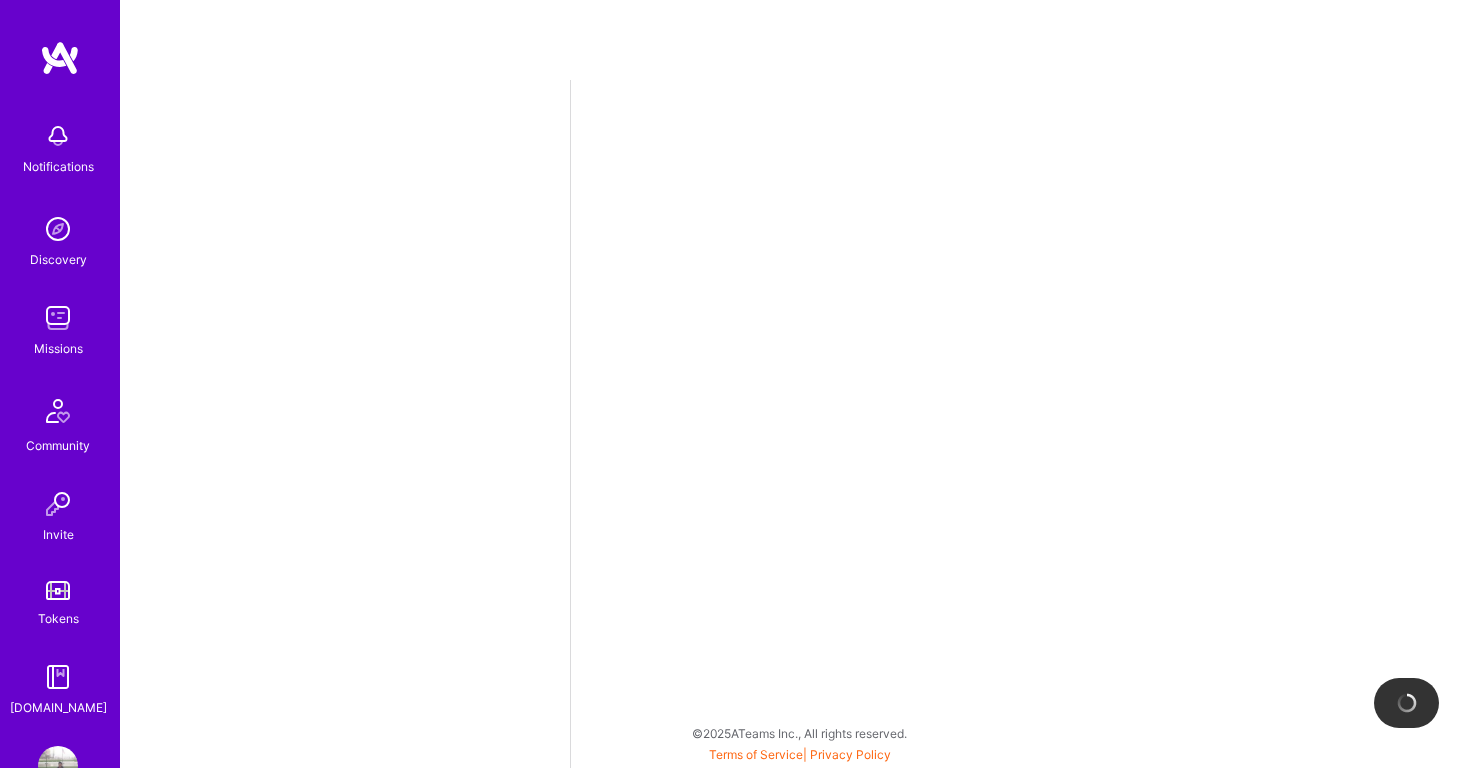 select on "US" 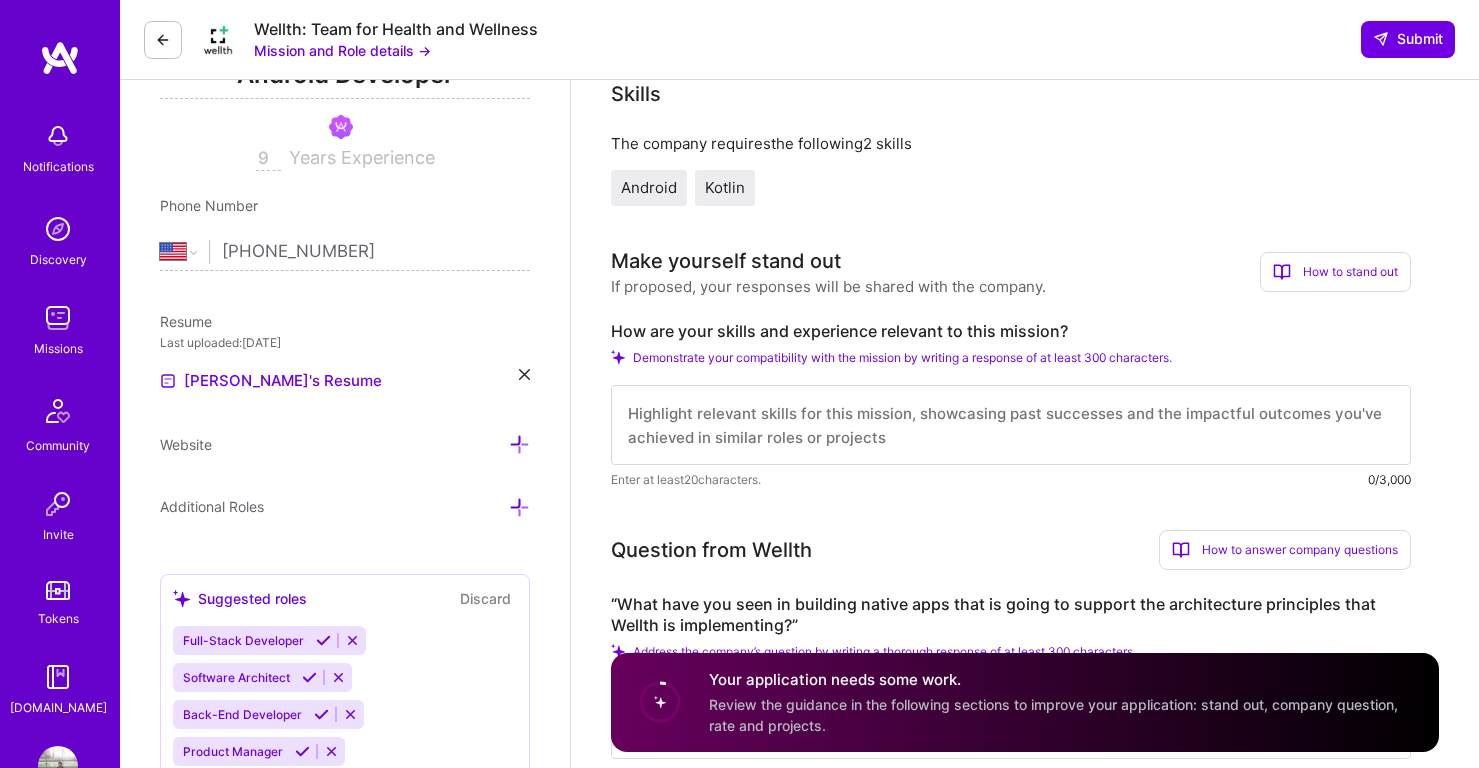 scroll, scrollTop: 457, scrollLeft: 0, axis: vertical 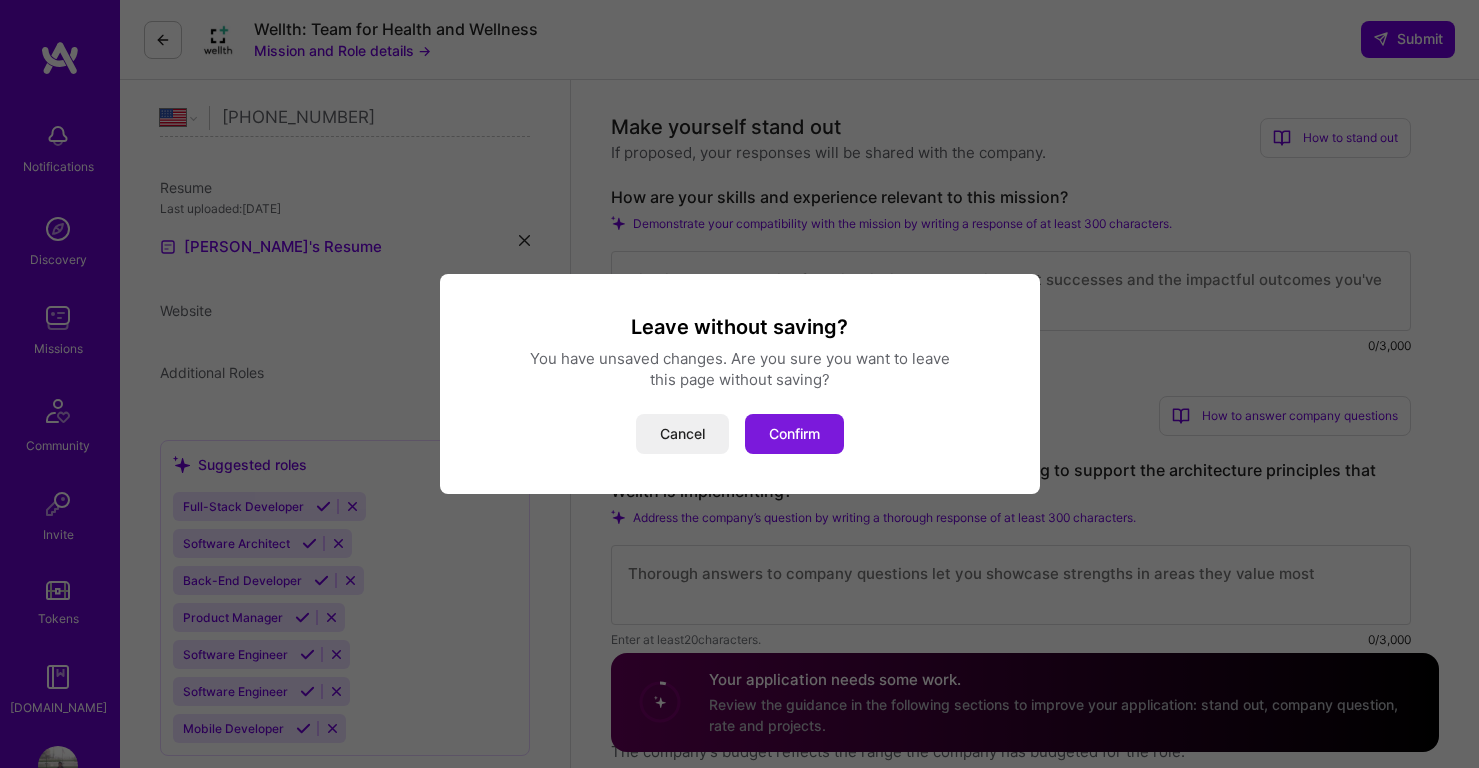 click on "Confirm" at bounding box center [794, 434] 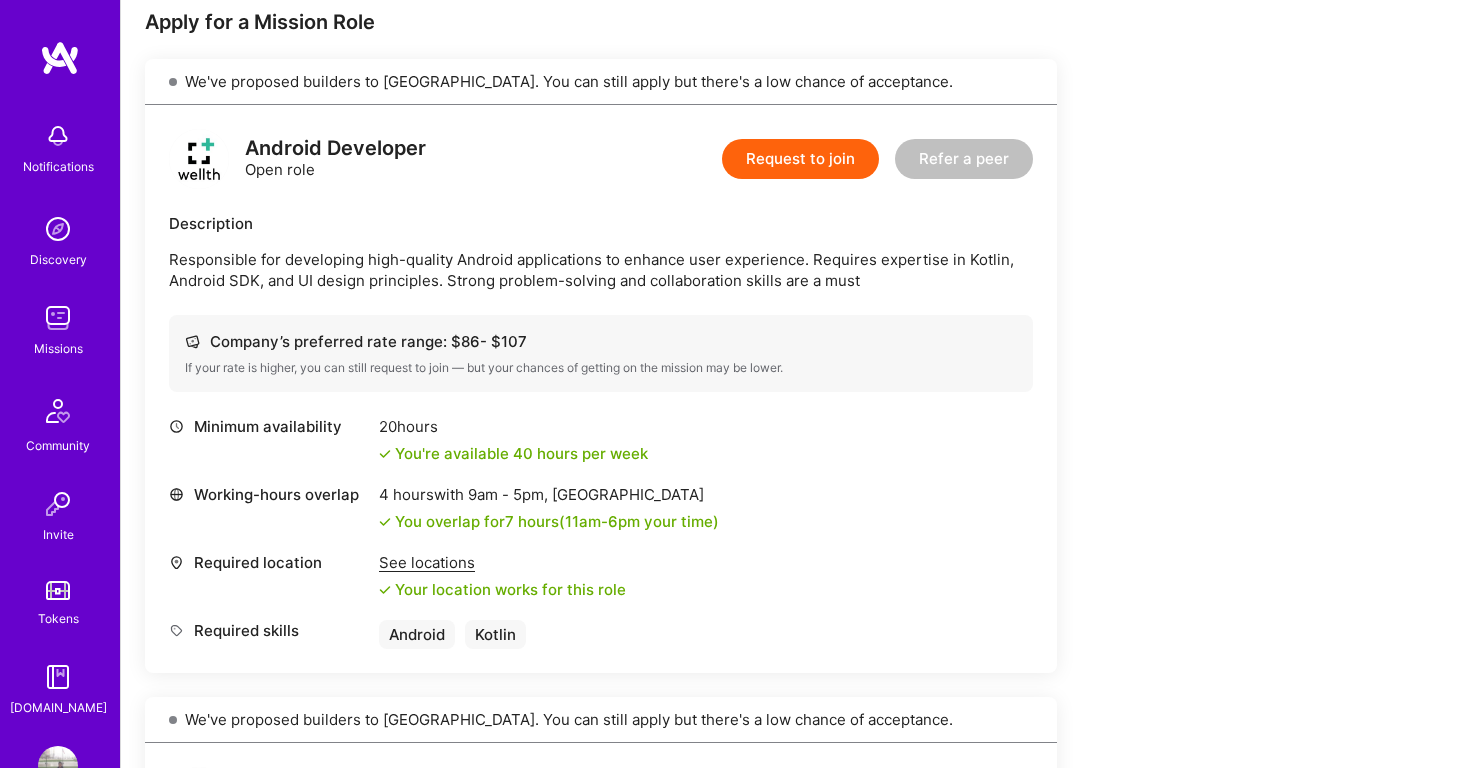 scroll, scrollTop: 310, scrollLeft: 0, axis: vertical 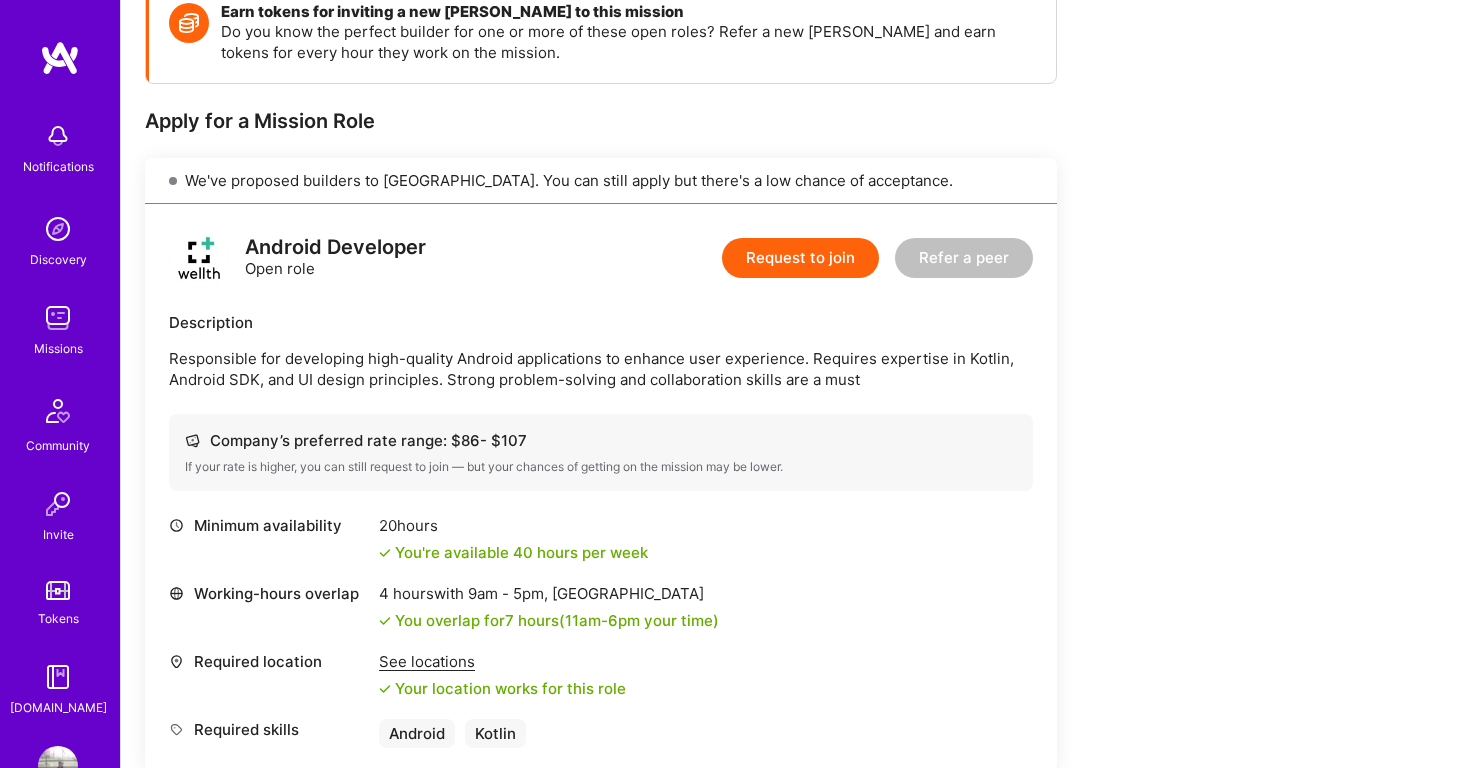 click on "Request to join" at bounding box center [800, 258] 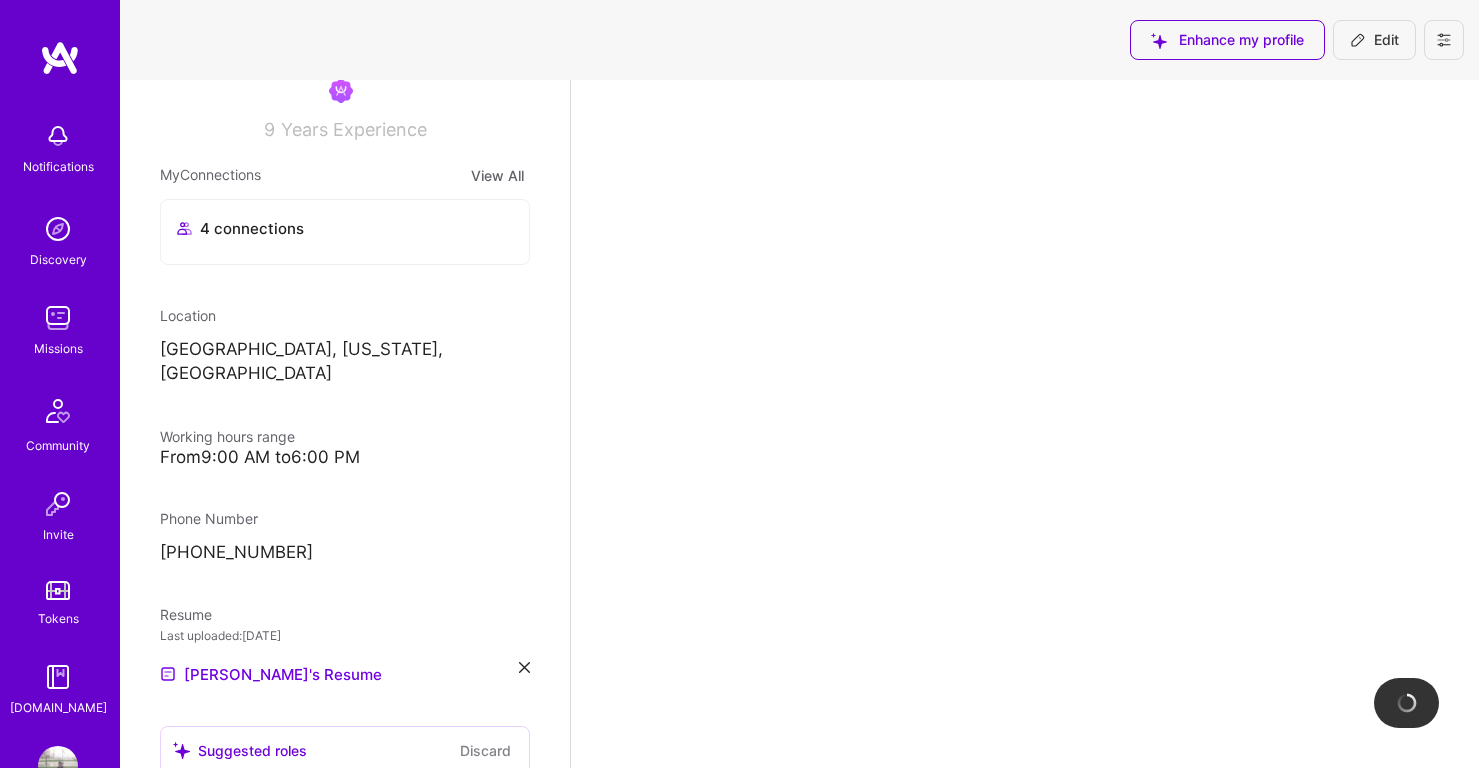 scroll, scrollTop: 0, scrollLeft: 0, axis: both 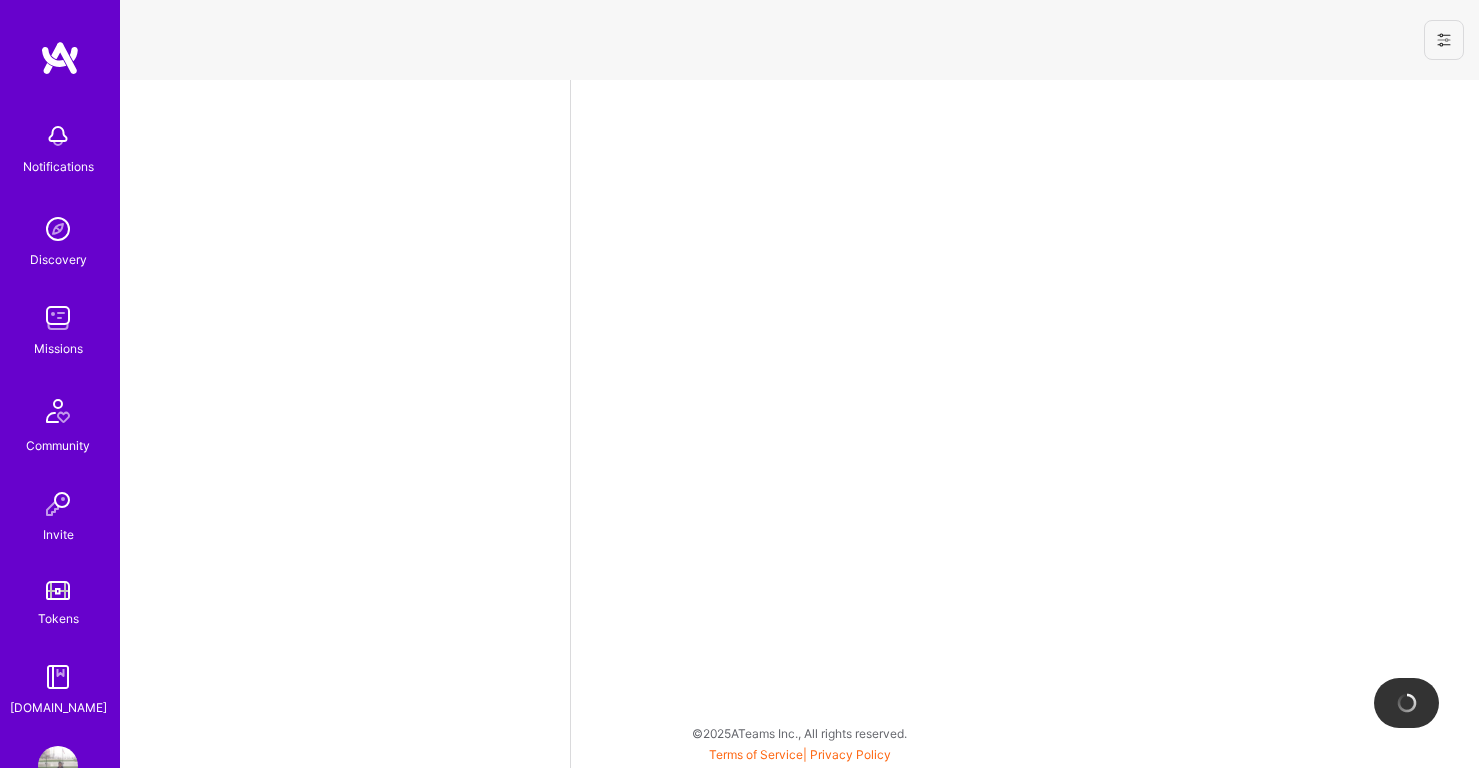 select on "US" 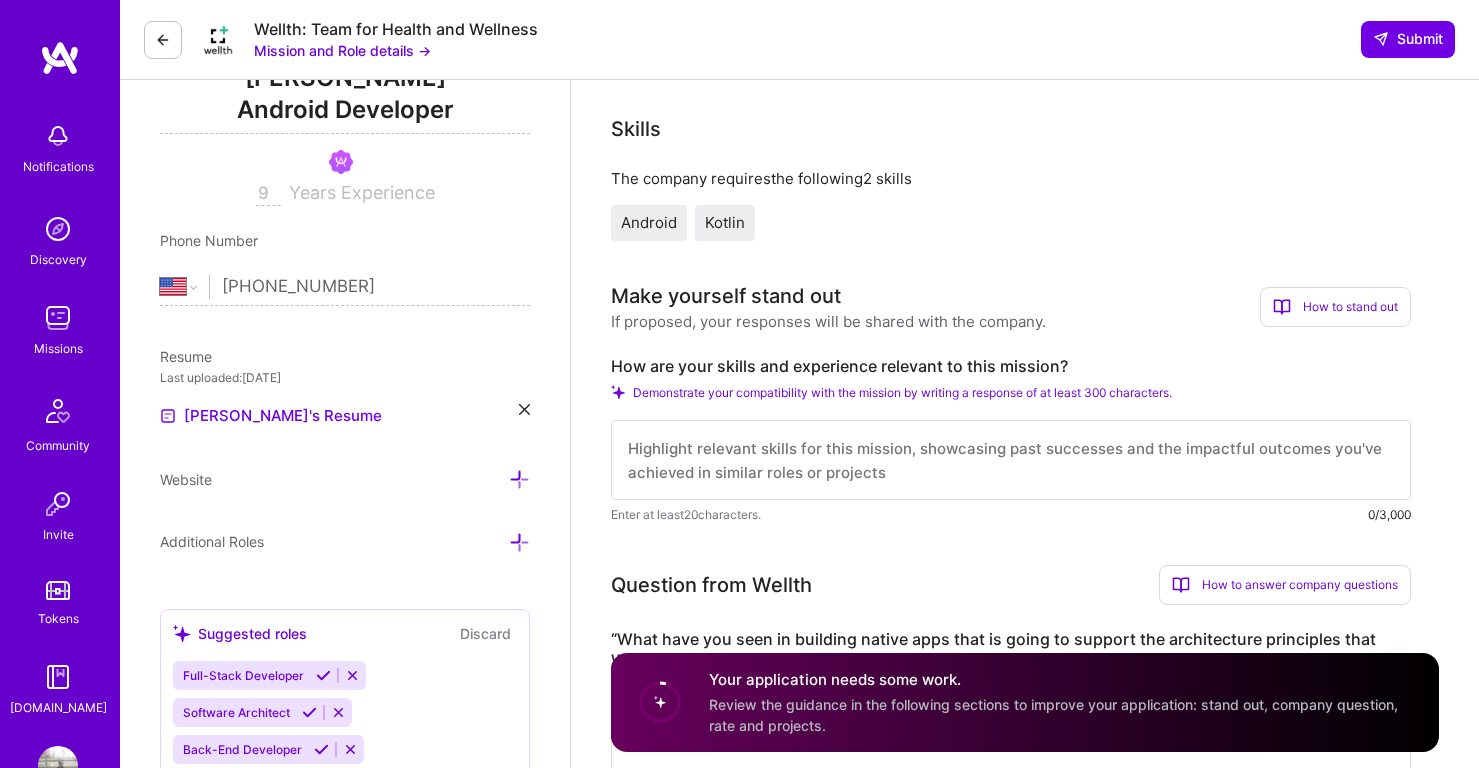 scroll, scrollTop: 474, scrollLeft: 0, axis: vertical 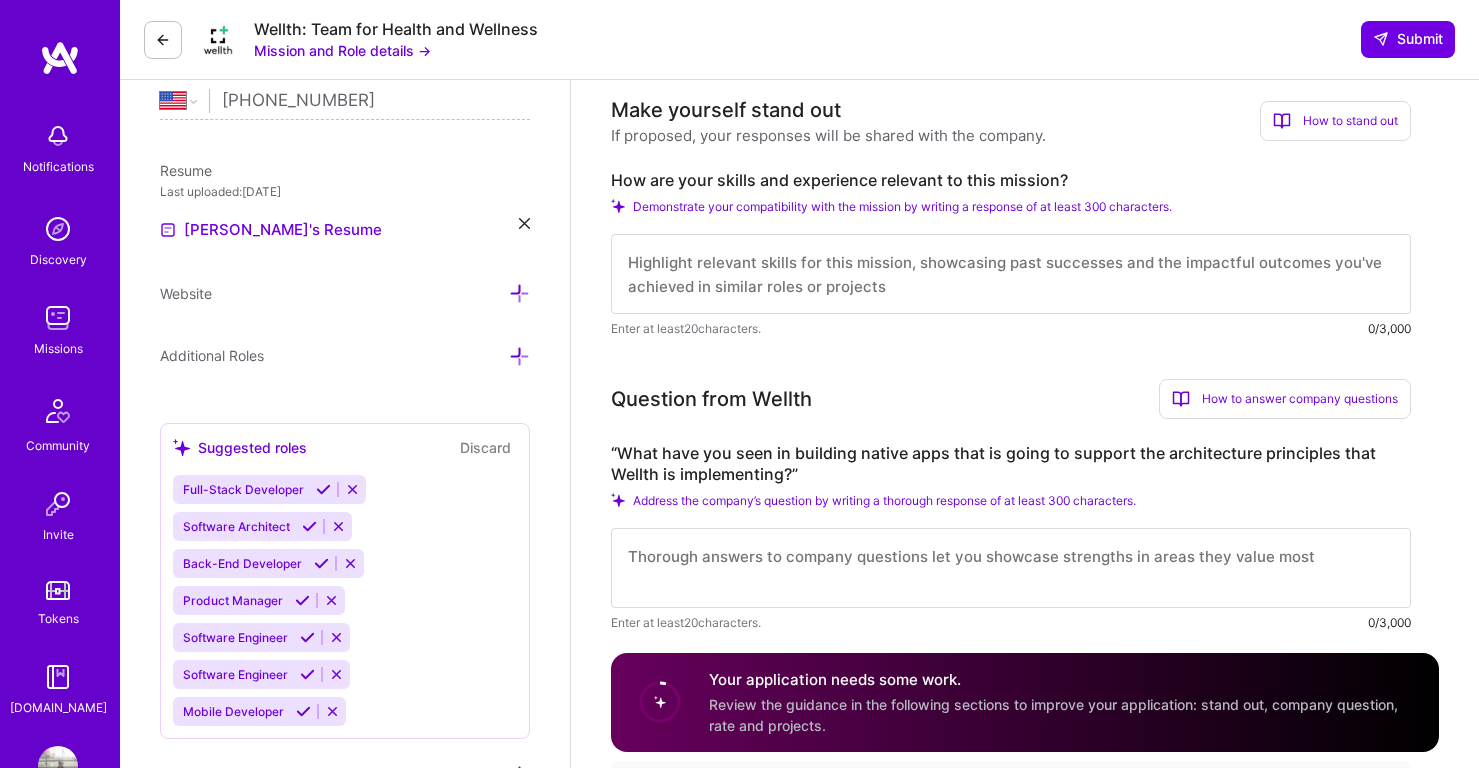 click at bounding box center (1011, 274) 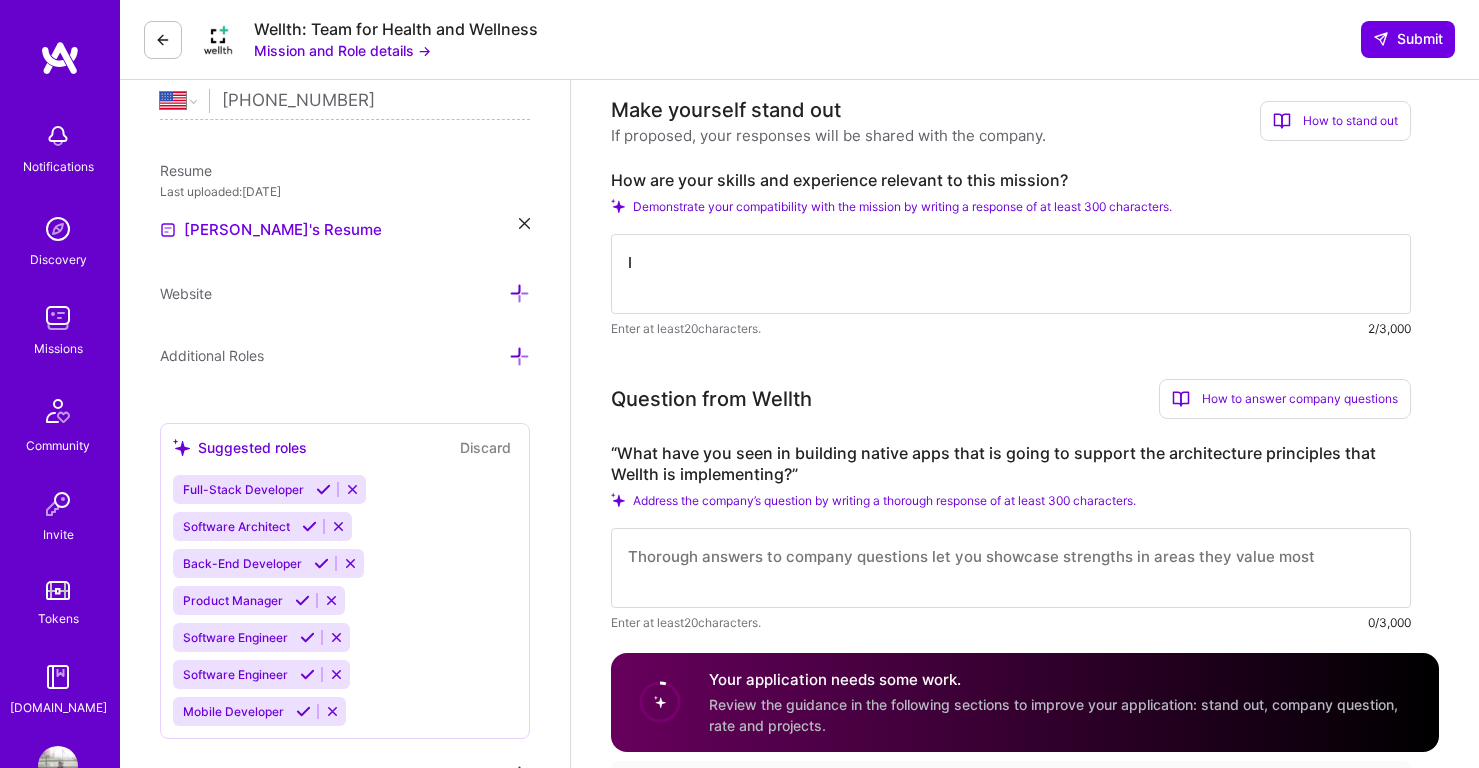 type on "I" 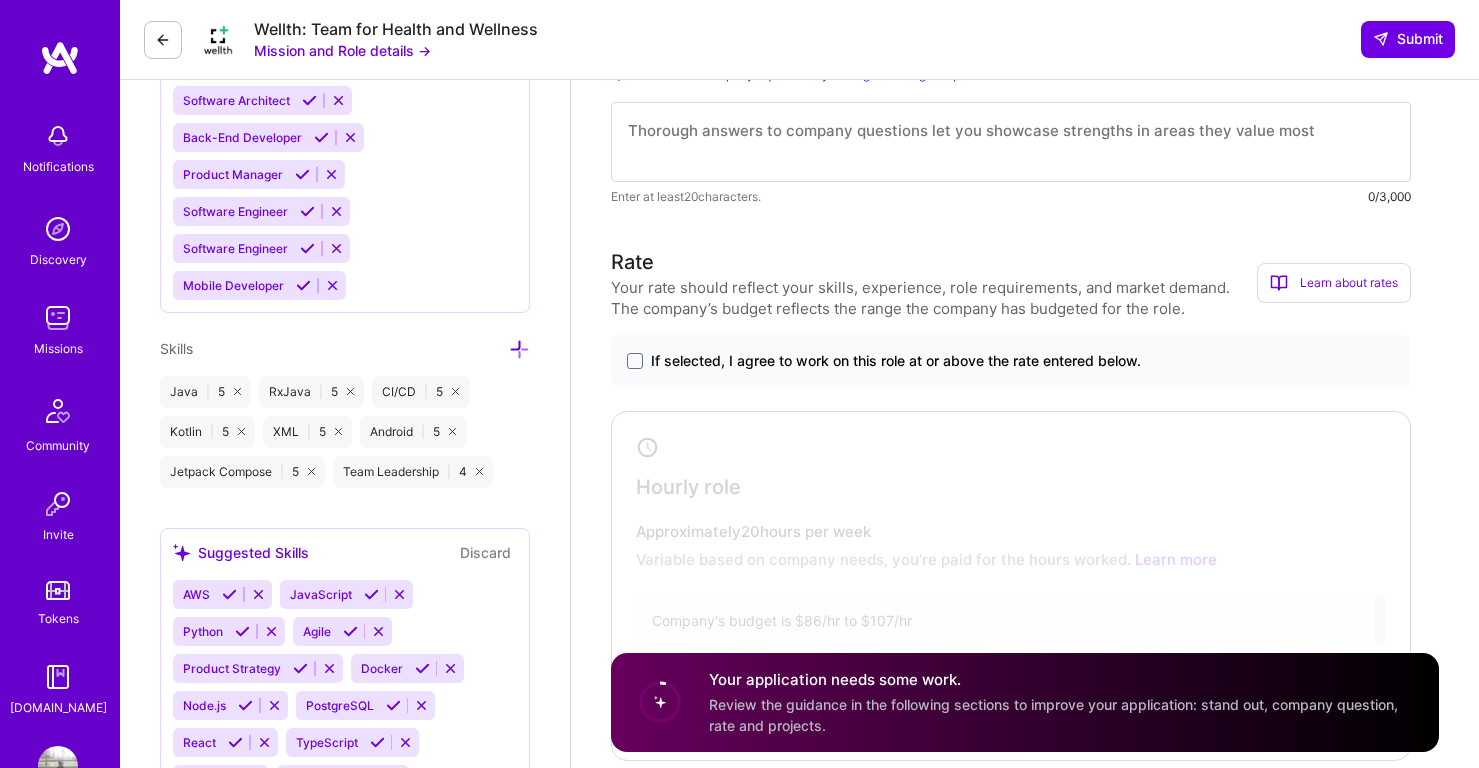 scroll, scrollTop: 945, scrollLeft: 0, axis: vertical 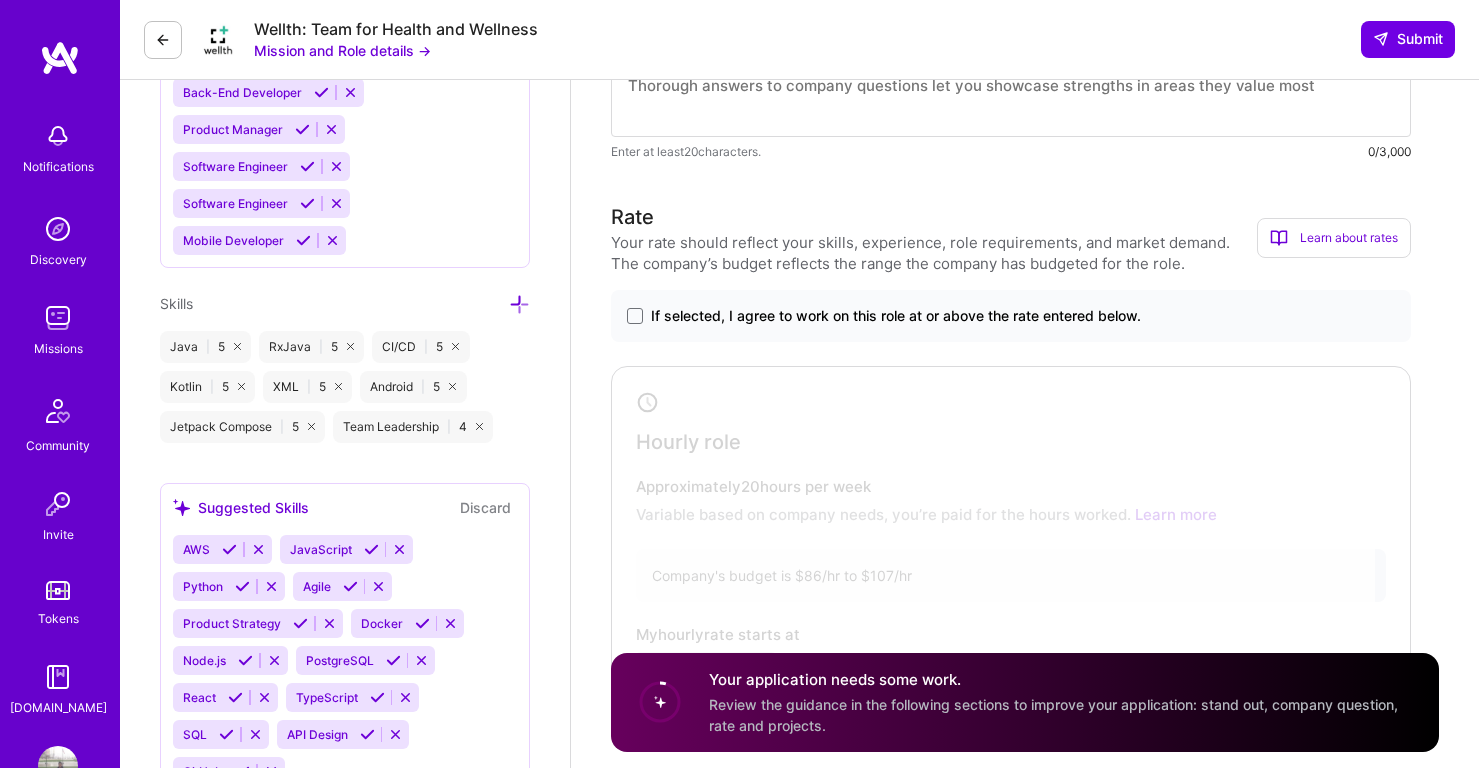 click on "If selected, I agree to work on this role at or above the rate entered below." at bounding box center [896, 316] 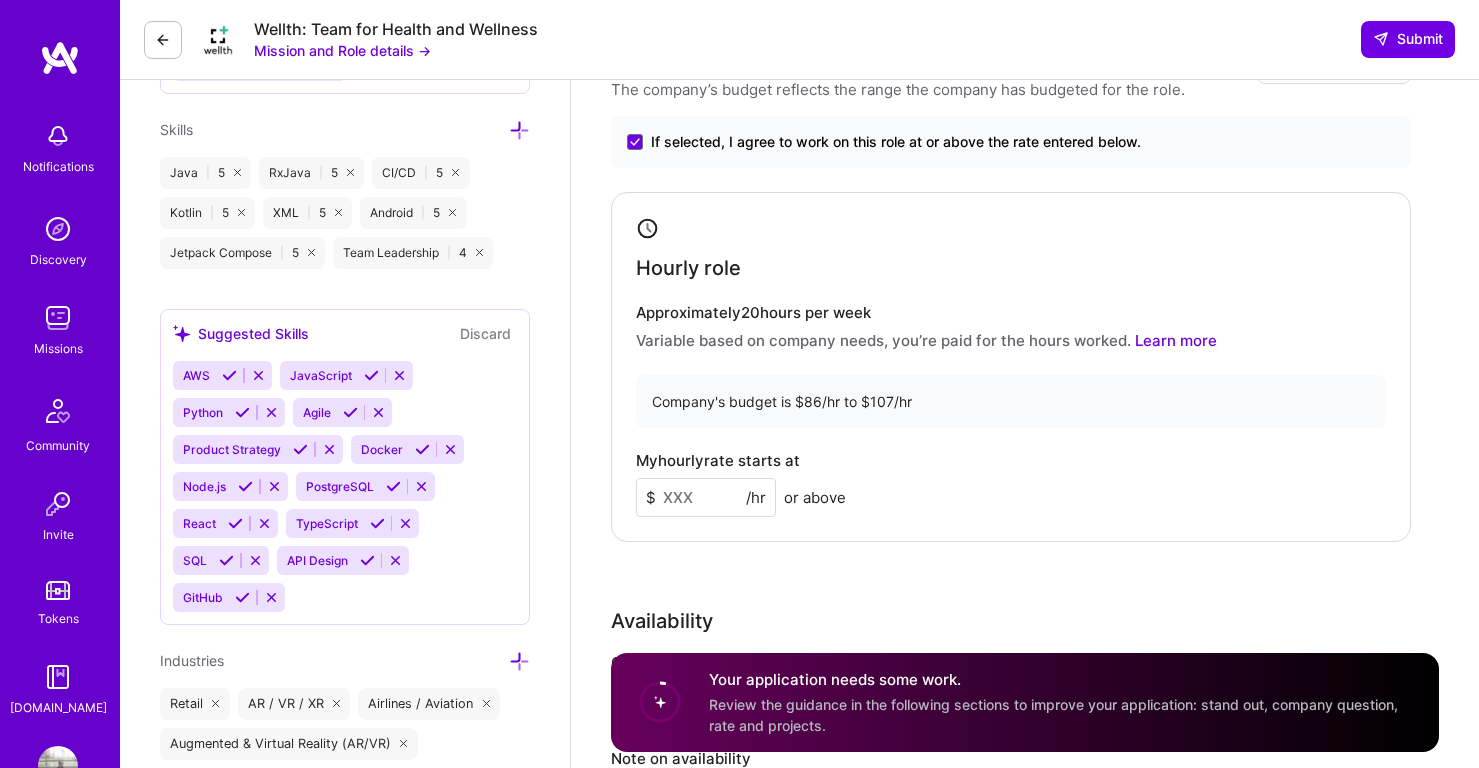 scroll, scrollTop: 1234, scrollLeft: 0, axis: vertical 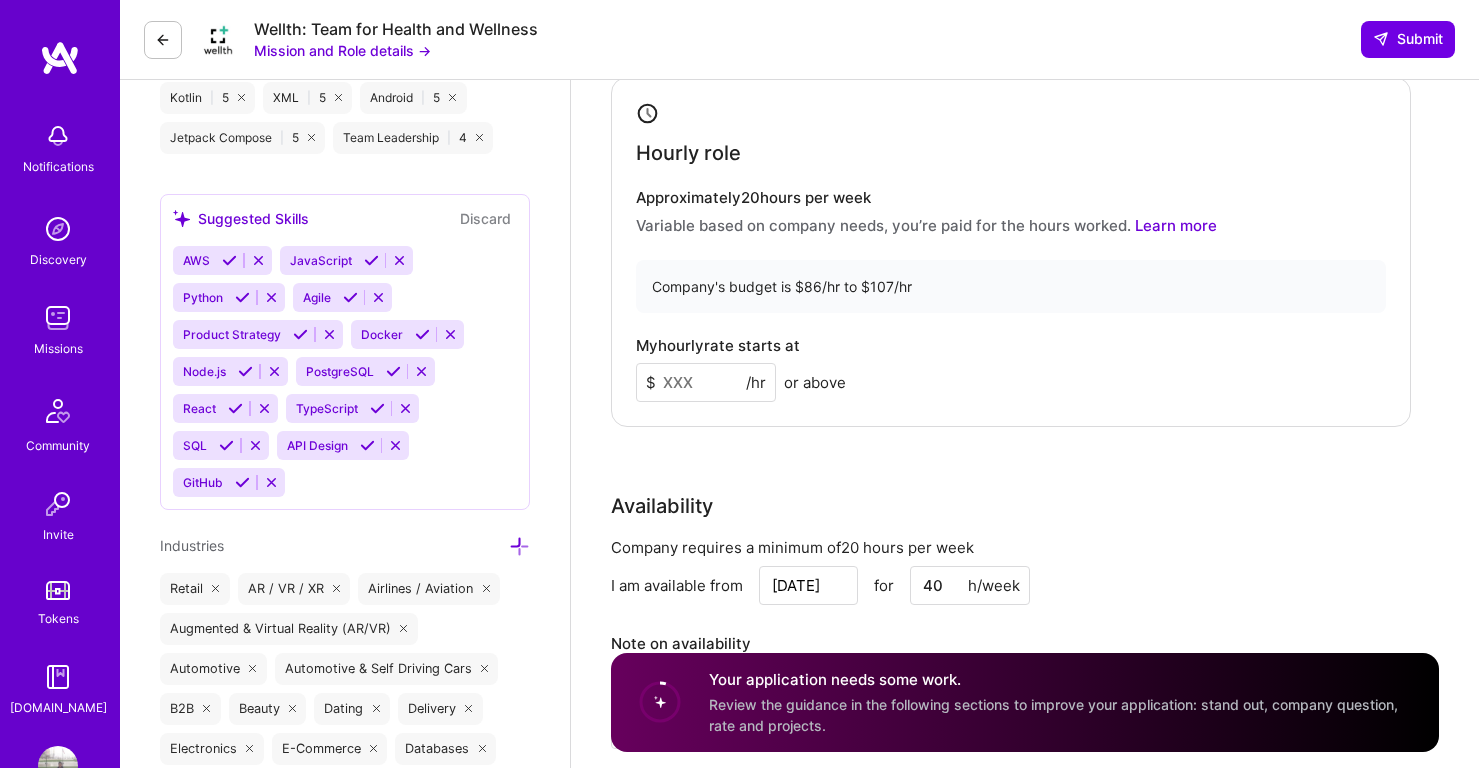 click on "Company's budget is $86/hr to $107/hr" at bounding box center (1011, 286) 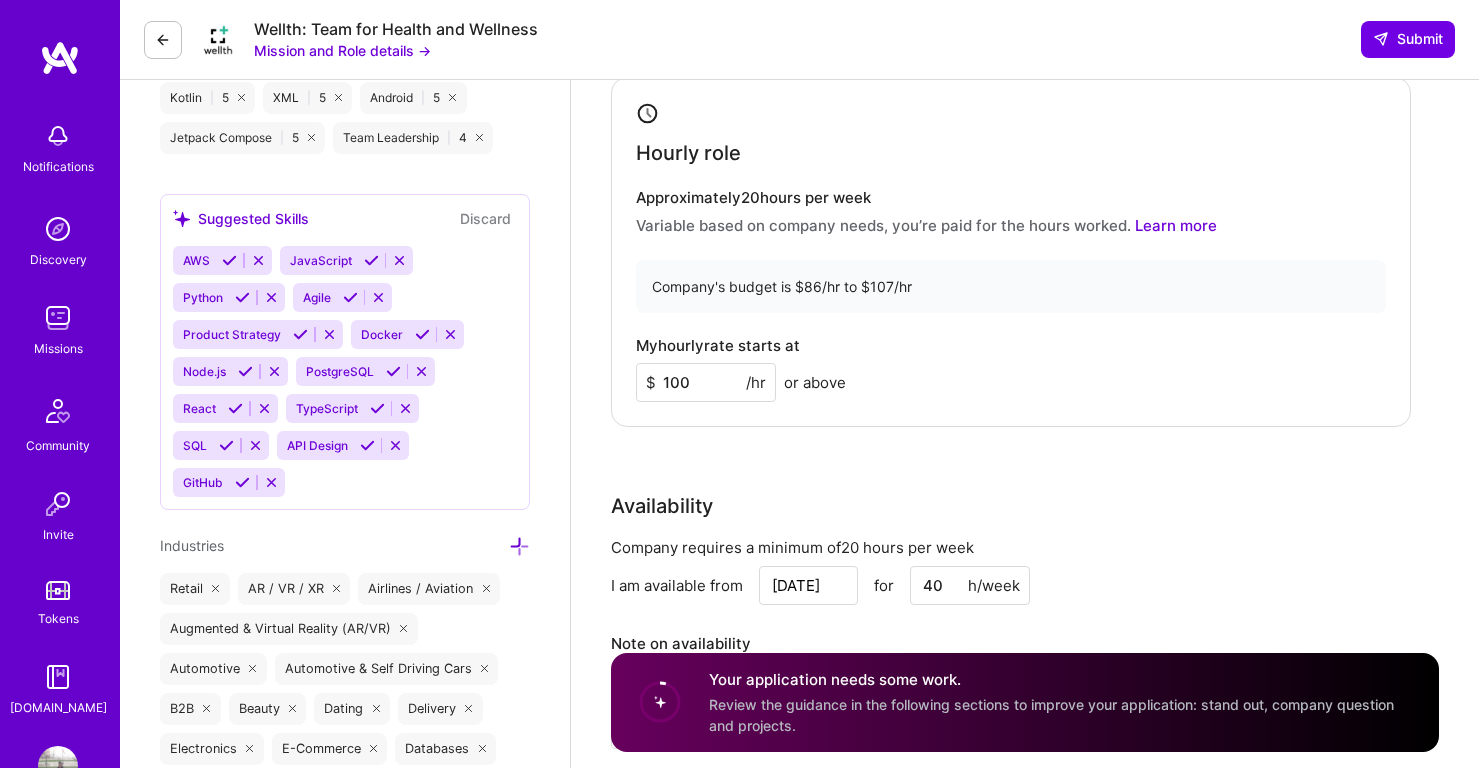 type on "100" 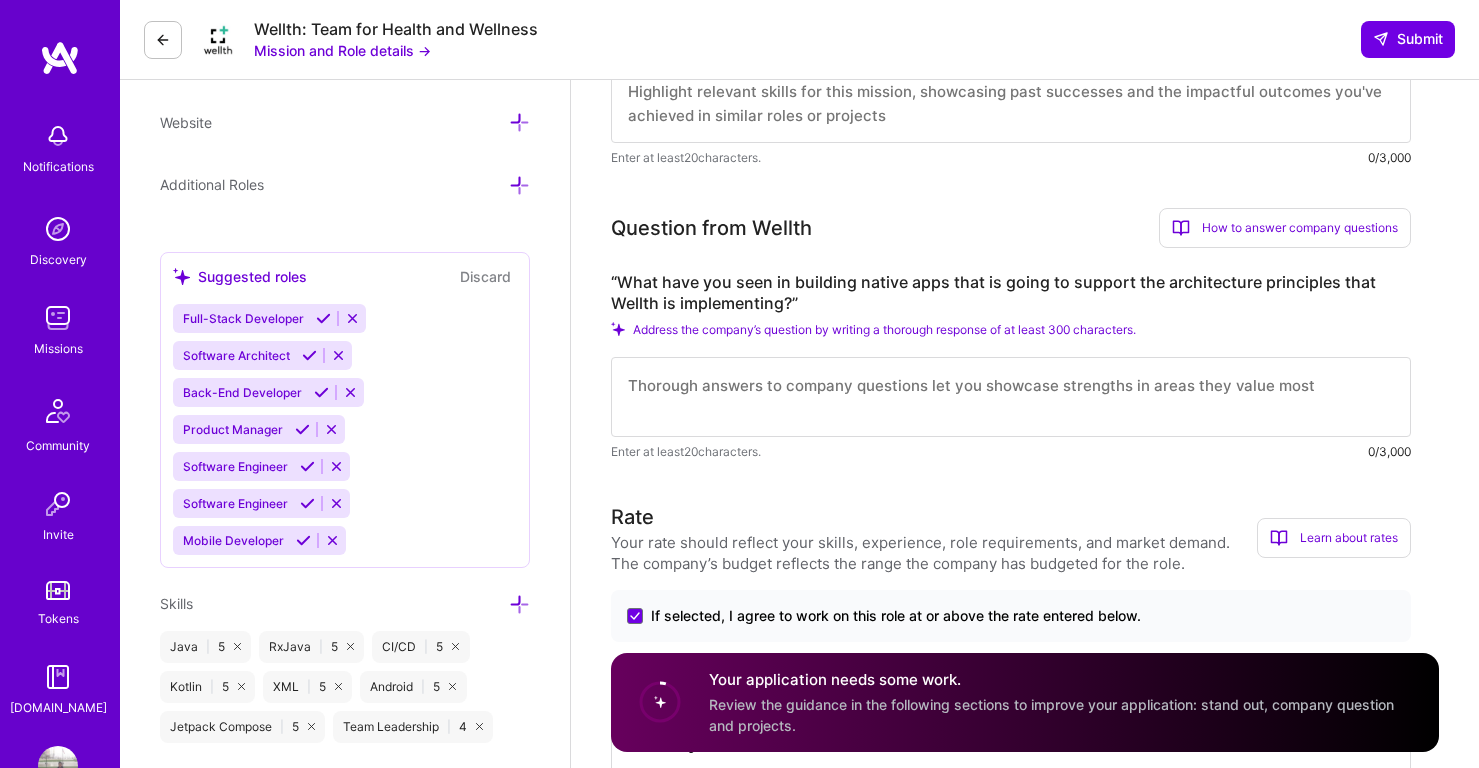 scroll, scrollTop: 429, scrollLeft: 0, axis: vertical 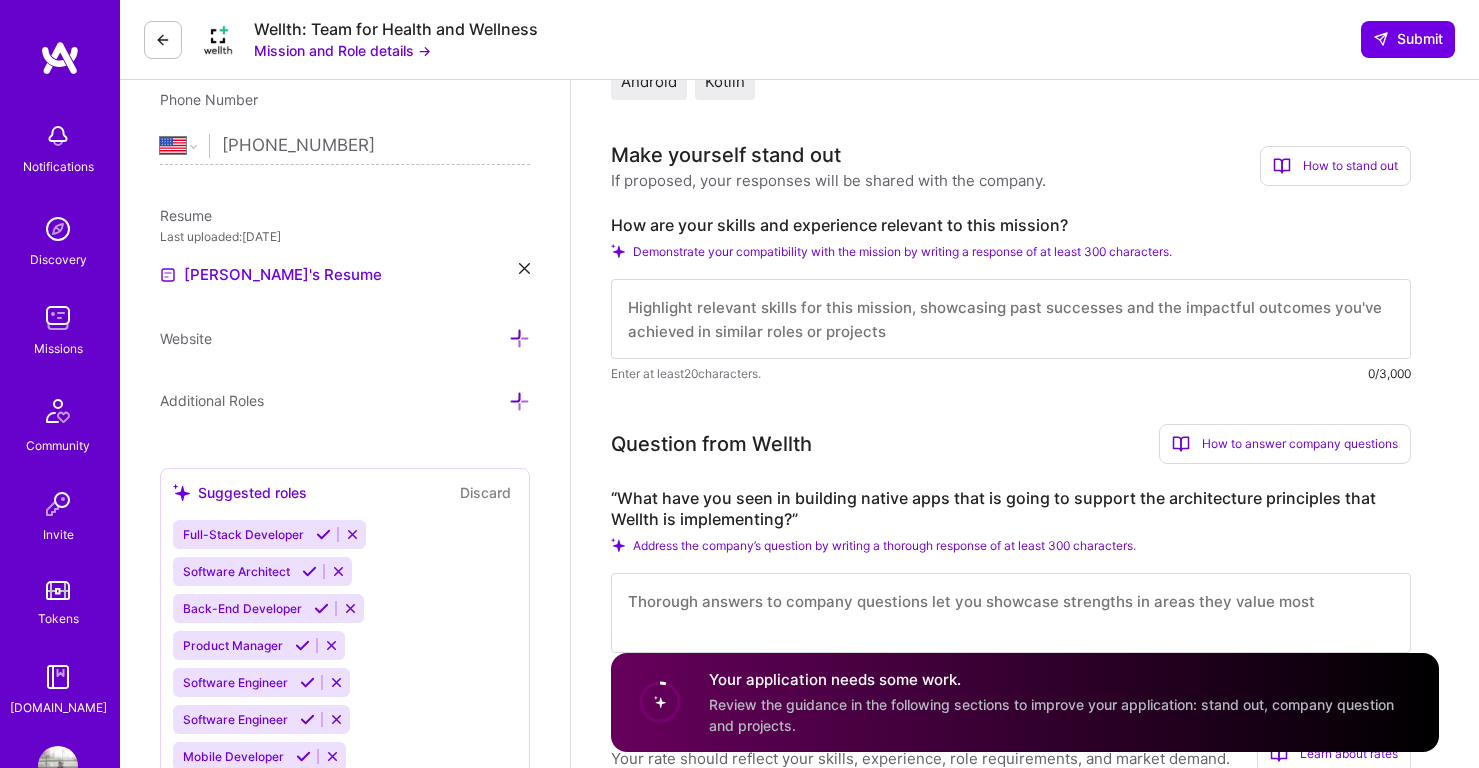 click at bounding box center (1011, 319) 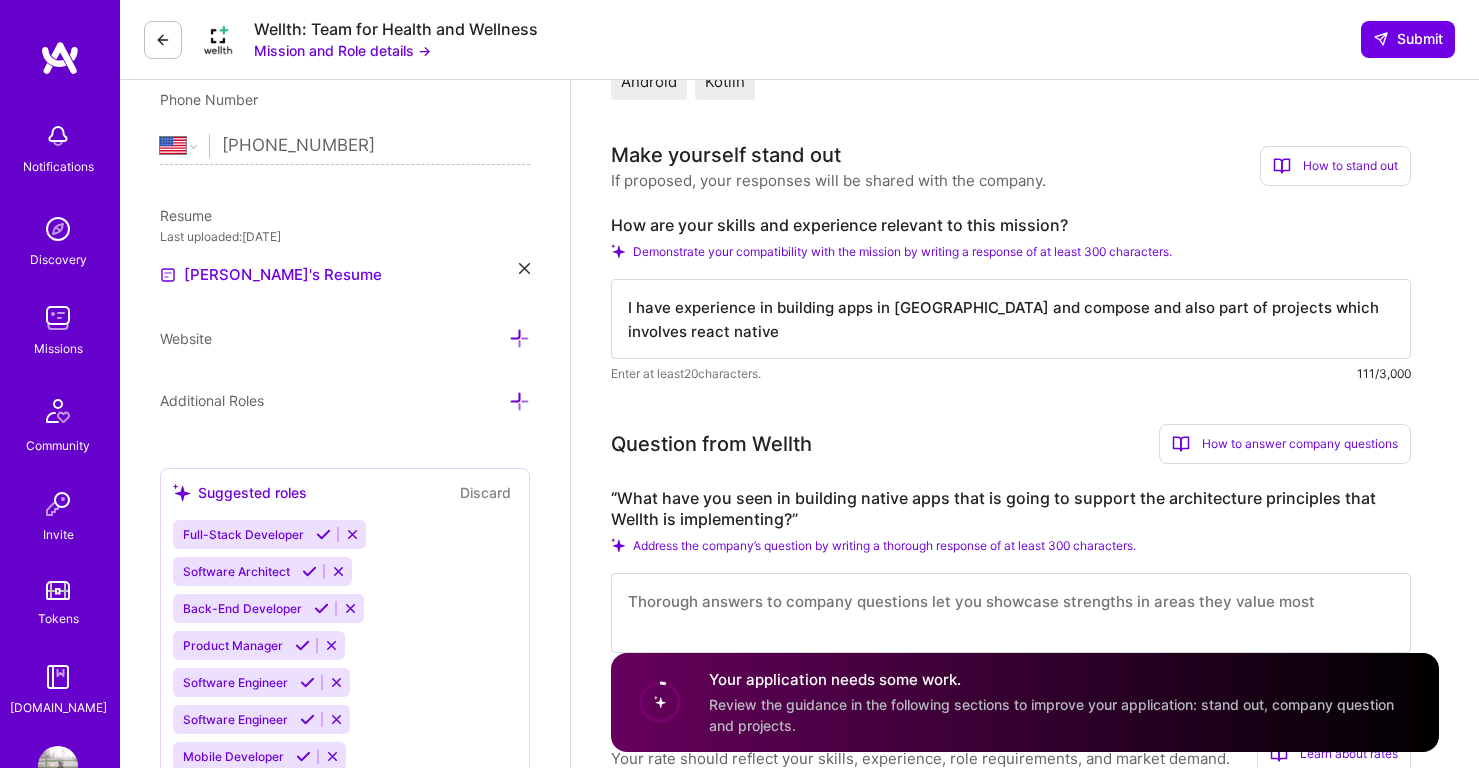 click on "I have experience in building apps in kotlin and compose and also part of projects which involves react native" at bounding box center (1011, 319) 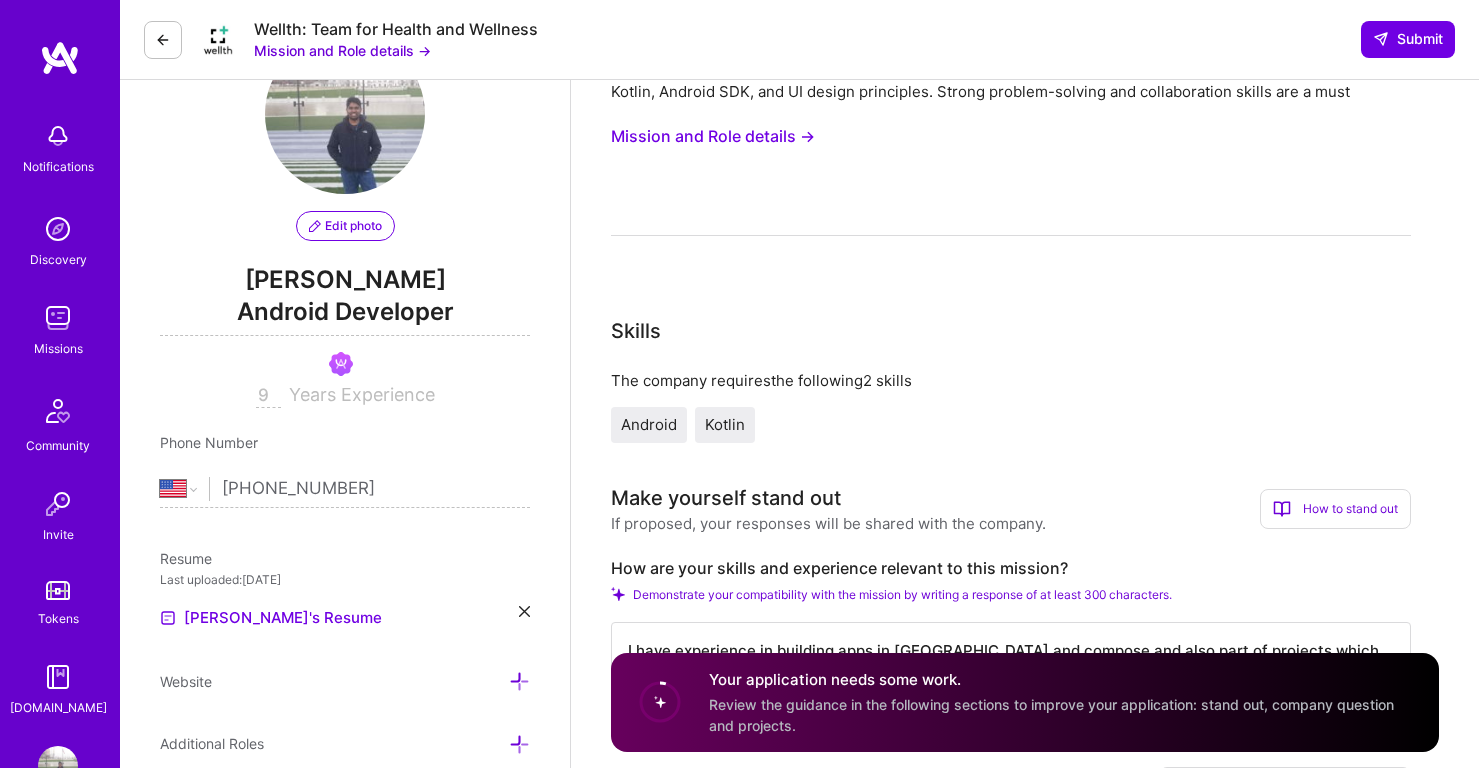 scroll, scrollTop: 0, scrollLeft: 0, axis: both 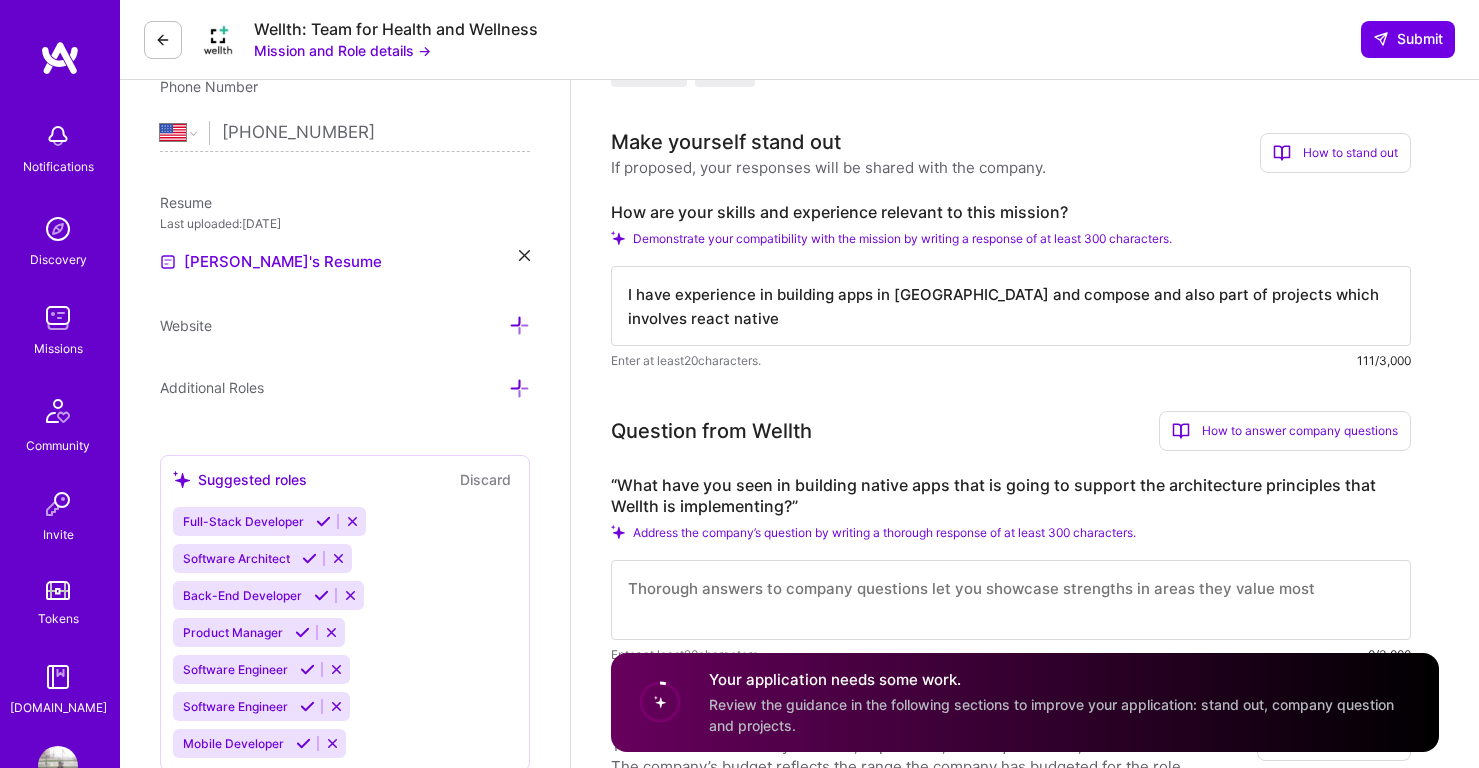 drag, startPoint x: 743, startPoint y: 324, endPoint x: 625, endPoint y: 278, distance: 126.649124 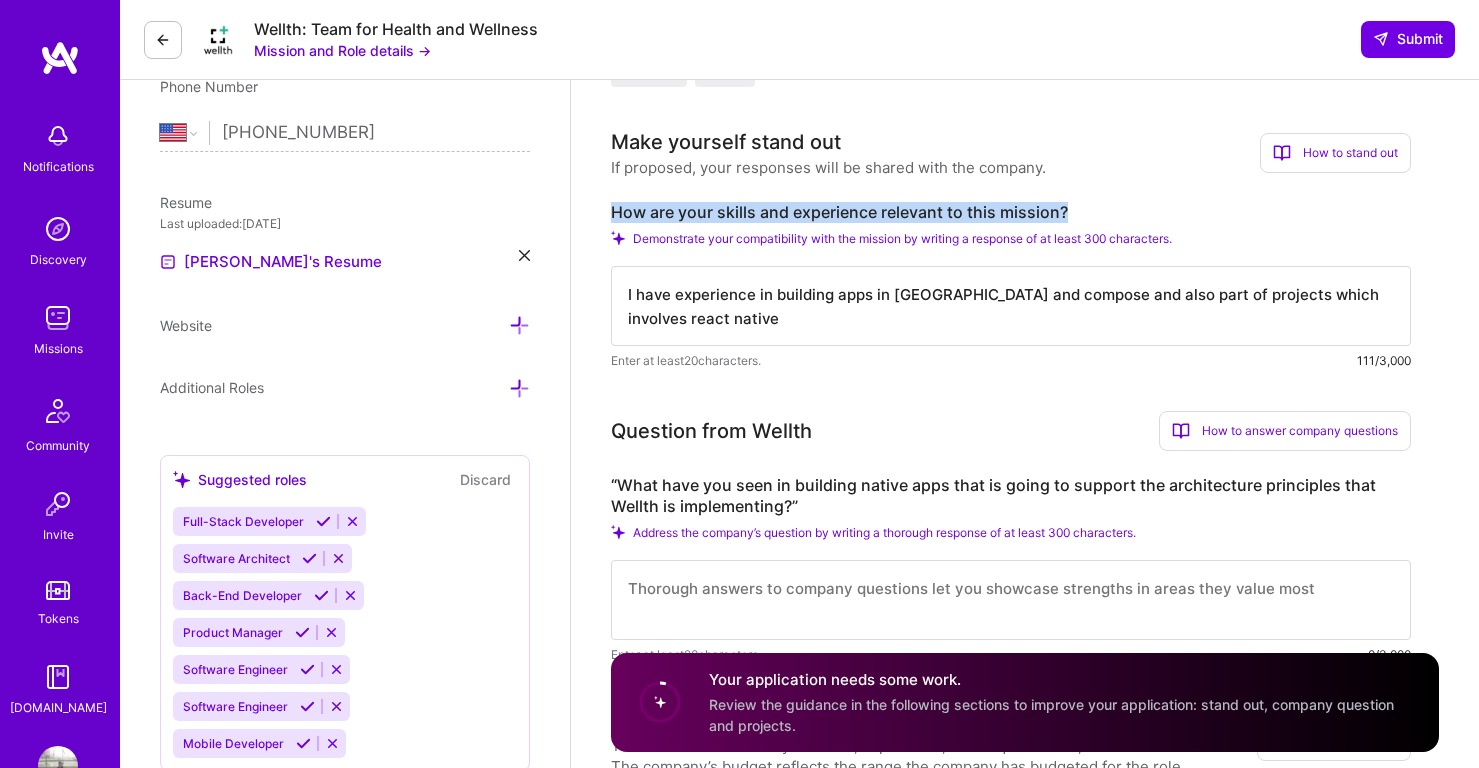 drag, startPoint x: 1092, startPoint y: 216, endPoint x: 610, endPoint y: 213, distance: 482.00934 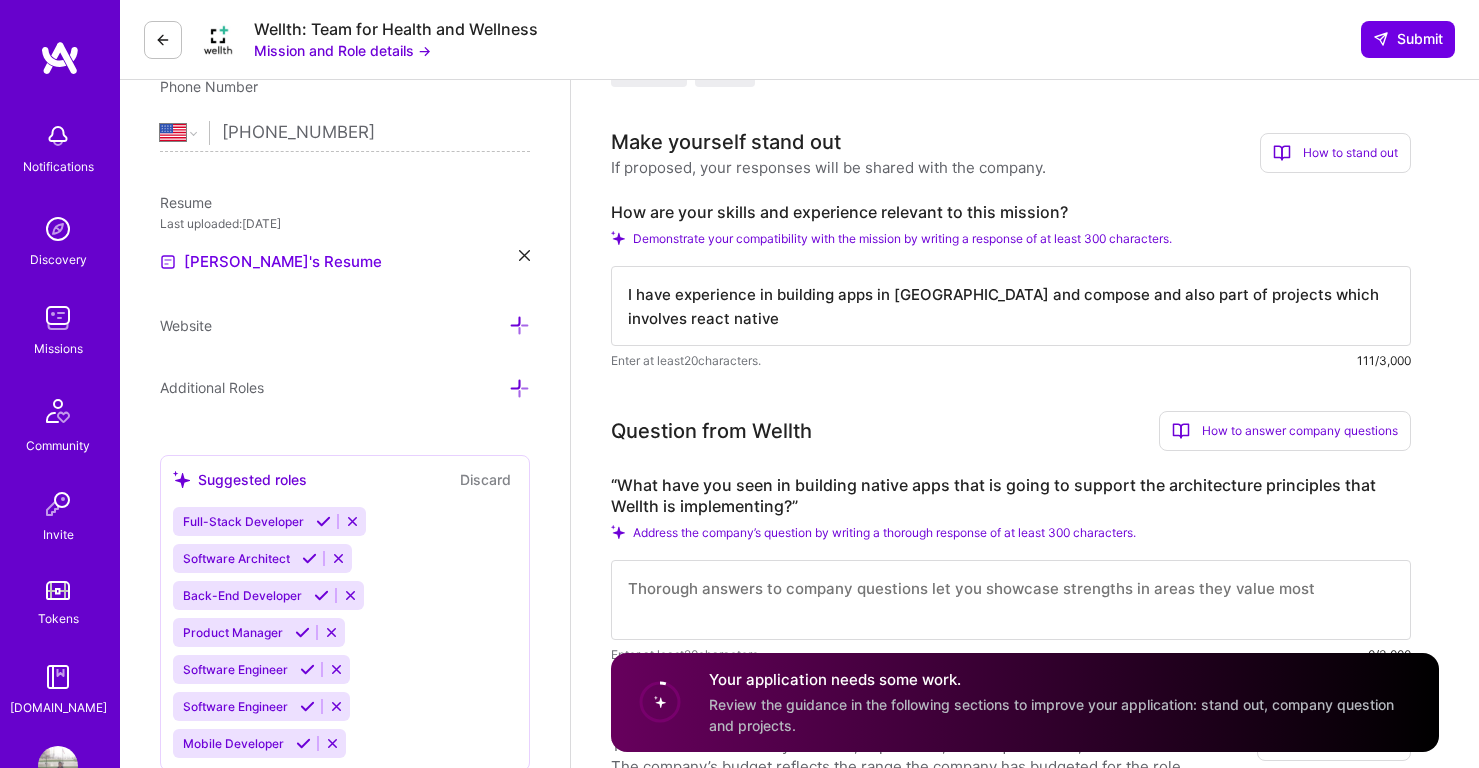click on "I have experience in building apps in kotlin and compose and also part of projects which involves react native" at bounding box center (1011, 306) 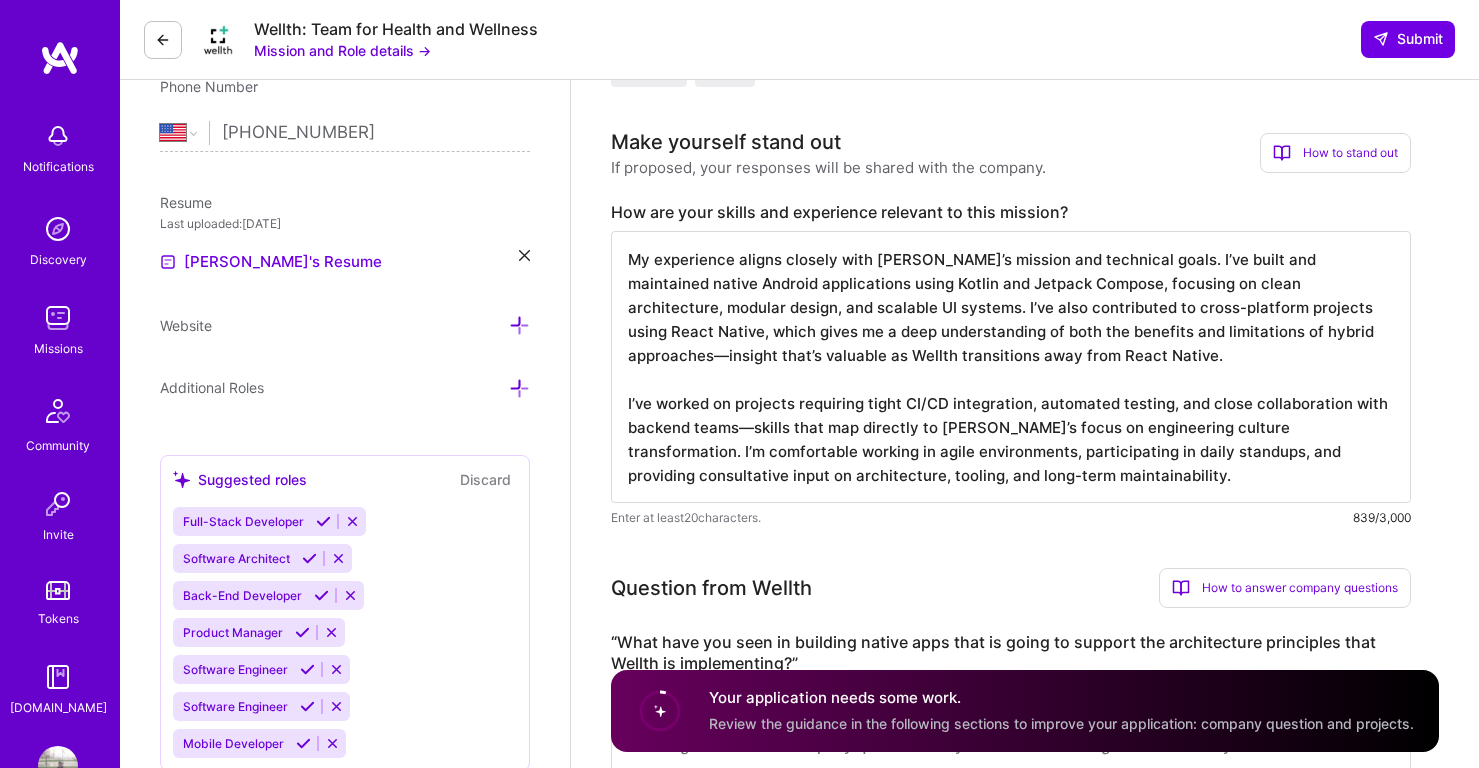 scroll, scrollTop: 2, scrollLeft: 0, axis: vertical 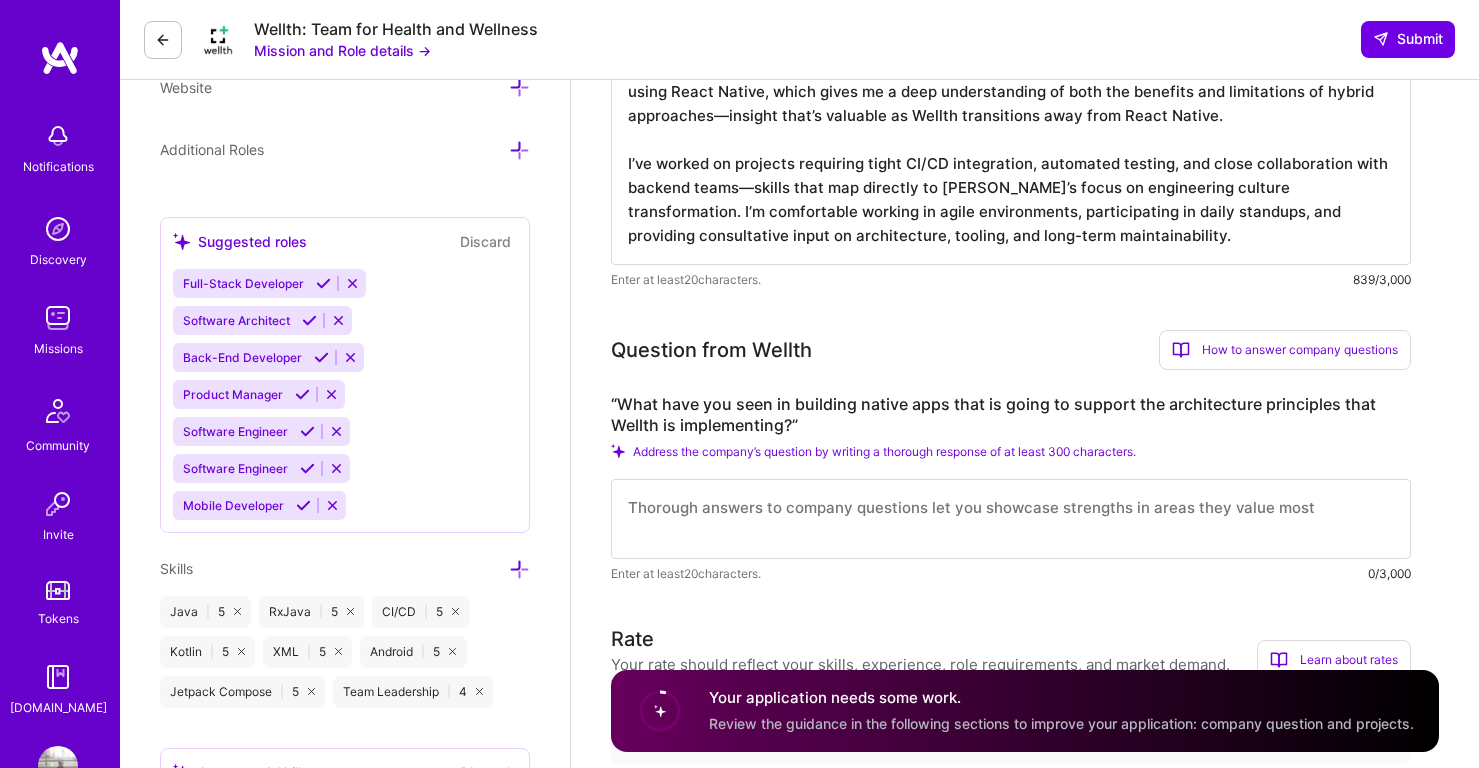 type on "My experience aligns closely with Wellth’s mission and technical goals. I’ve built and maintained native Android applications using Kotlin and Jetpack Compose, focusing on clean architecture, modular design, and scalable UI systems. I’ve also contributed to cross-platform projects using React Native, which gives me a deep understanding of both the benefits and limitations of hybrid approaches—insight that’s valuable as Wellth transitions away from React Native.
I’ve worked on projects requiring tight CI/CD integration, automated testing, and close collaboration with backend teams—skills that map directly to Wellth’s focus on engineering culture transformation. I’m comfortable working in agile environments, participating in daily standups, and providing consultative input on architecture, tooling, and long-term maintainability." 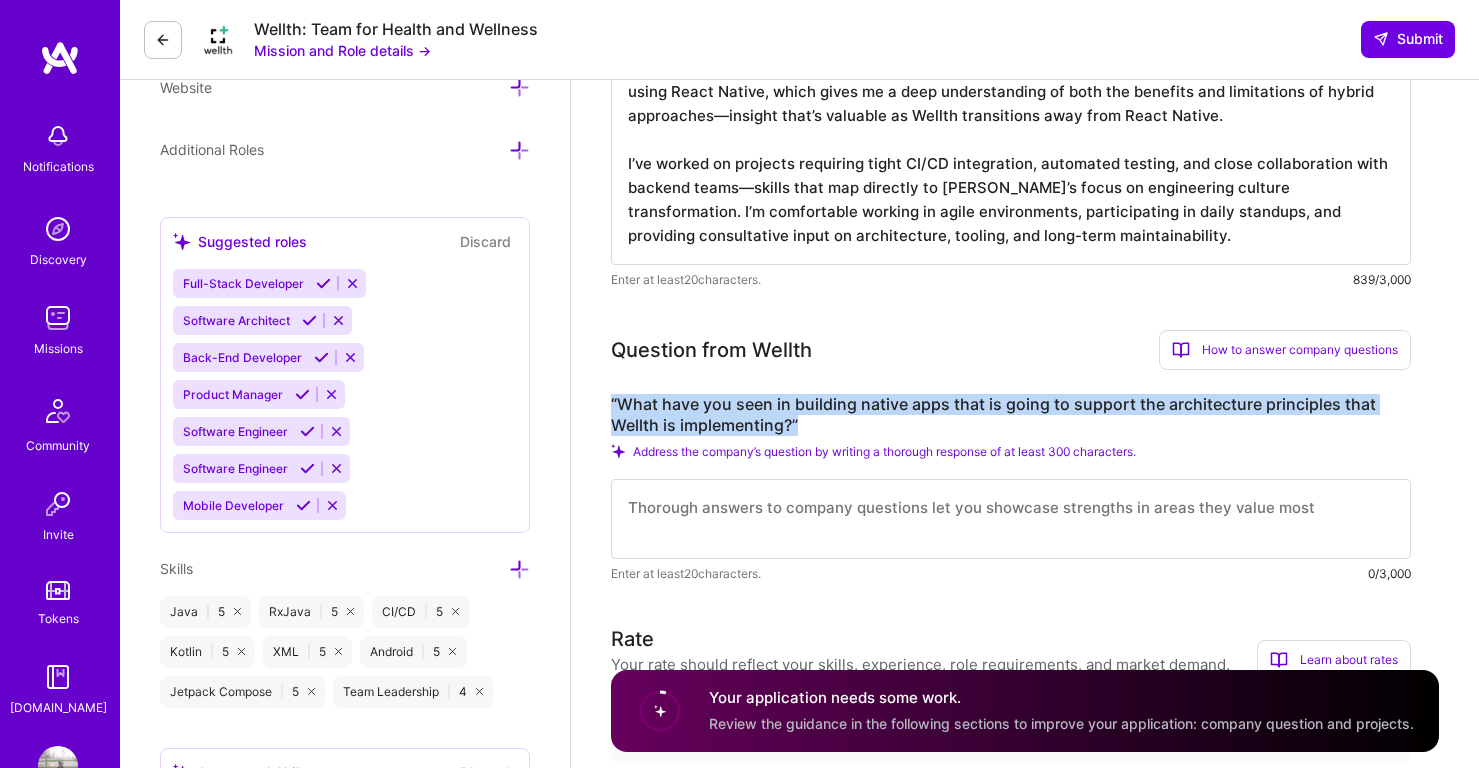drag, startPoint x: 819, startPoint y: 427, endPoint x: 595, endPoint y: 400, distance: 225.62137 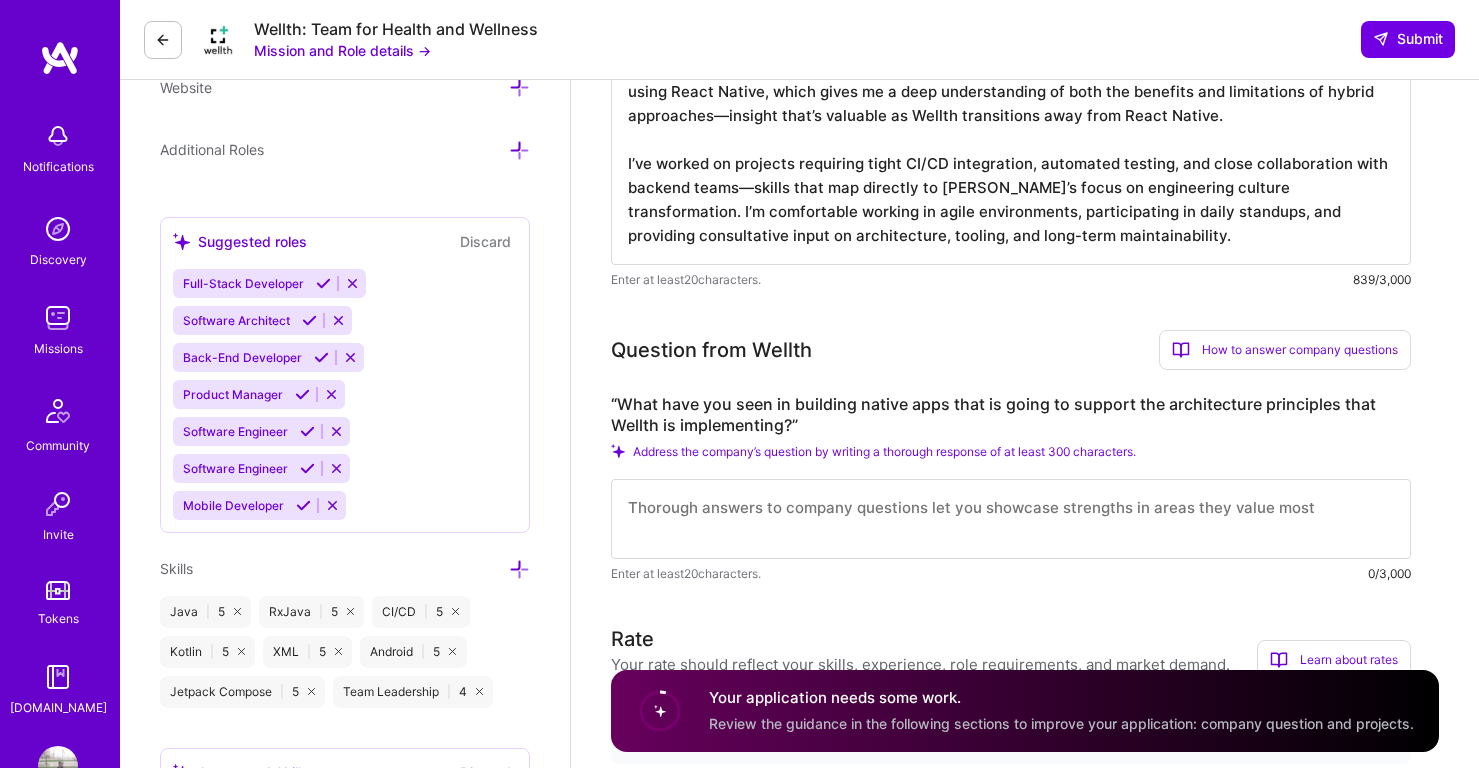 click at bounding box center (1011, 519) 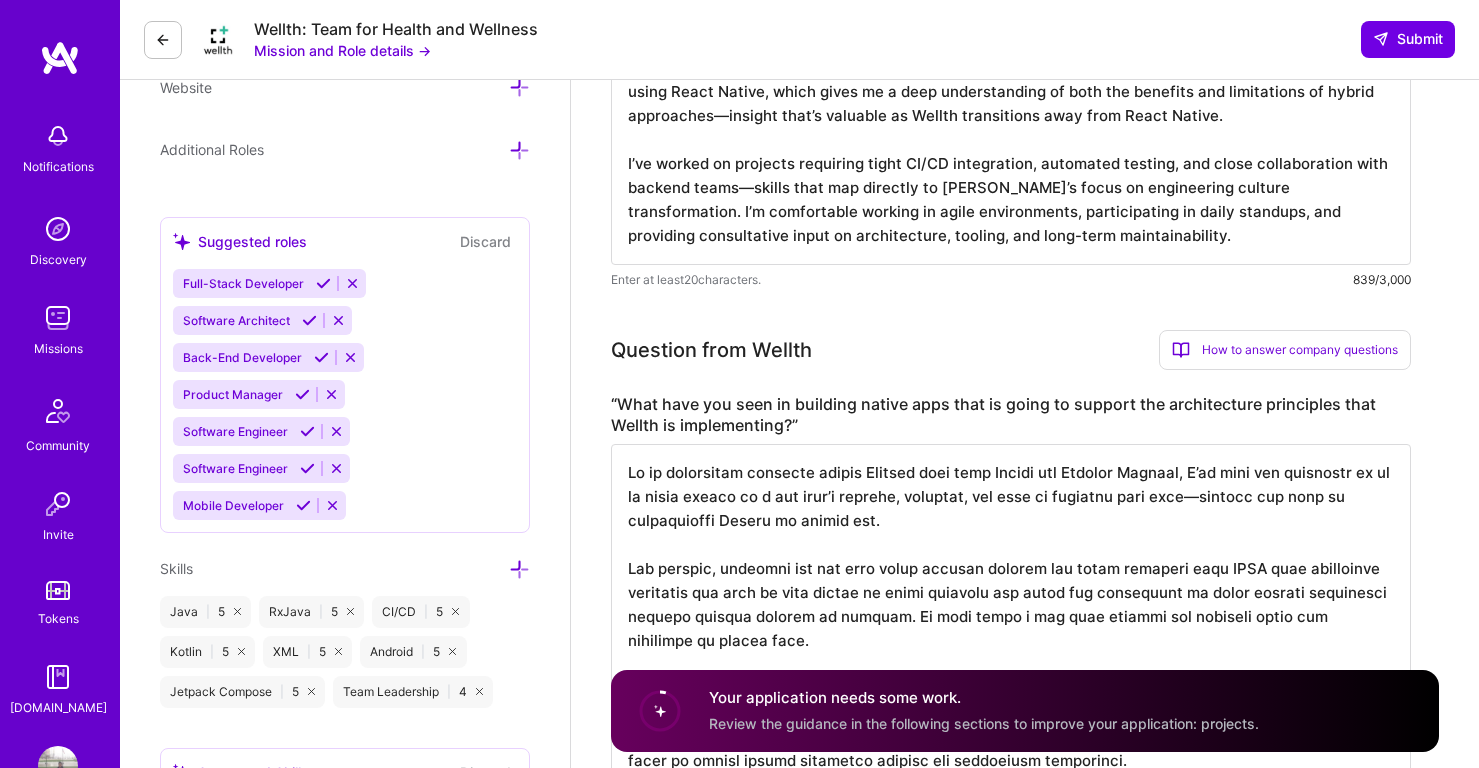 scroll, scrollTop: 850, scrollLeft: 0, axis: vertical 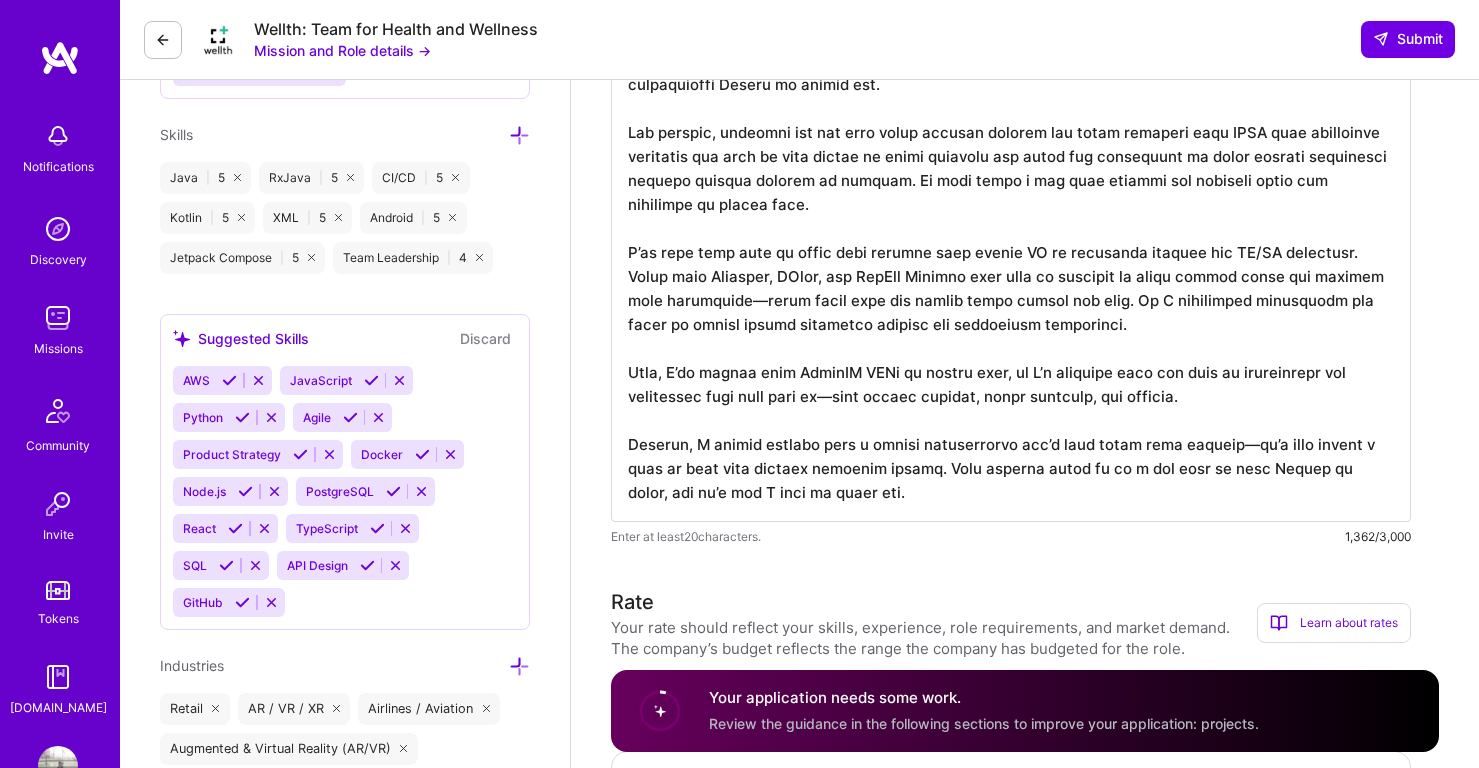 drag, startPoint x: 871, startPoint y: 496, endPoint x: 603, endPoint y: 64, distance: 508.3778 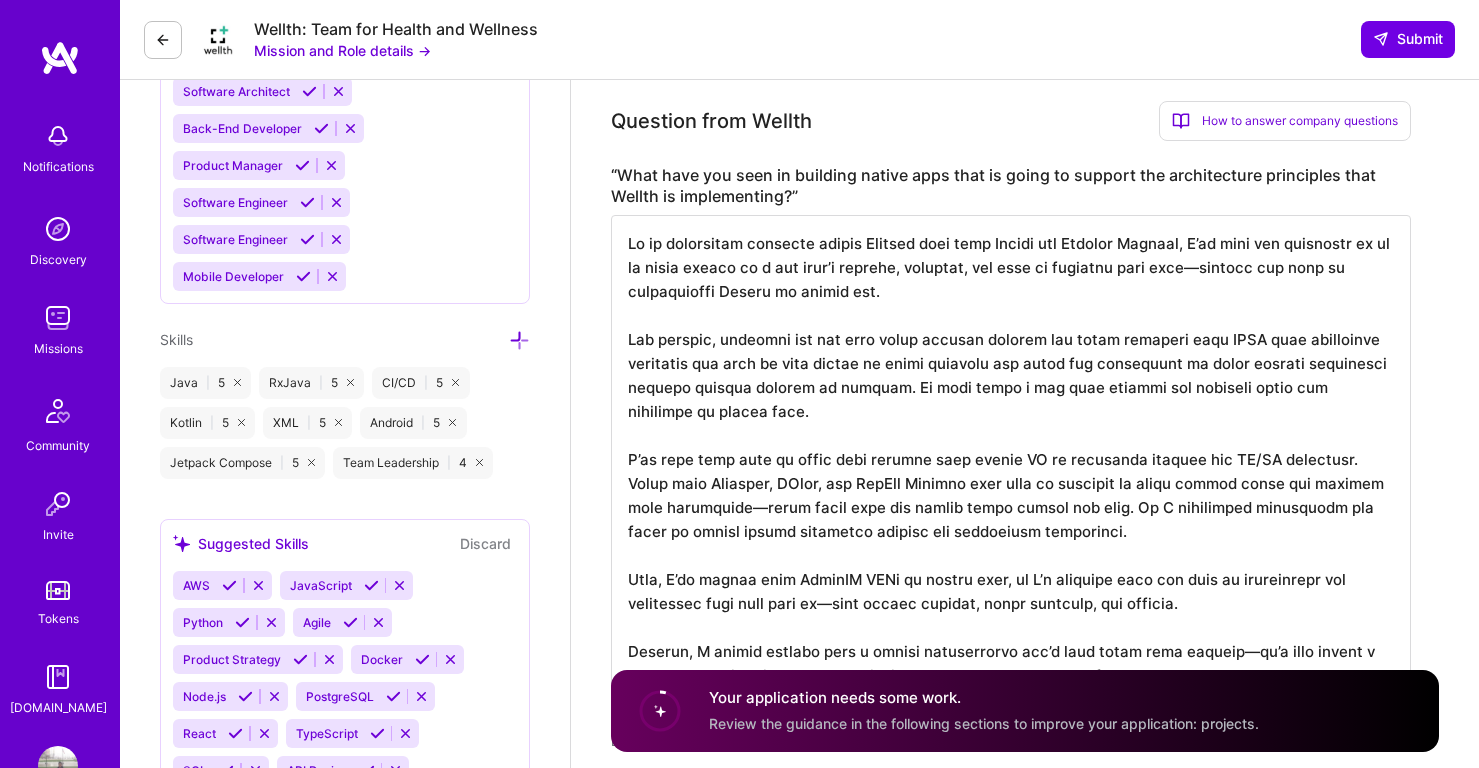 scroll, scrollTop: 1026, scrollLeft: 0, axis: vertical 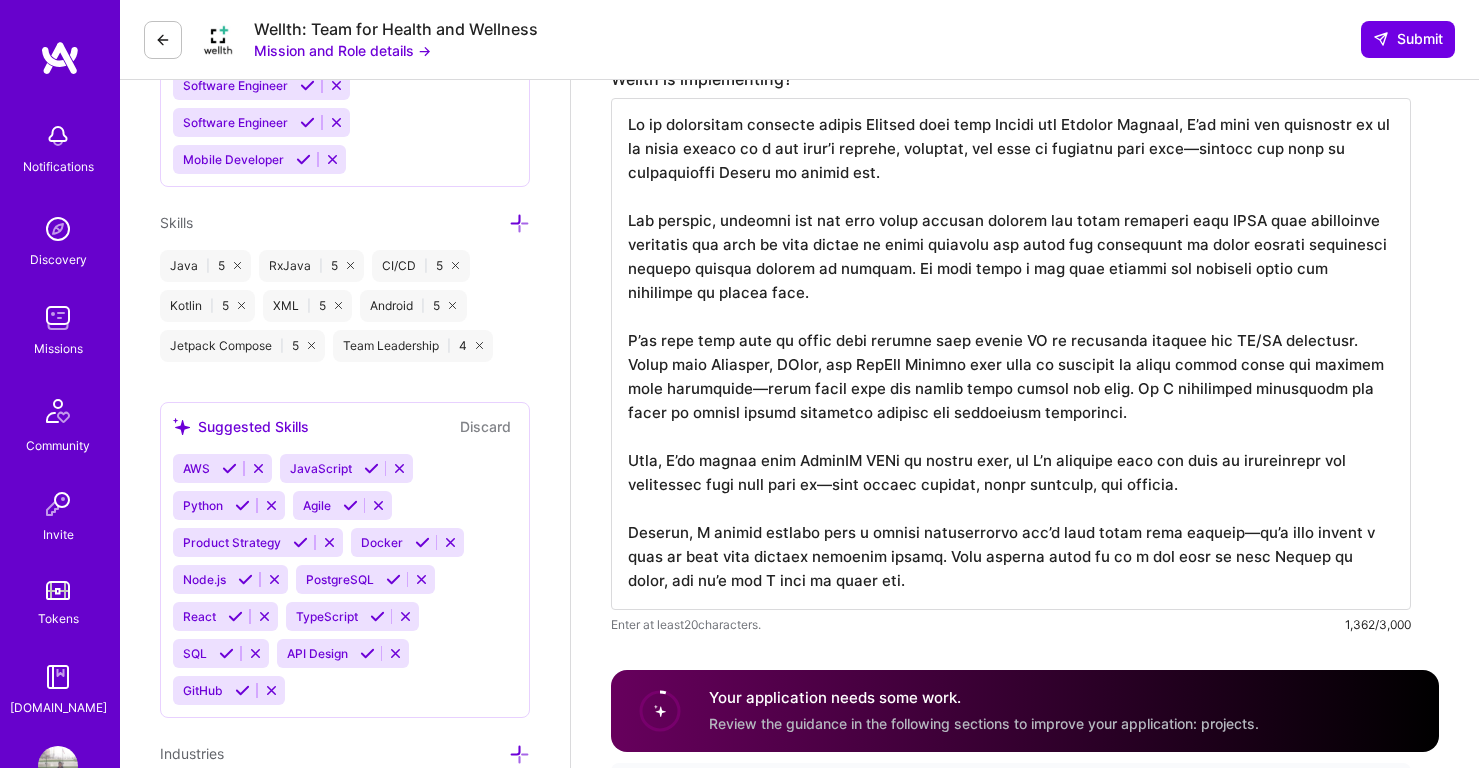 click at bounding box center [1011, 354] 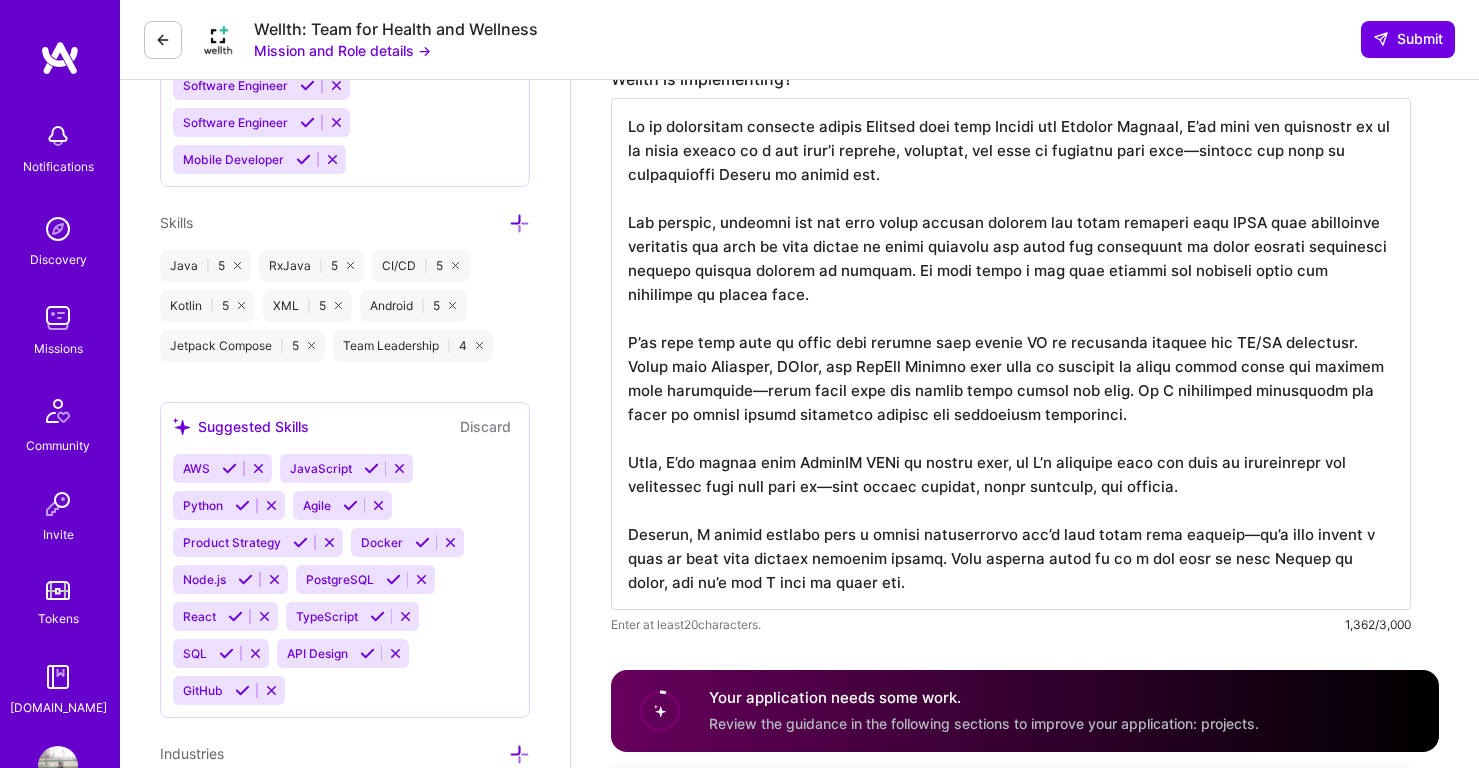 drag, startPoint x: 798, startPoint y: 587, endPoint x: 602, endPoint y: 106, distance: 519.40063 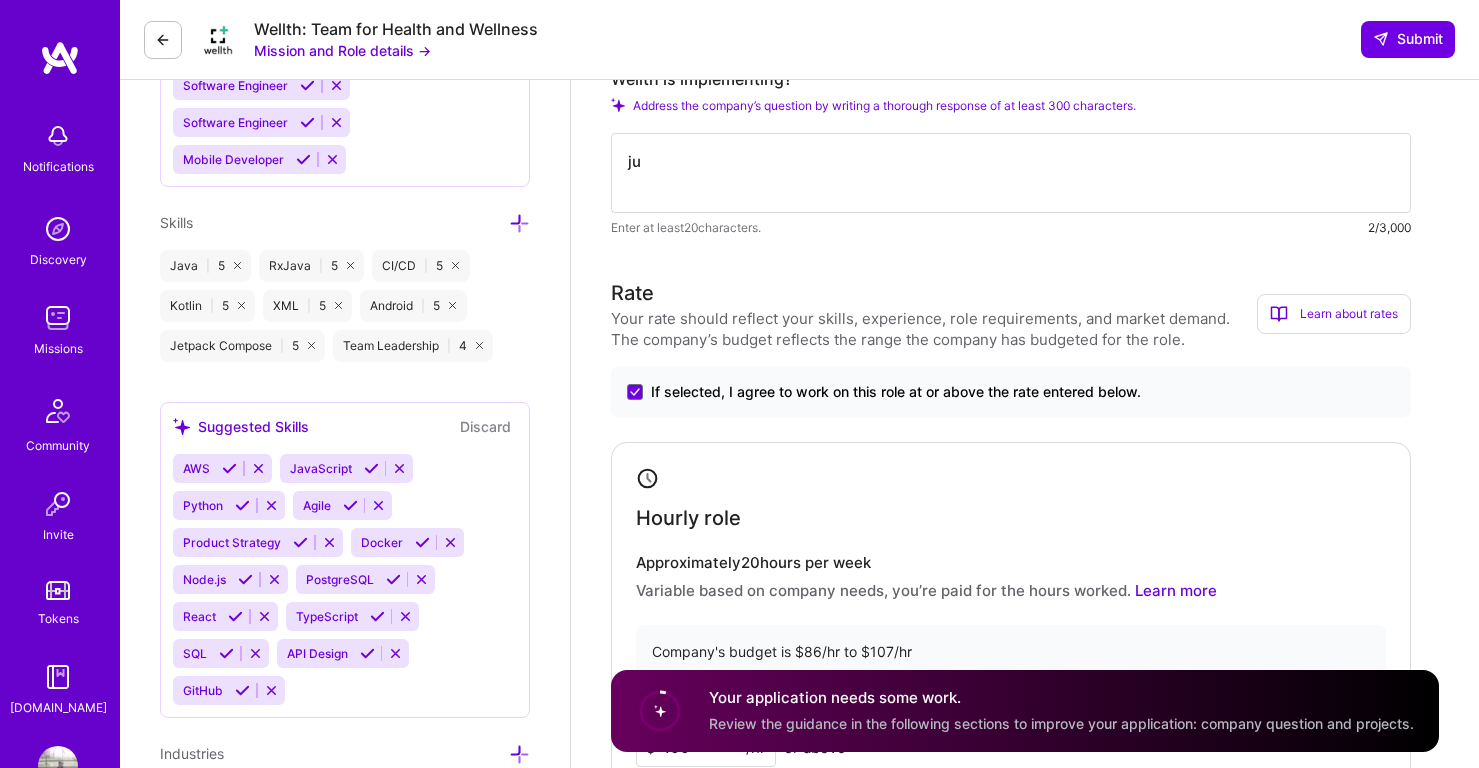 type on "j" 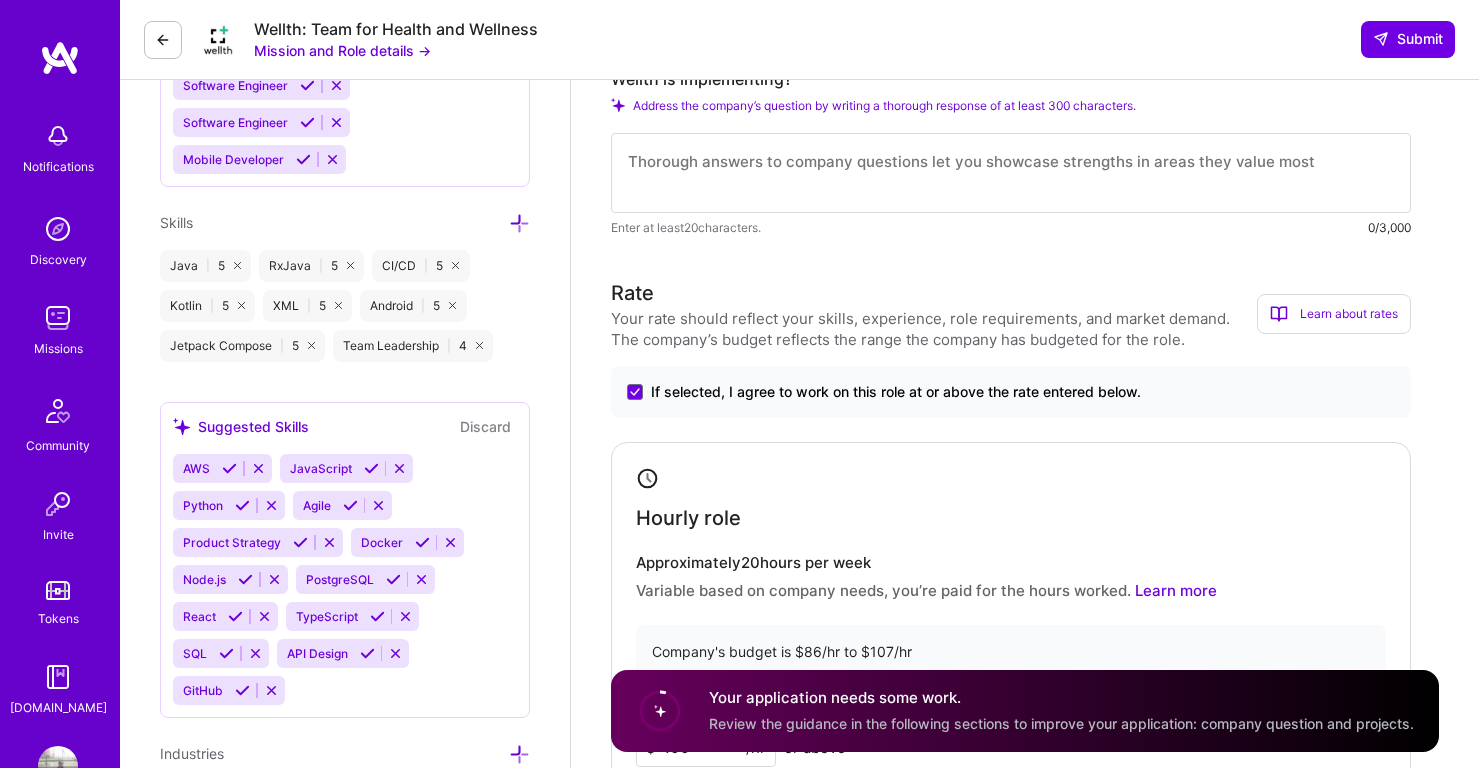 click at bounding box center (1011, 173) 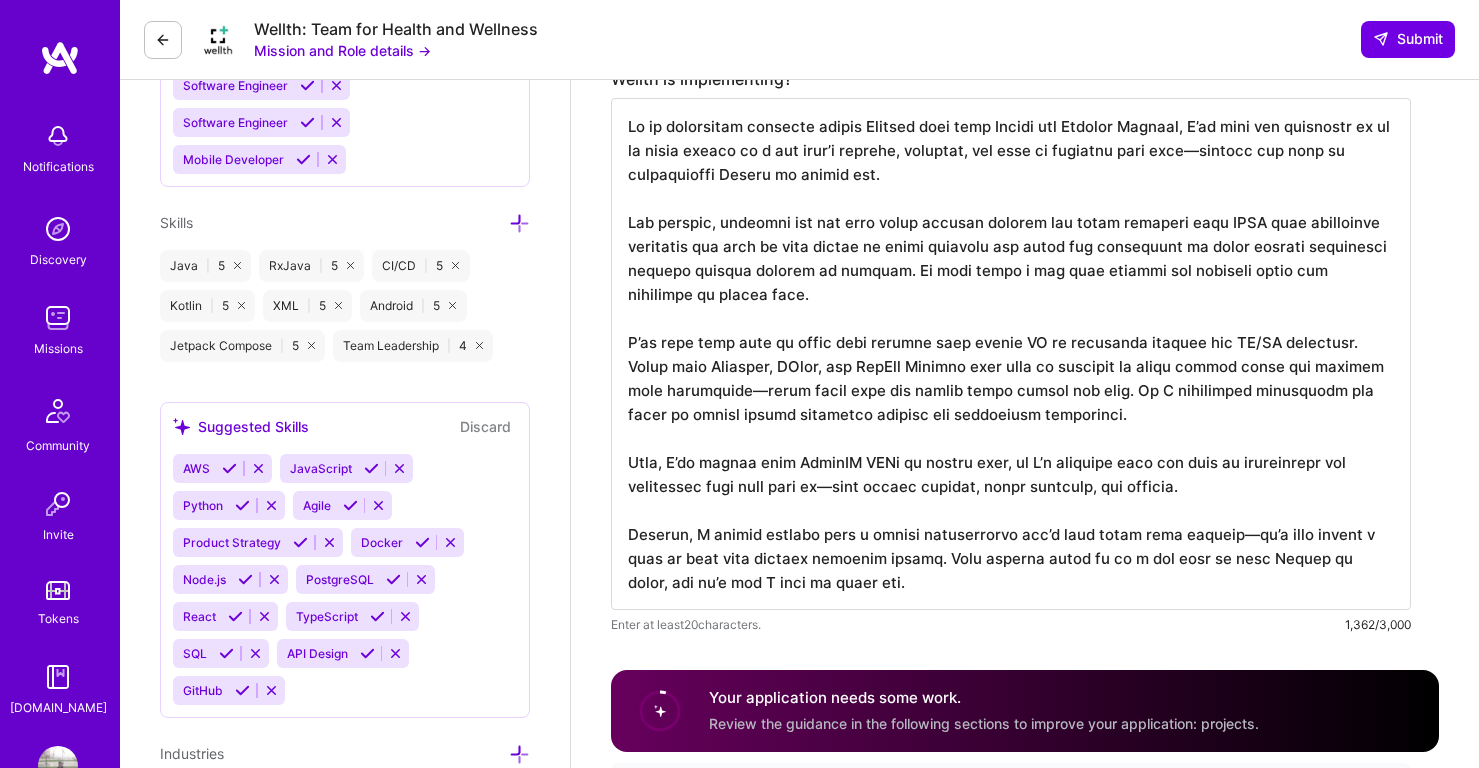 scroll, scrollTop: 2, scrollLeft: 0, axis: vertical 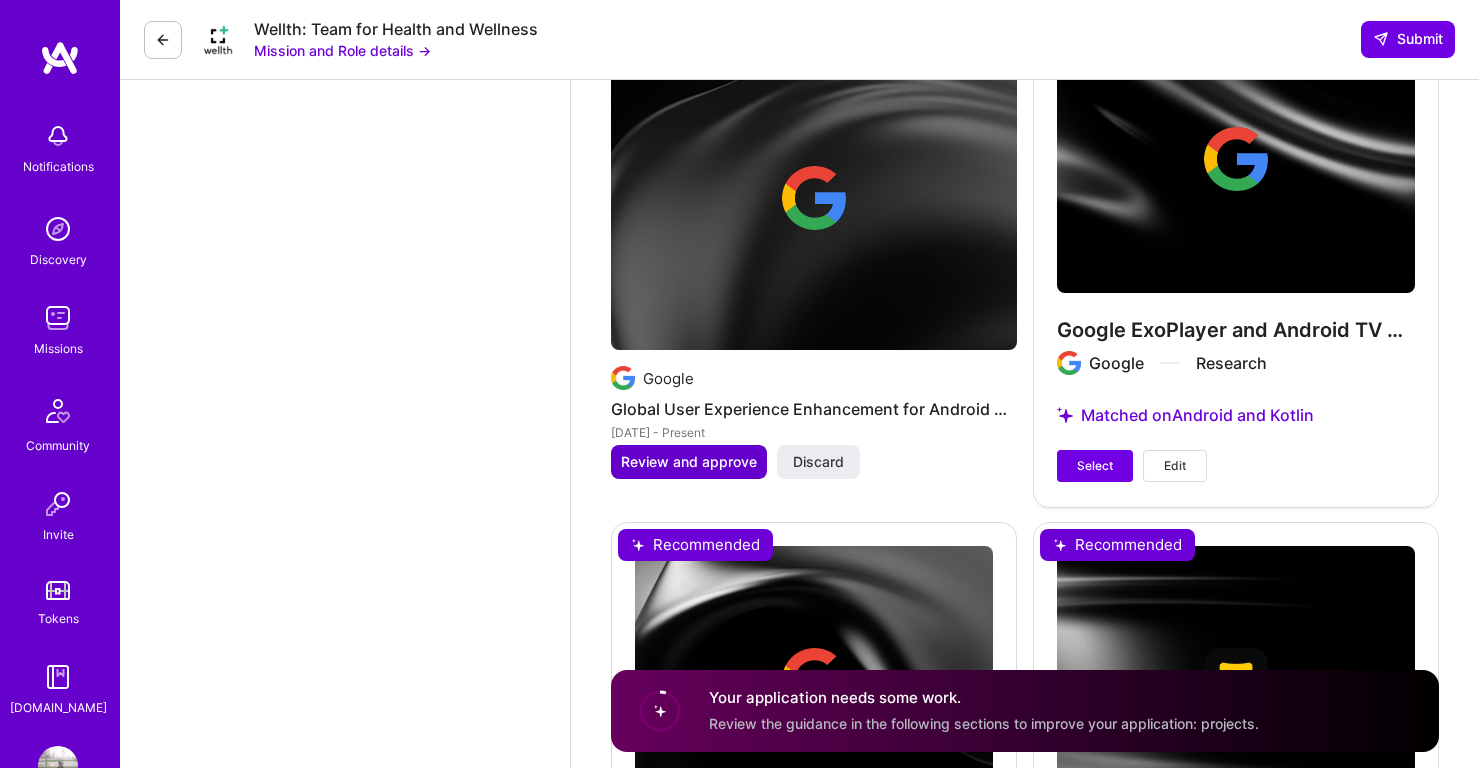 type on "In my experience building native Android apps with Kotlin and Jetpack Compose, I’ve seen how important it is to build things in a way that’s modular, testable, and easy to maintain over time—exactly the kind of architecture Wellth is aiming for.
For example, breaking the app into clear feature modules and using patterns like MVVM with dependency injection has made it much easier to scale projects and bring new developers on board without everything feeling tightly coupled or fragile. It also helps a lot with keeping the codebase clean and organized as things grow.
I’ve also been part of teams that shifted from manual QA to automated testing and CI/CD pipelines. Tools like Espresso, JUnit, and GitHub Actions have made it possible to catch issues early and release with confidence—which saves time and builds trust across the team. So I definitely understand the value of moving toward automated testing and continuous deployment.
Plus, I’ve worked with GraphQL APIs in mobile apps, so I’m familiar with the ki..." 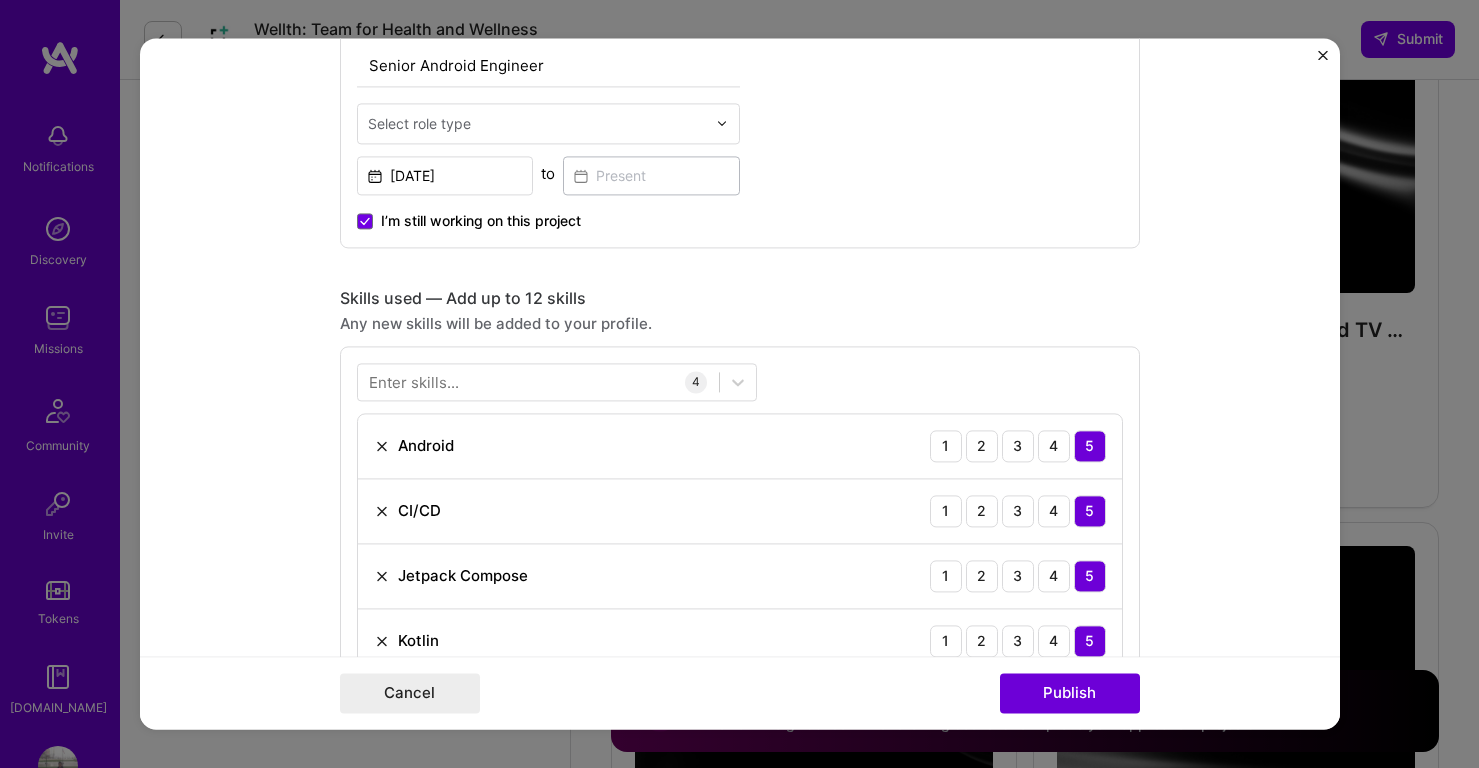 scroll, scrollTop: 712, scrollLeft: 0, axis: vertical 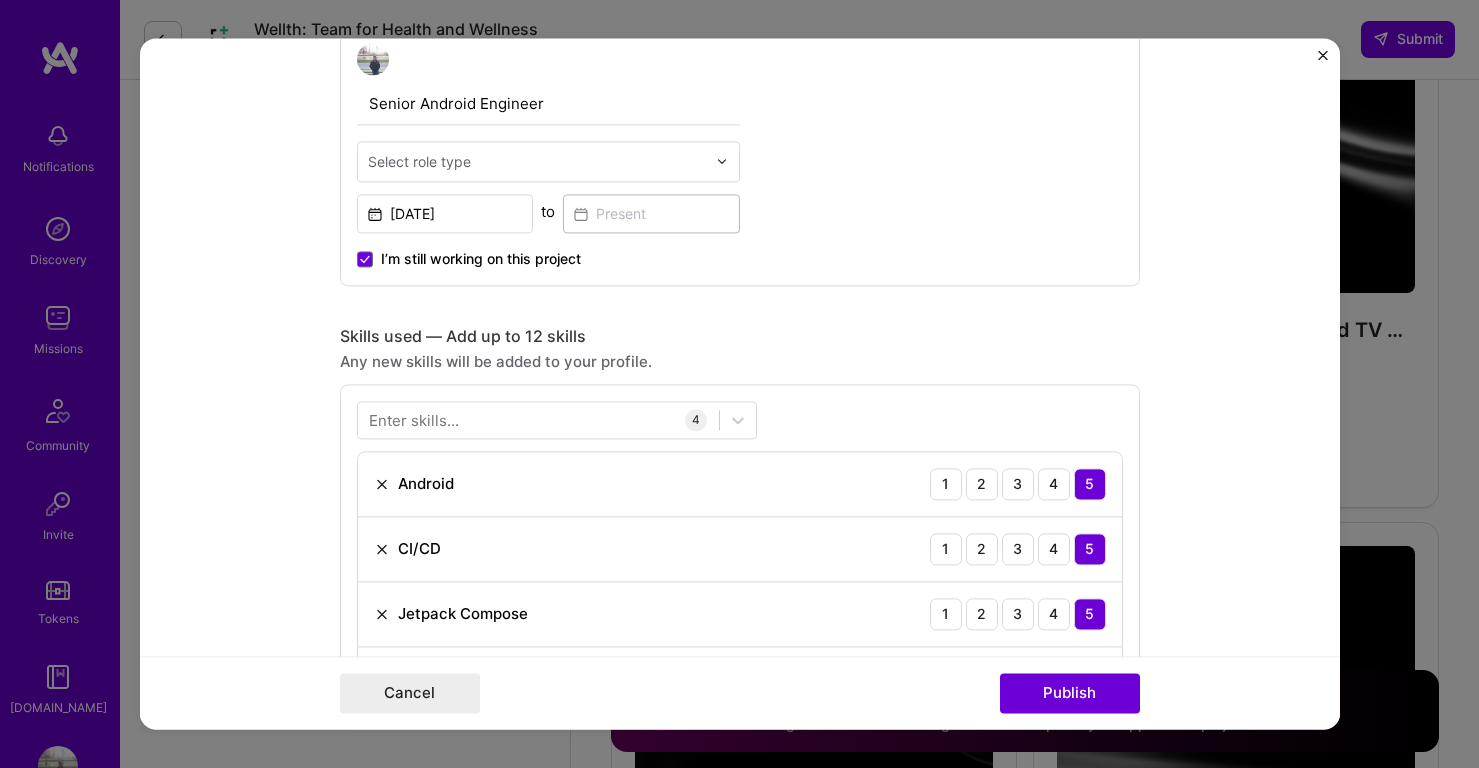 click at bounding box center (537, 161) 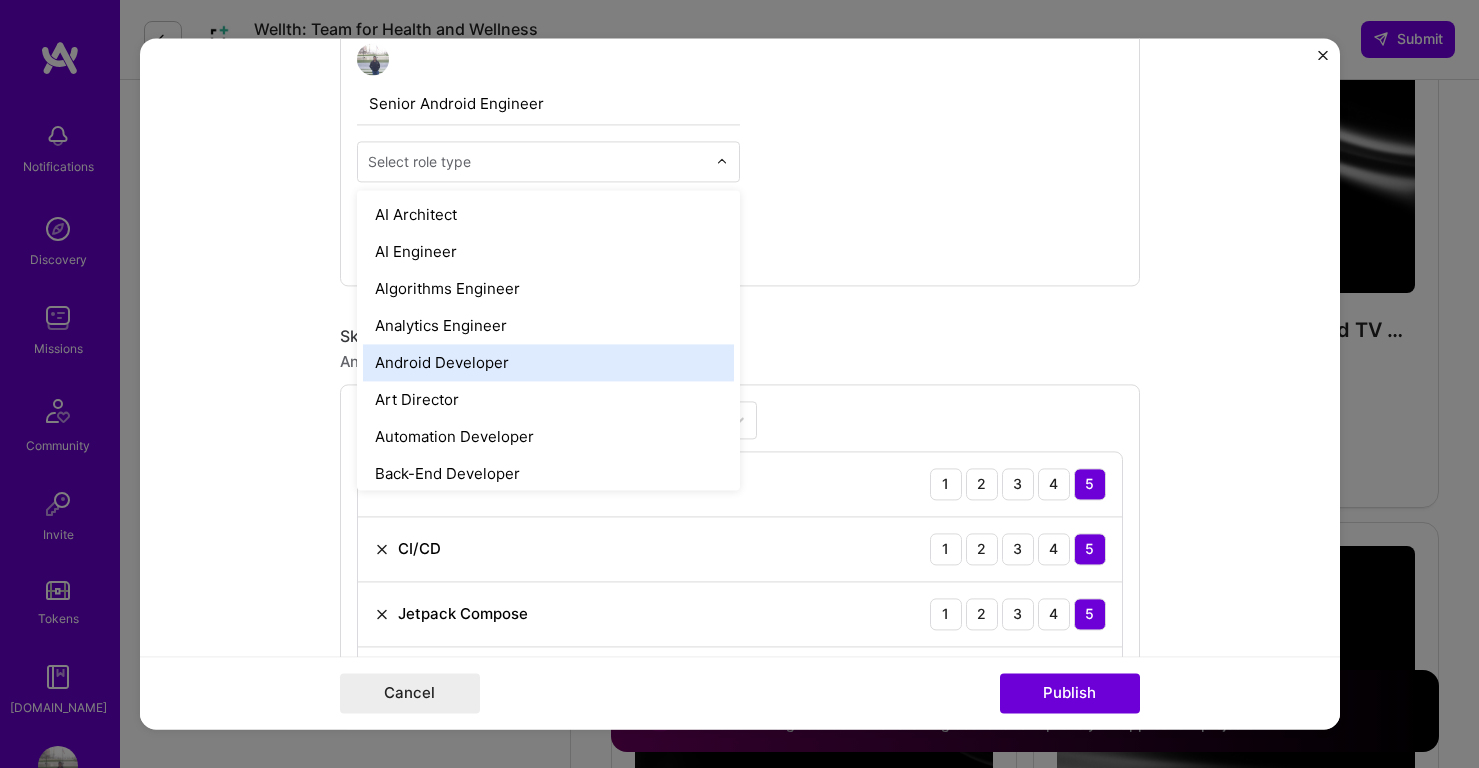 click on "Android Developer" at bounding box center (548, 362) 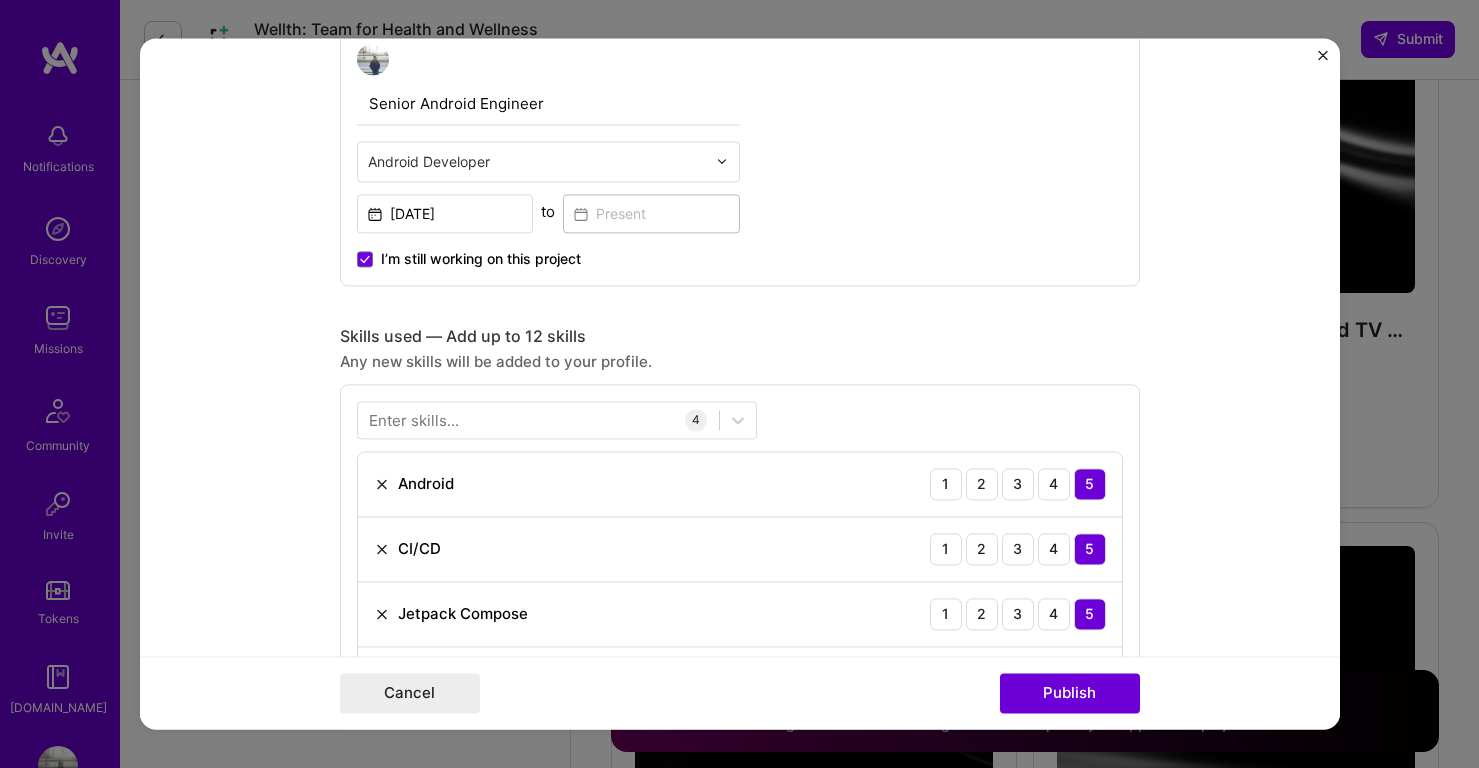click on "I’m still working on this project" at bounding box center (481, 259) 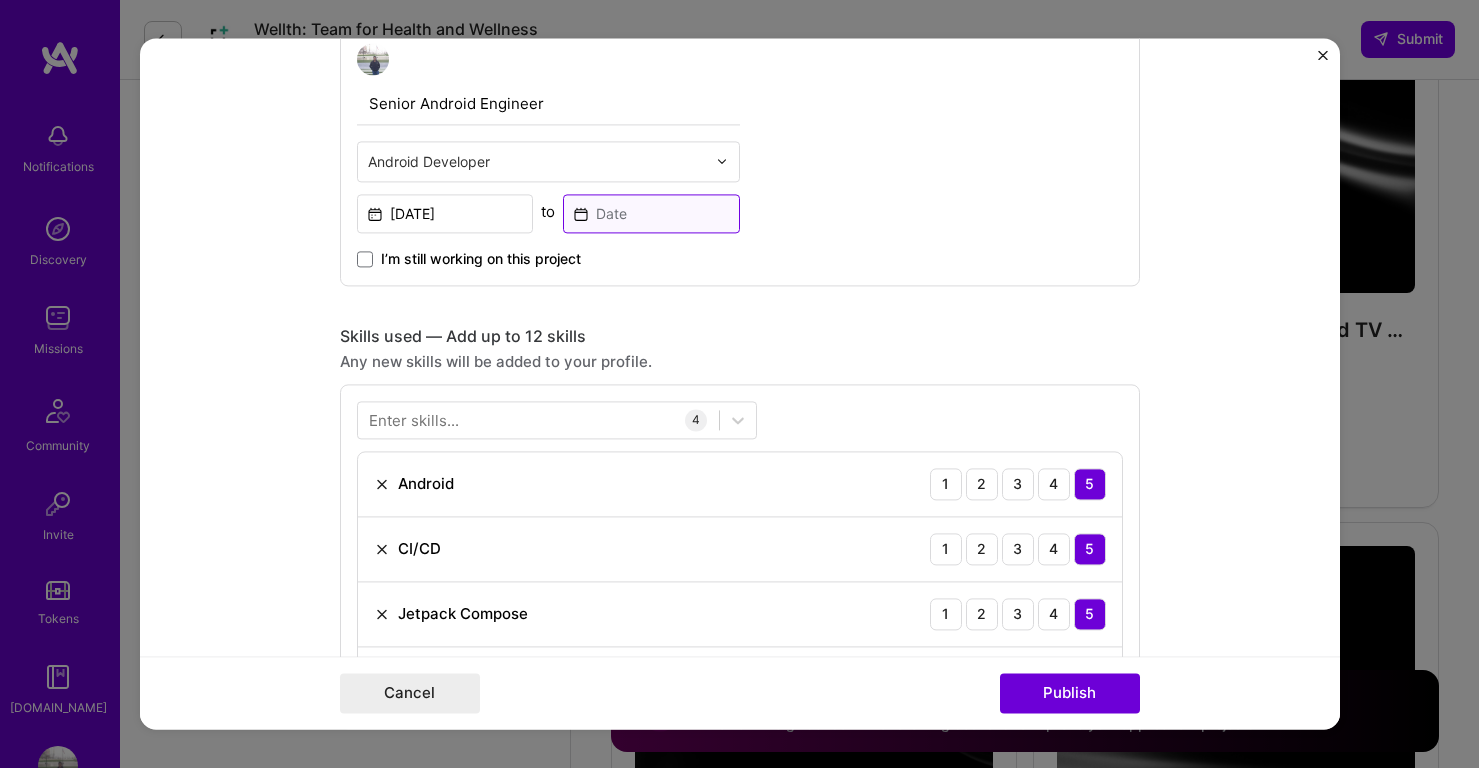 click at bounding box center [651, 213] 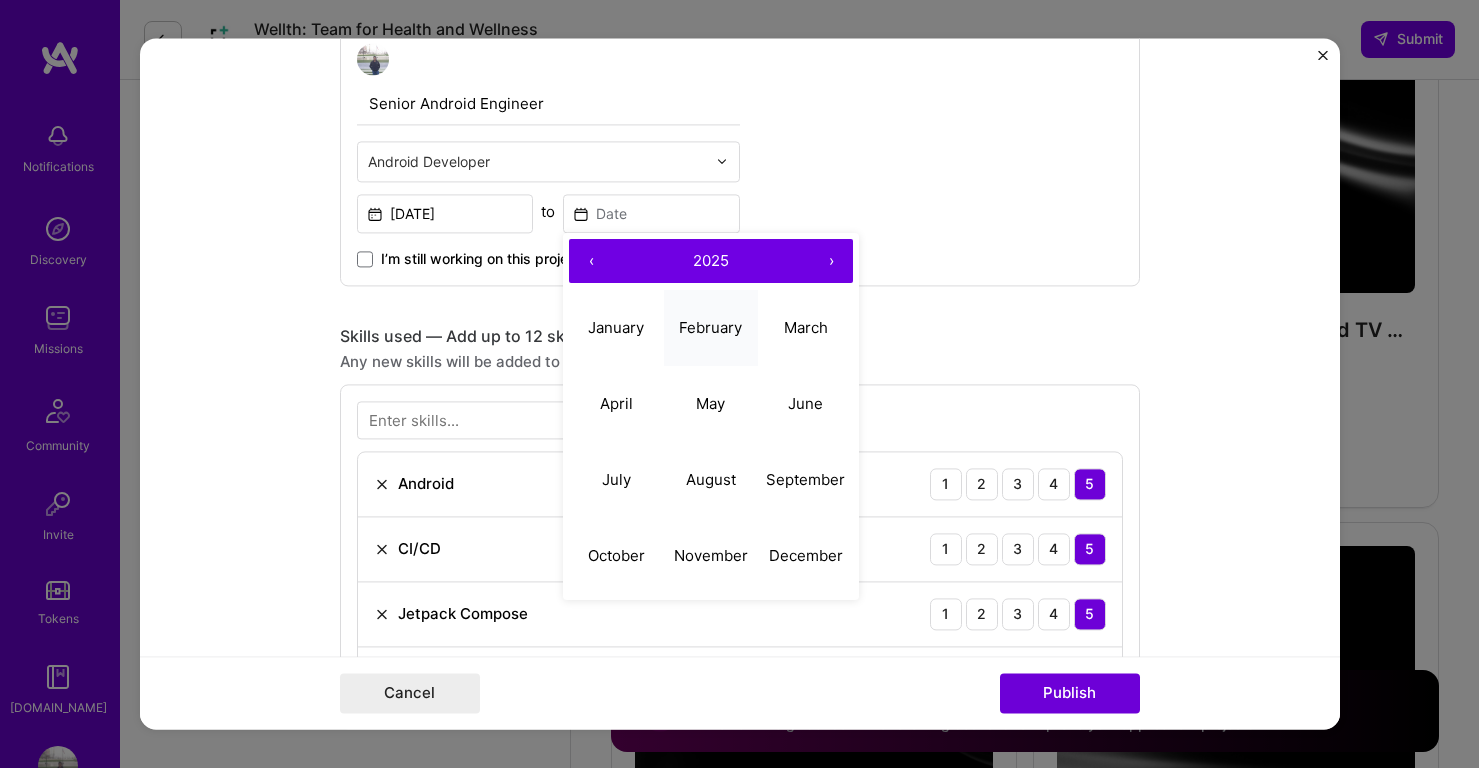 click on "February" at bounding box center [710, 328] 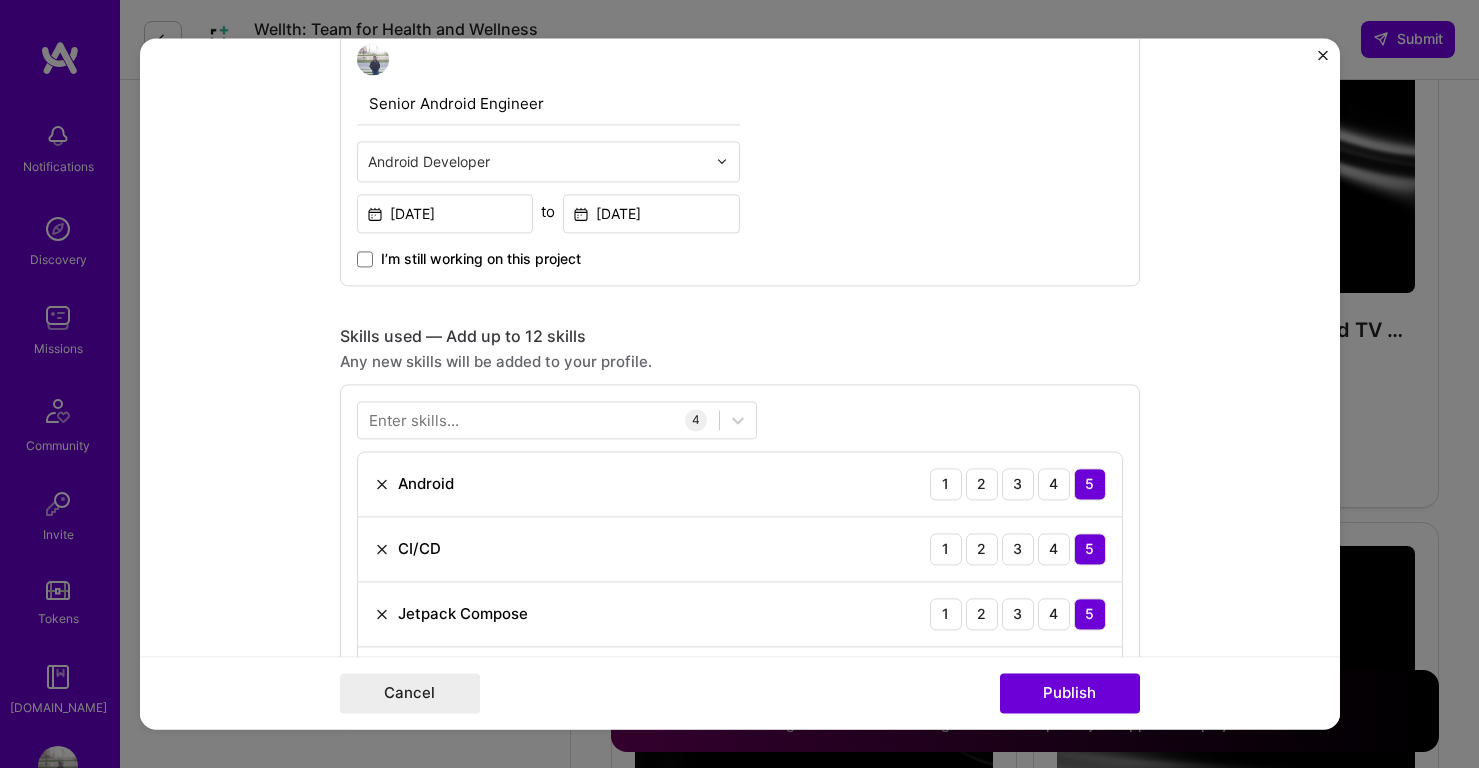 click on "Senior Android Engineer Android Developer Mar, 2018
to Feb, 2025
I’m still working on this project" at bounding box center [740, 156] 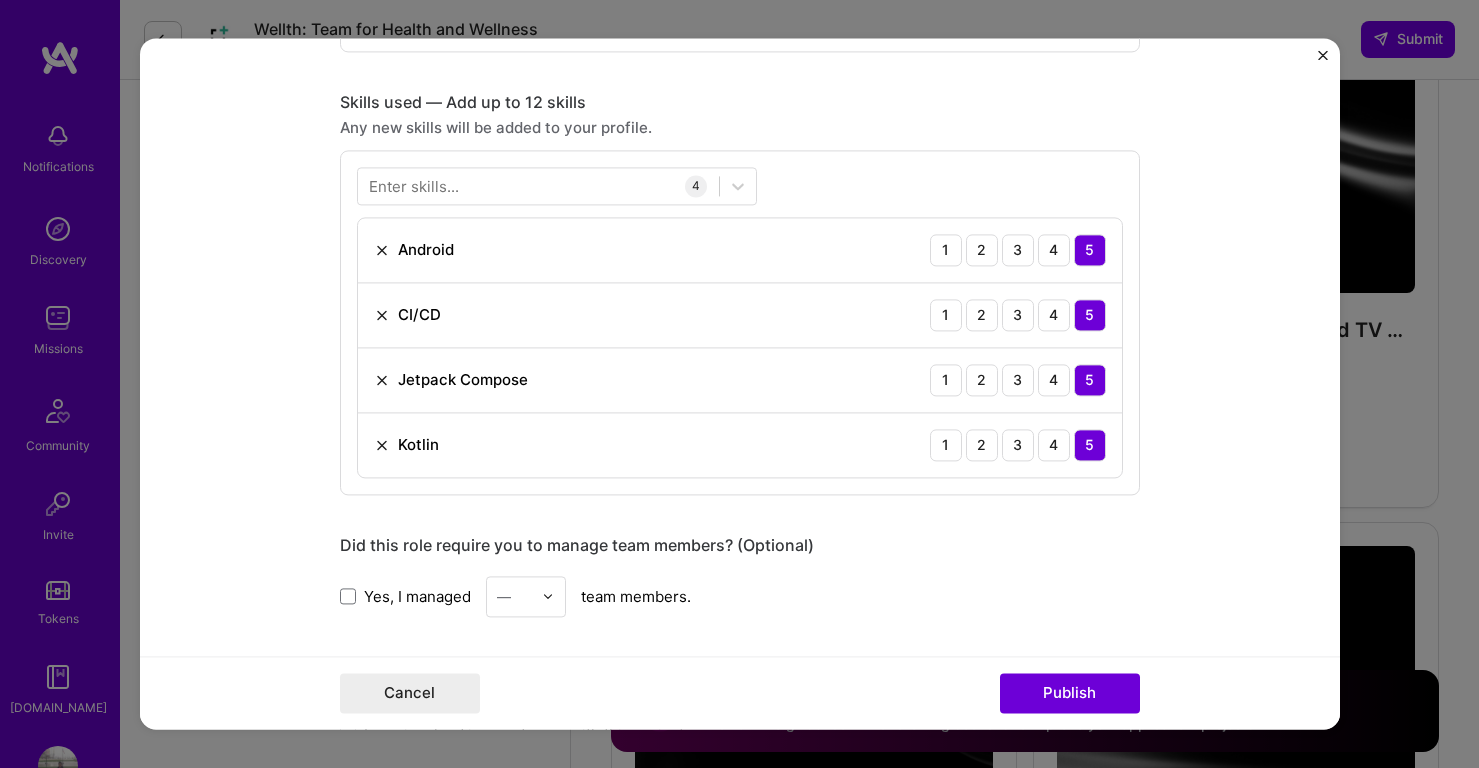 scroll, scrollTop: 1030, scrollLeft: 0, axis: vertical 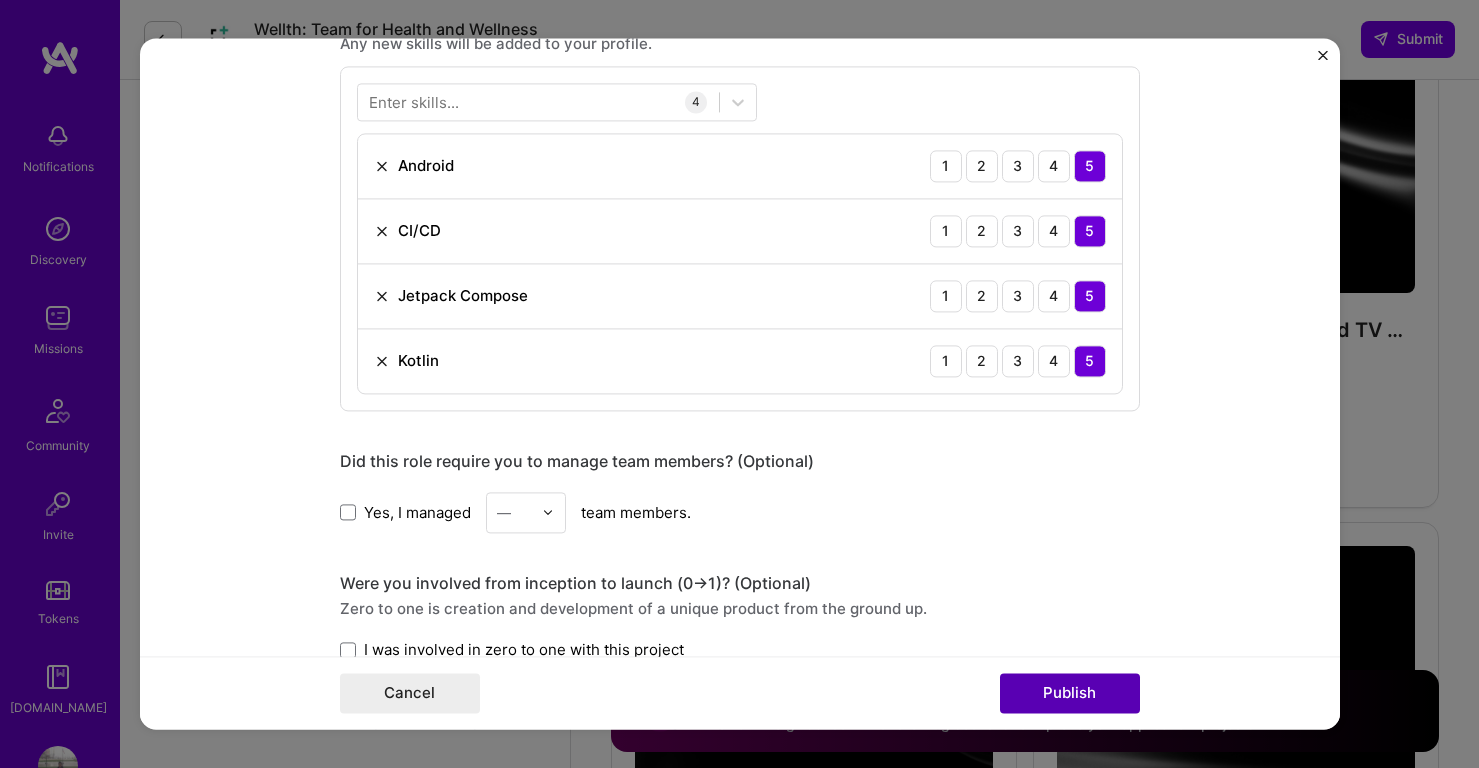 click on "Publish" at bounding box center (1070, 694) 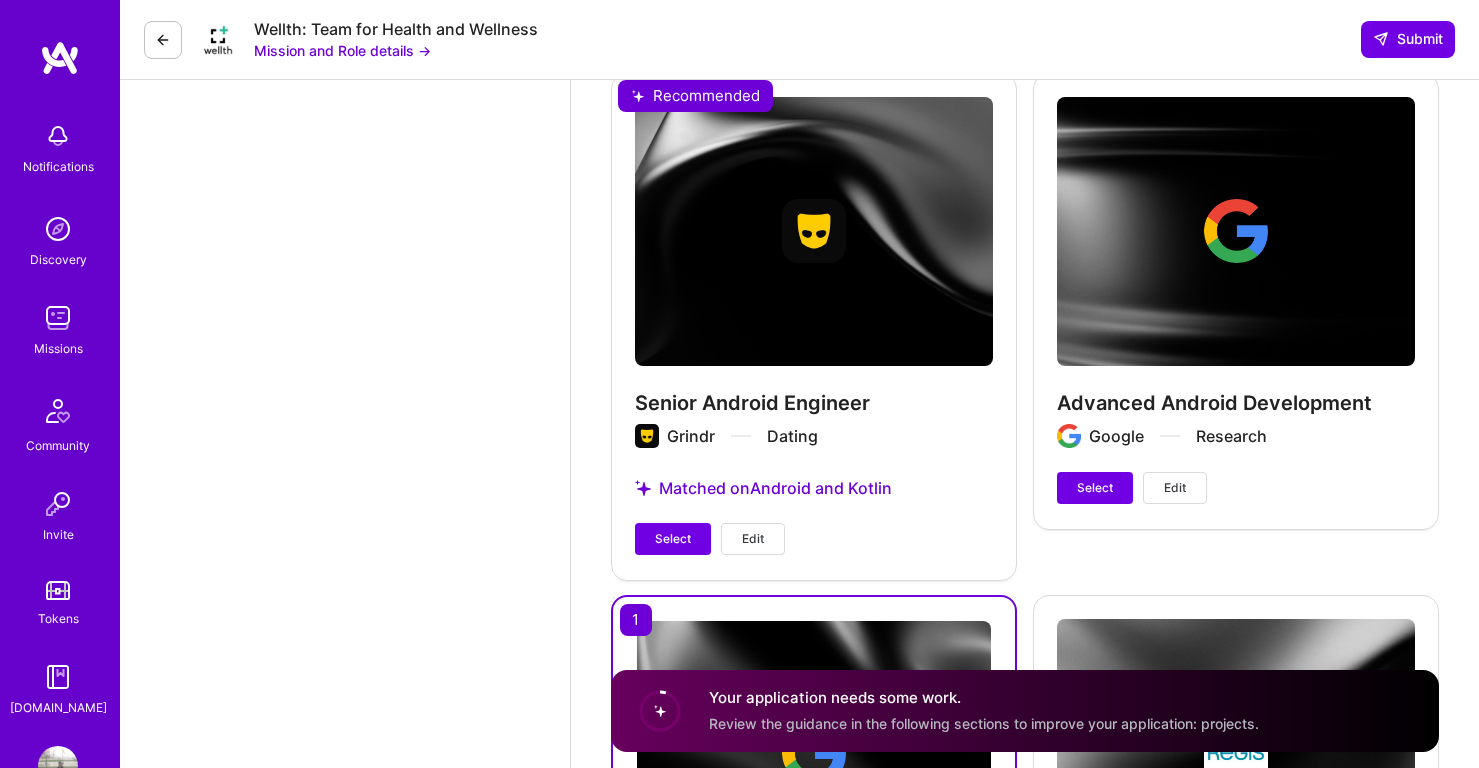 scroll, scrollTop: 3412, scrollLeft: 0, axis: vertical 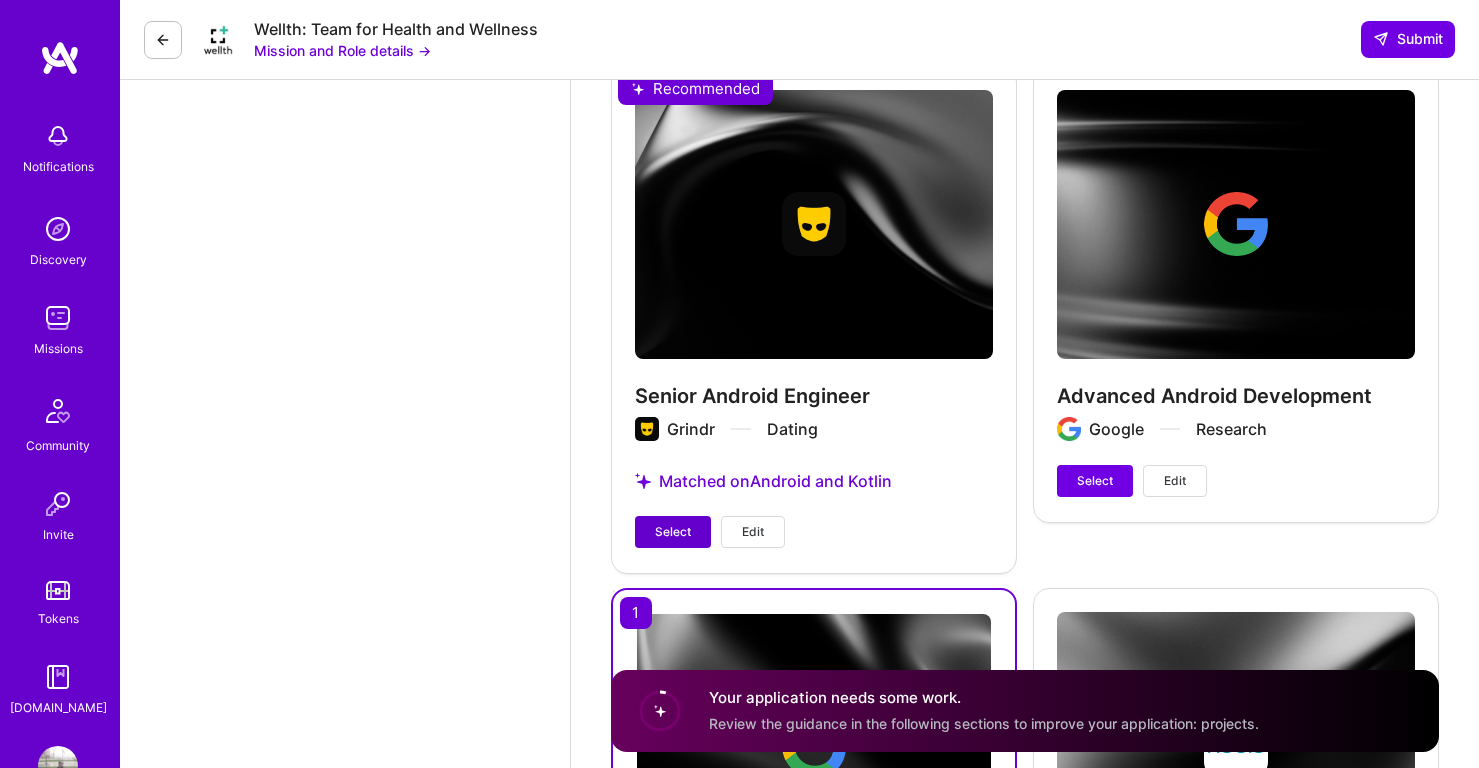 click on "Select" at bounding box center [673, 532] 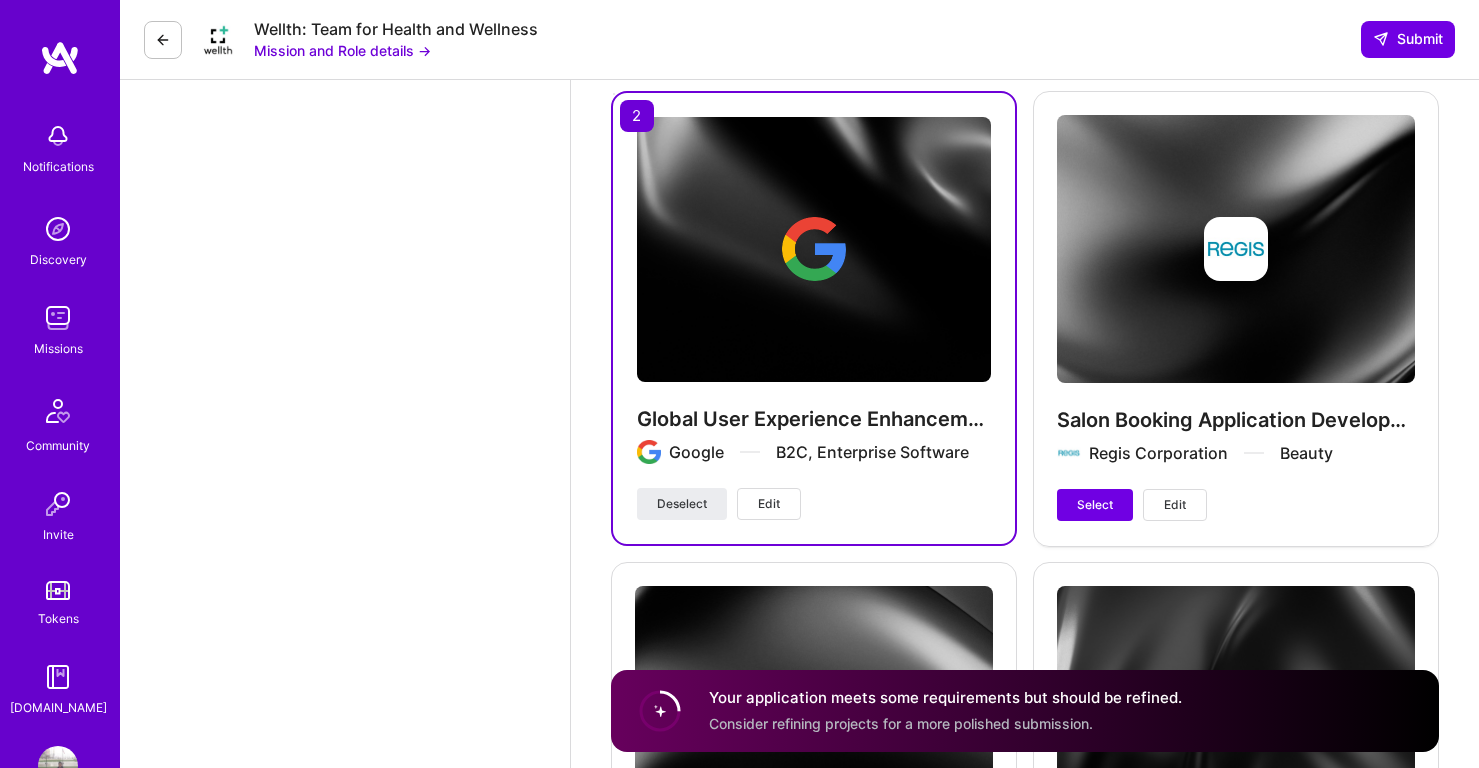 scroll, scrollTop: 3955, scrollLeft: 0, axis: vertical 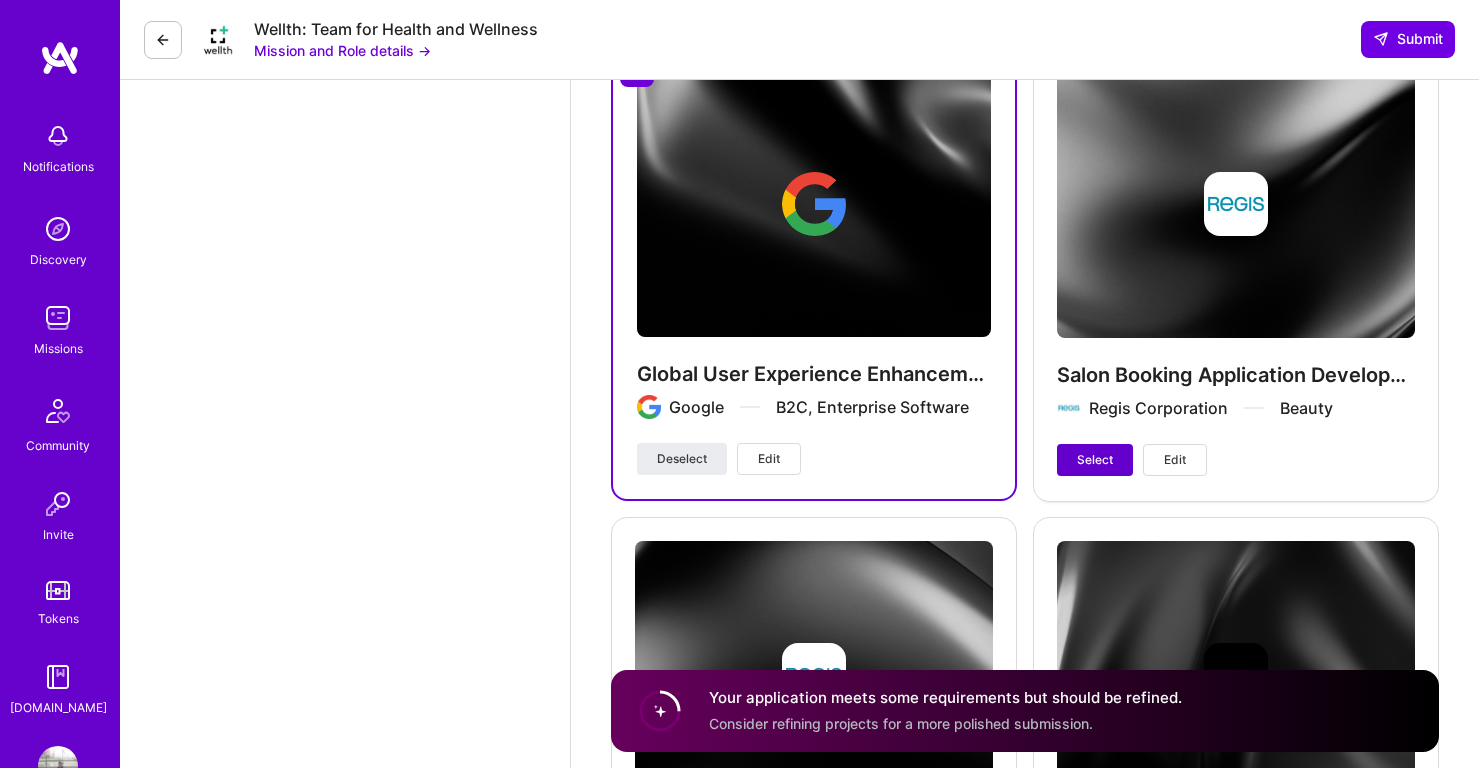 click on "Select" at bounding box center (1095, 460) 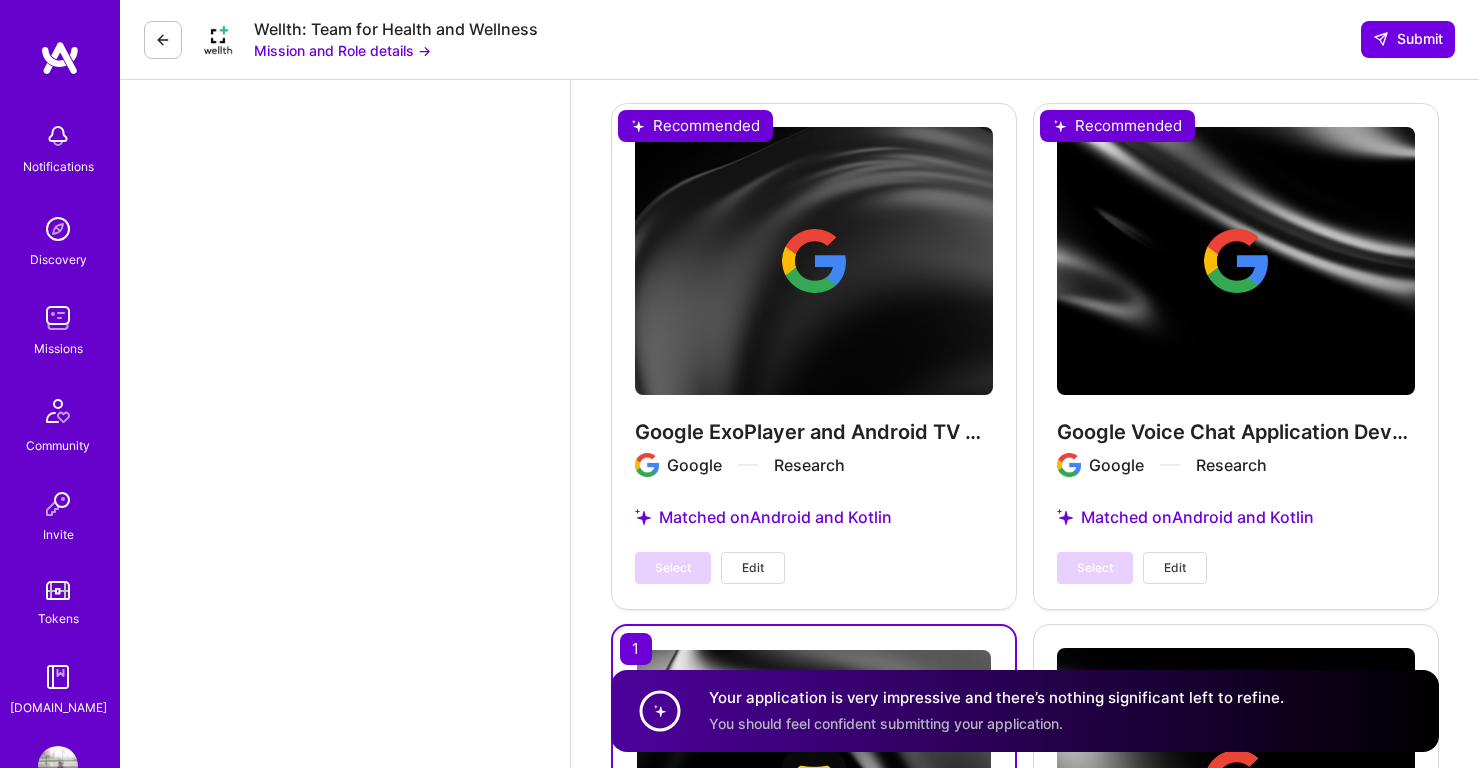 scroll, scrollTop: 3039, scrollLeft: 0, axis: vertical 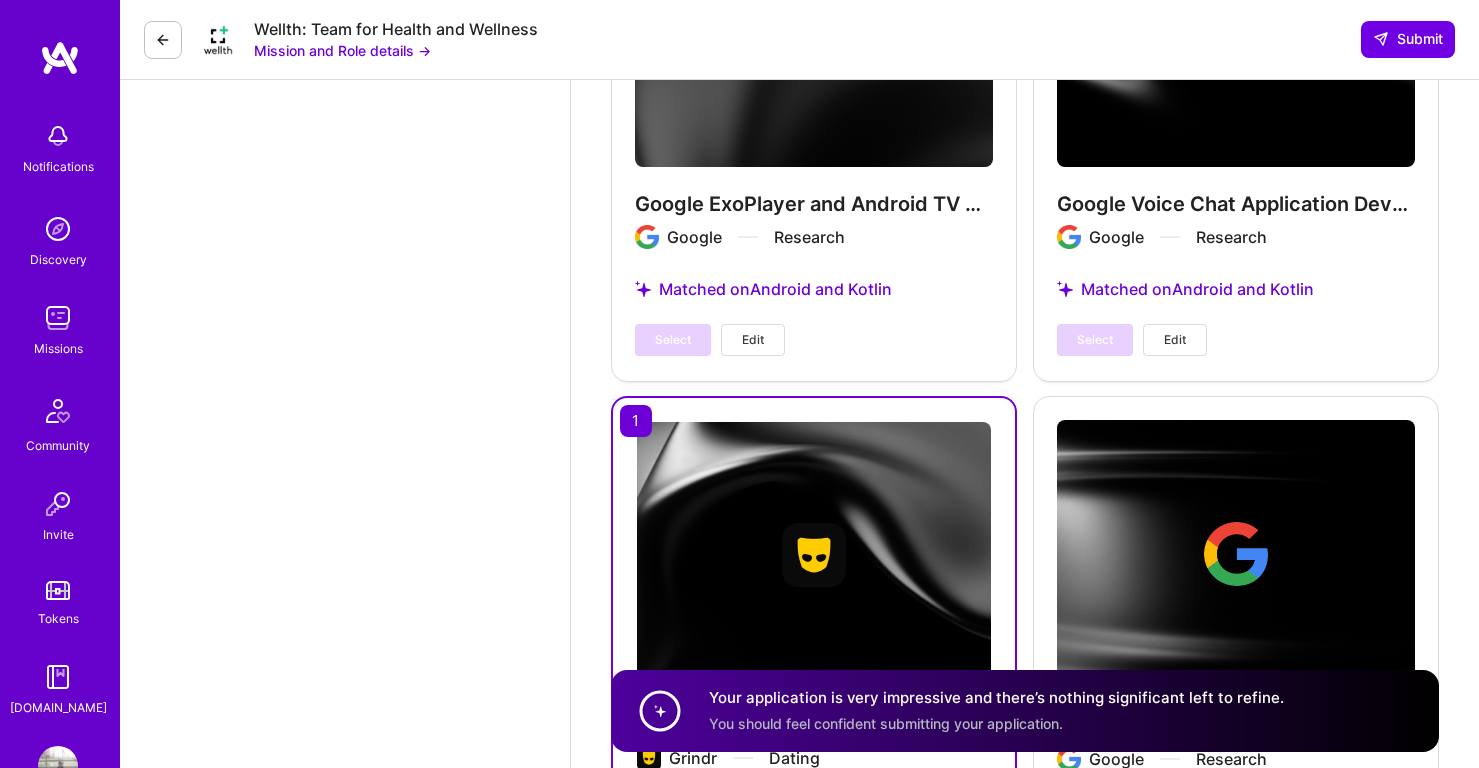 click on "Select Edit" at bounding box center (1132, 340) 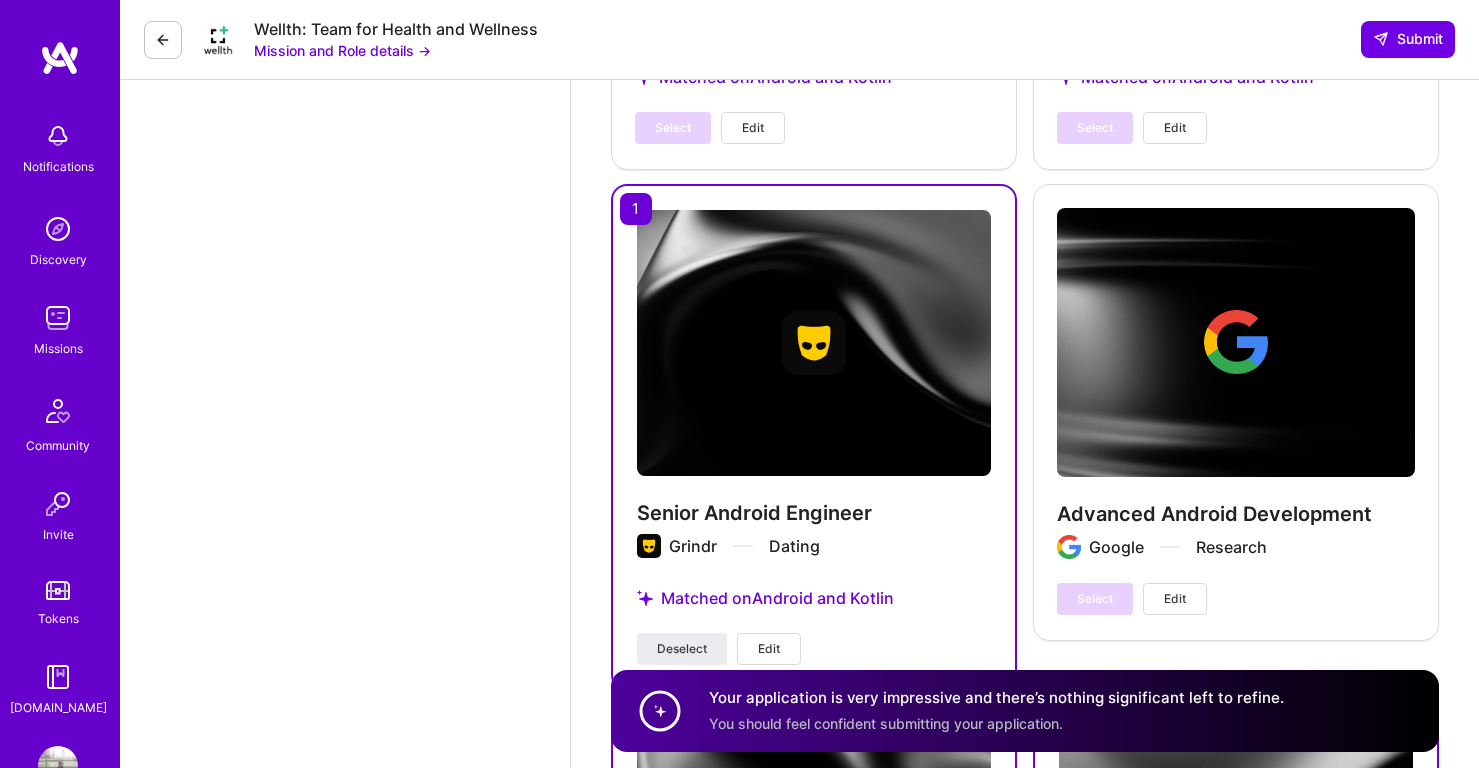 scroll, scrollTop: 3373, scrollLeft: 0, axis: vertical 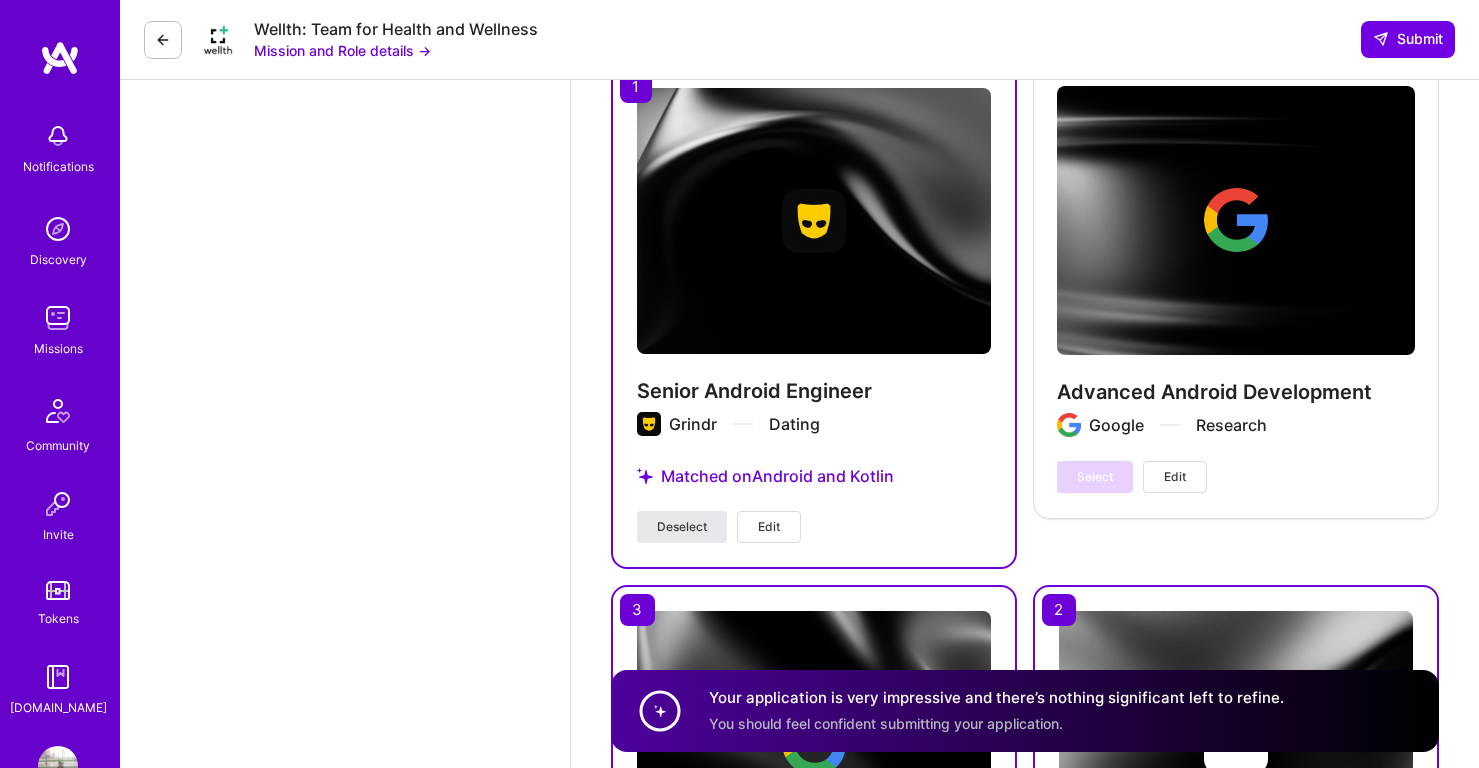 click on "Deselect" at bounding box center (682, 527) 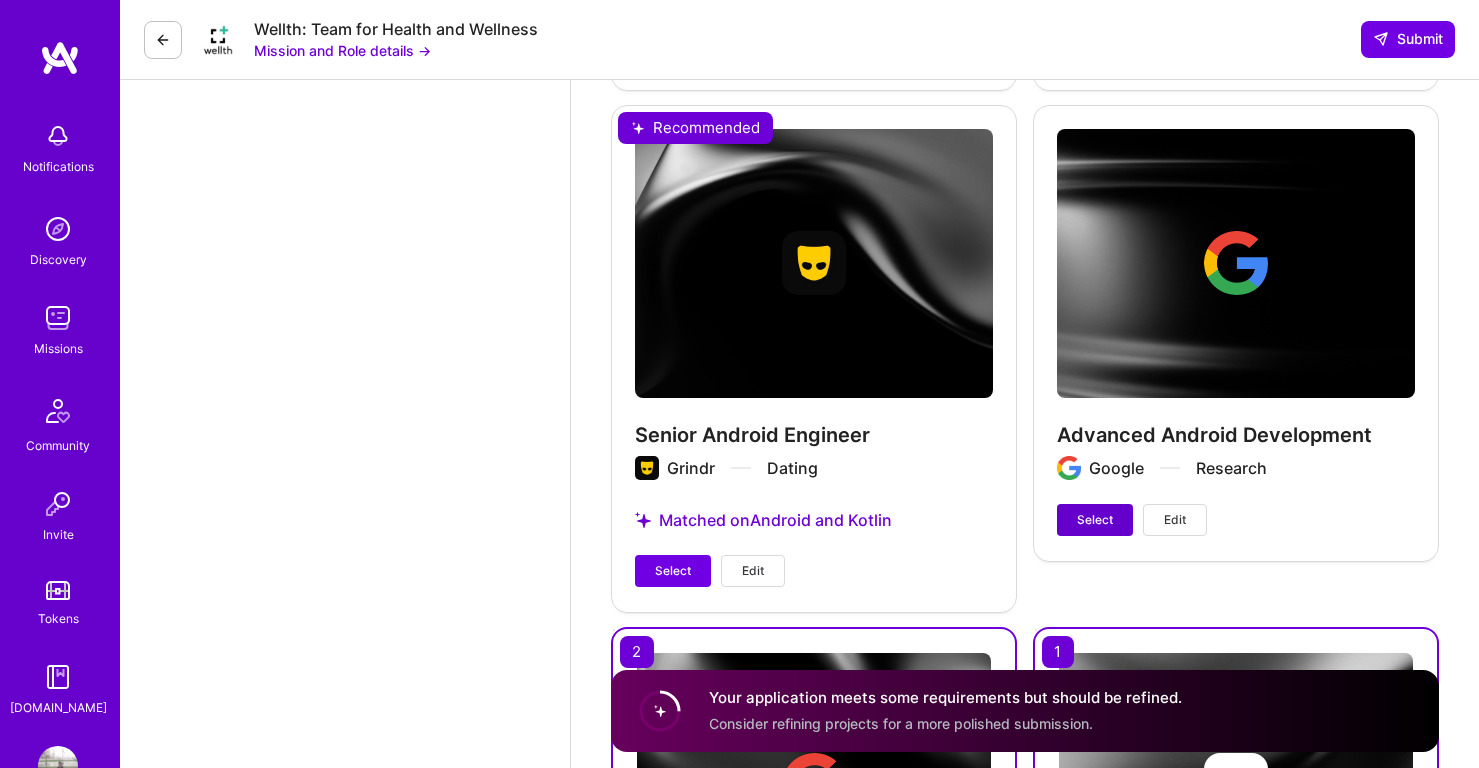 click on "Select" at bounding box center [1095, 520] 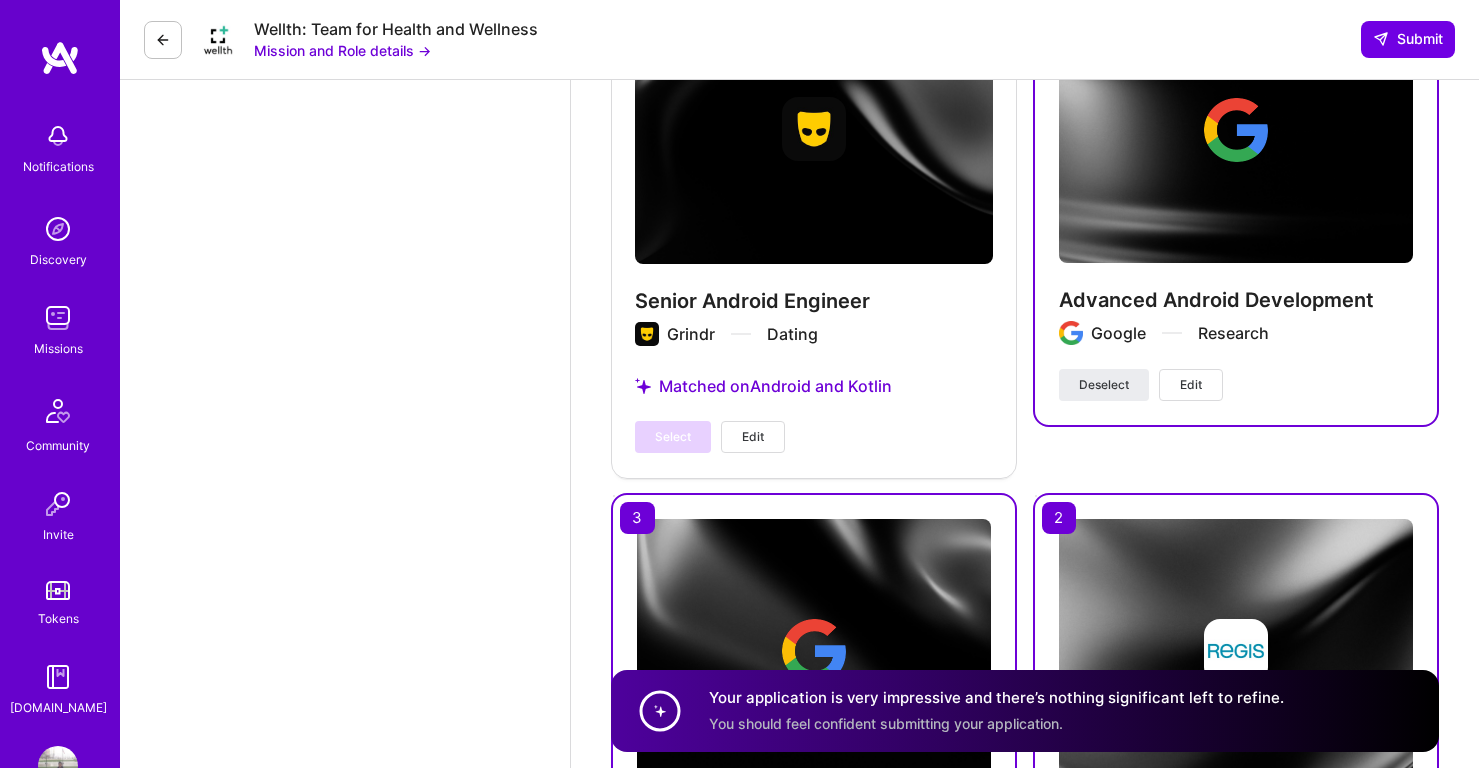 scroll, scrollTop: 3436, scrollLeft: 0, axis: vertical 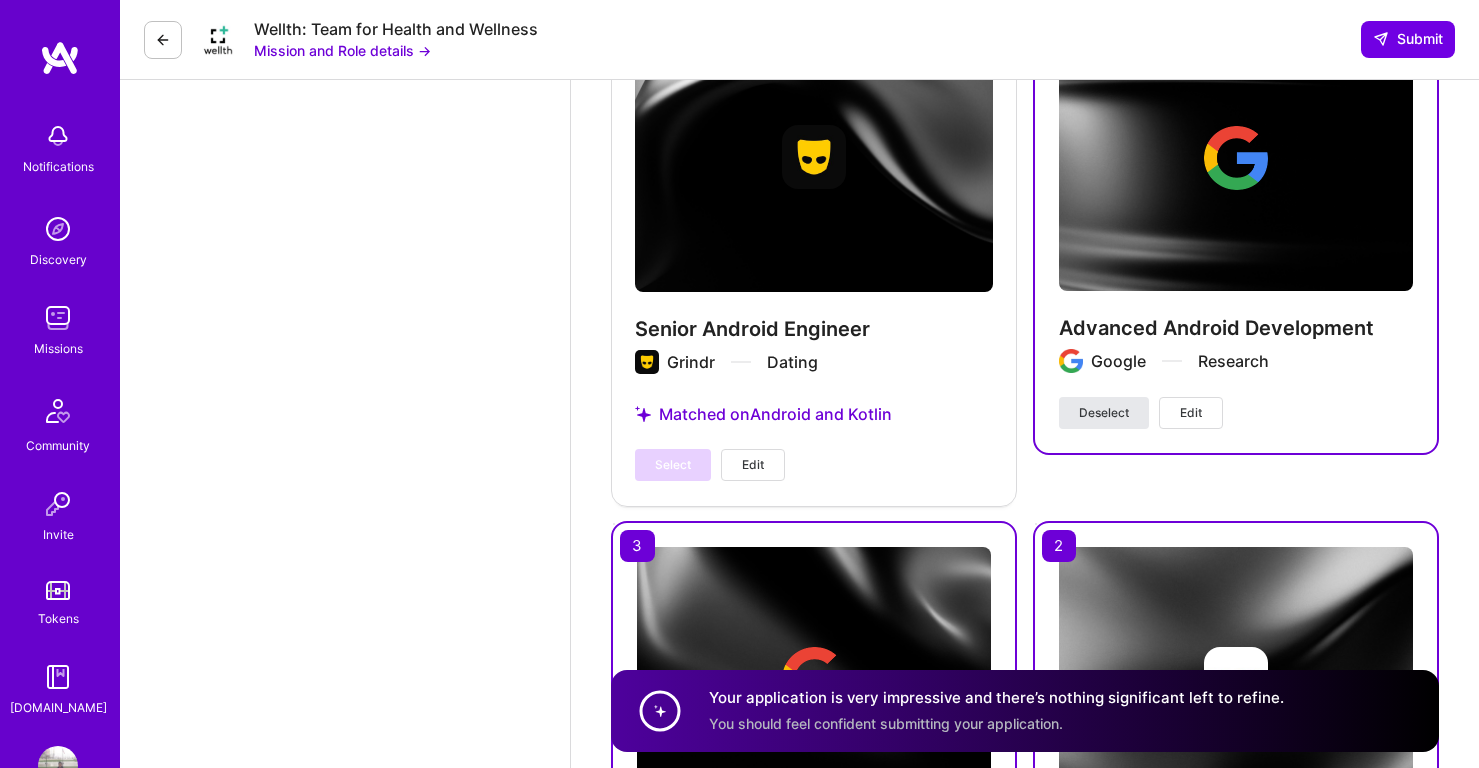 click on "Deselect" at bounding box center (1104, 413) 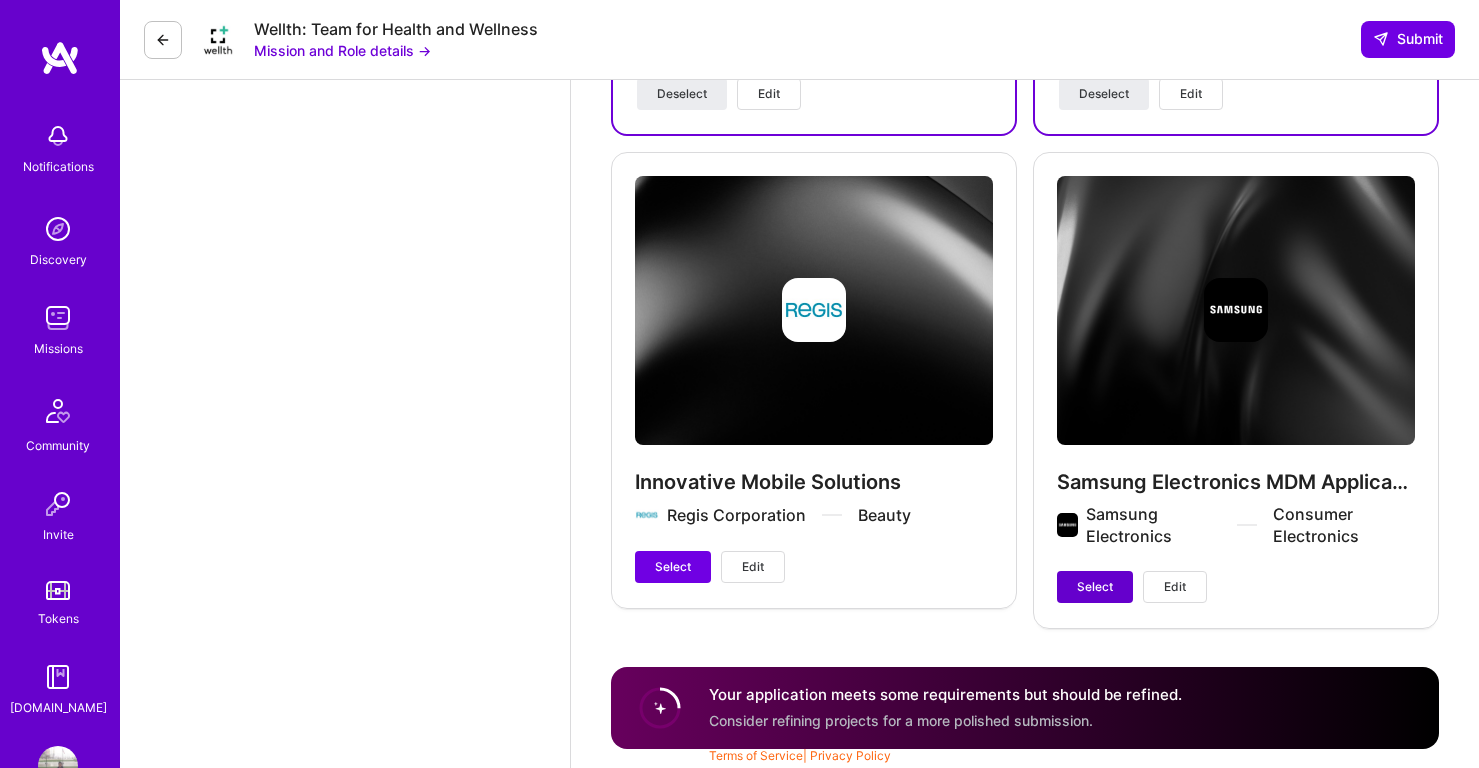 click on "Select" at bounding box center (1095, 587) 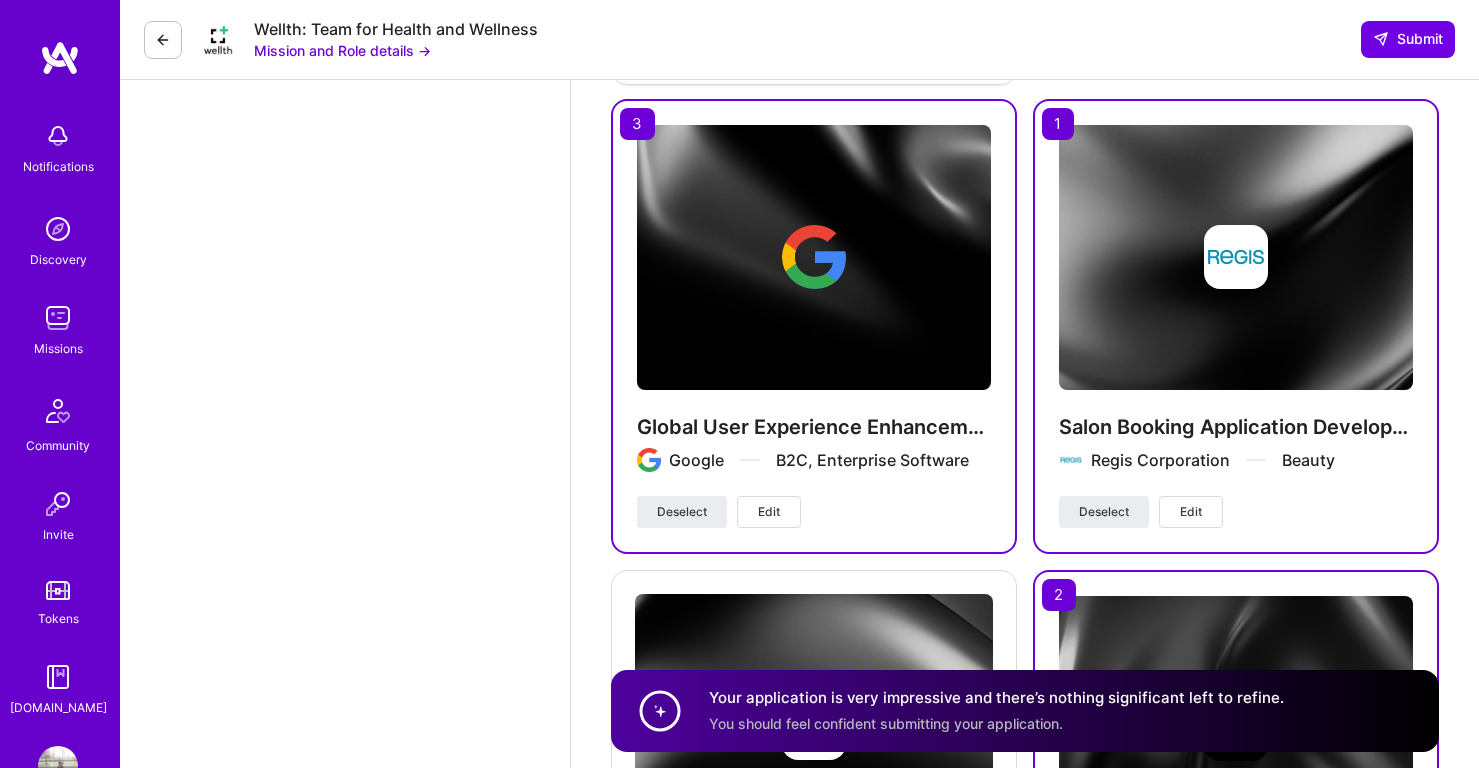scroll, scrollTop: 3710, scrollLeft: 0, axis: vertical 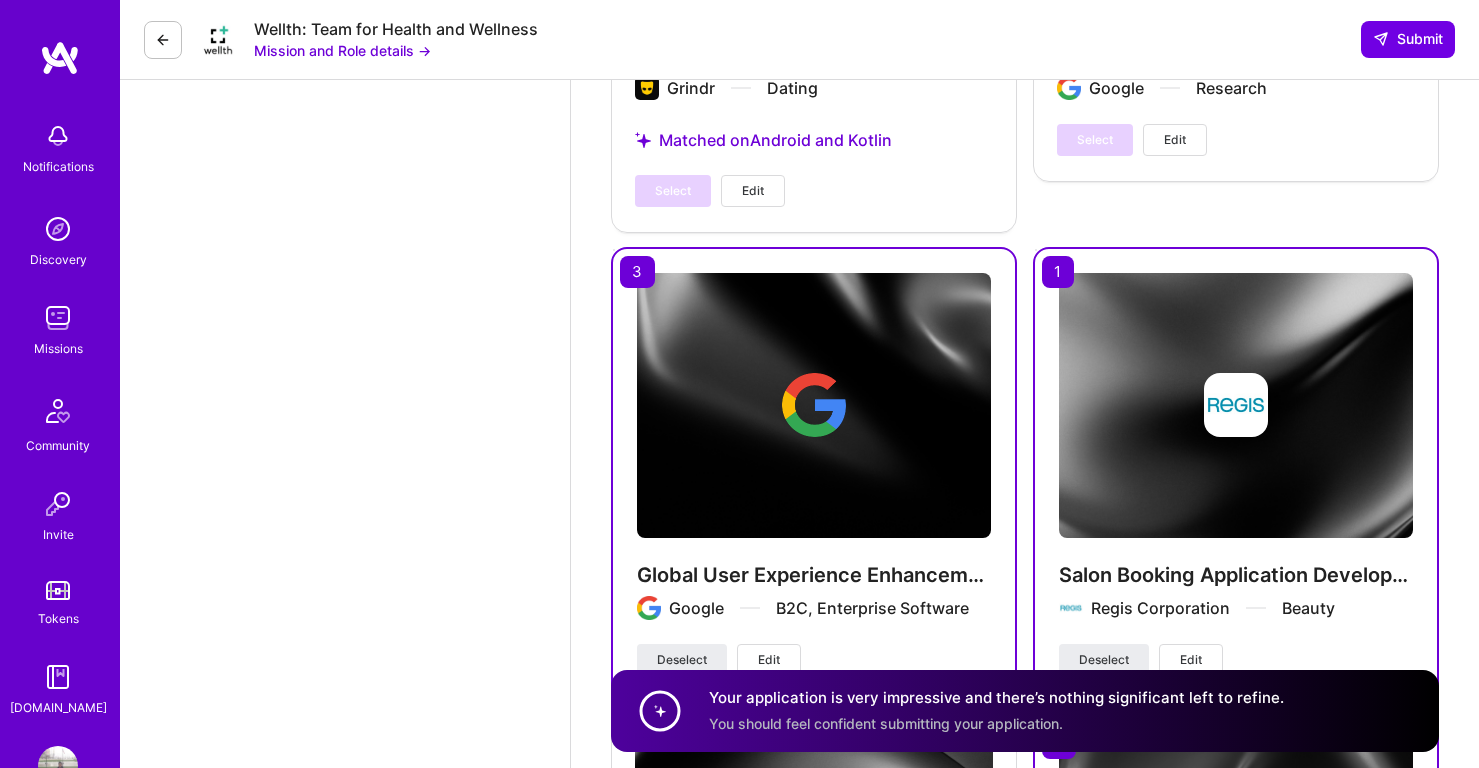 click at bounding box center [814, 406] 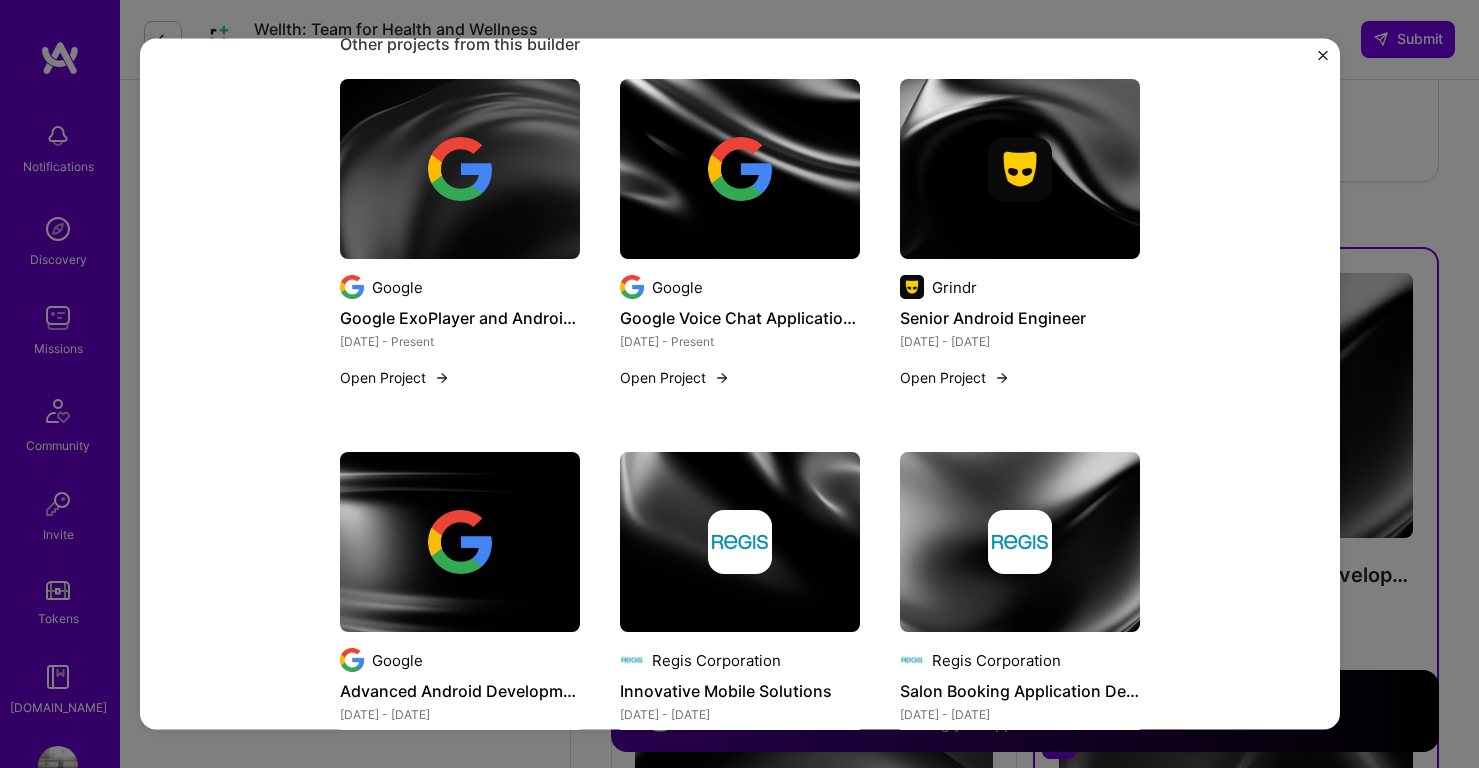 scroll, scrollTop: 584, scrollLeft: 0, axis: vertical 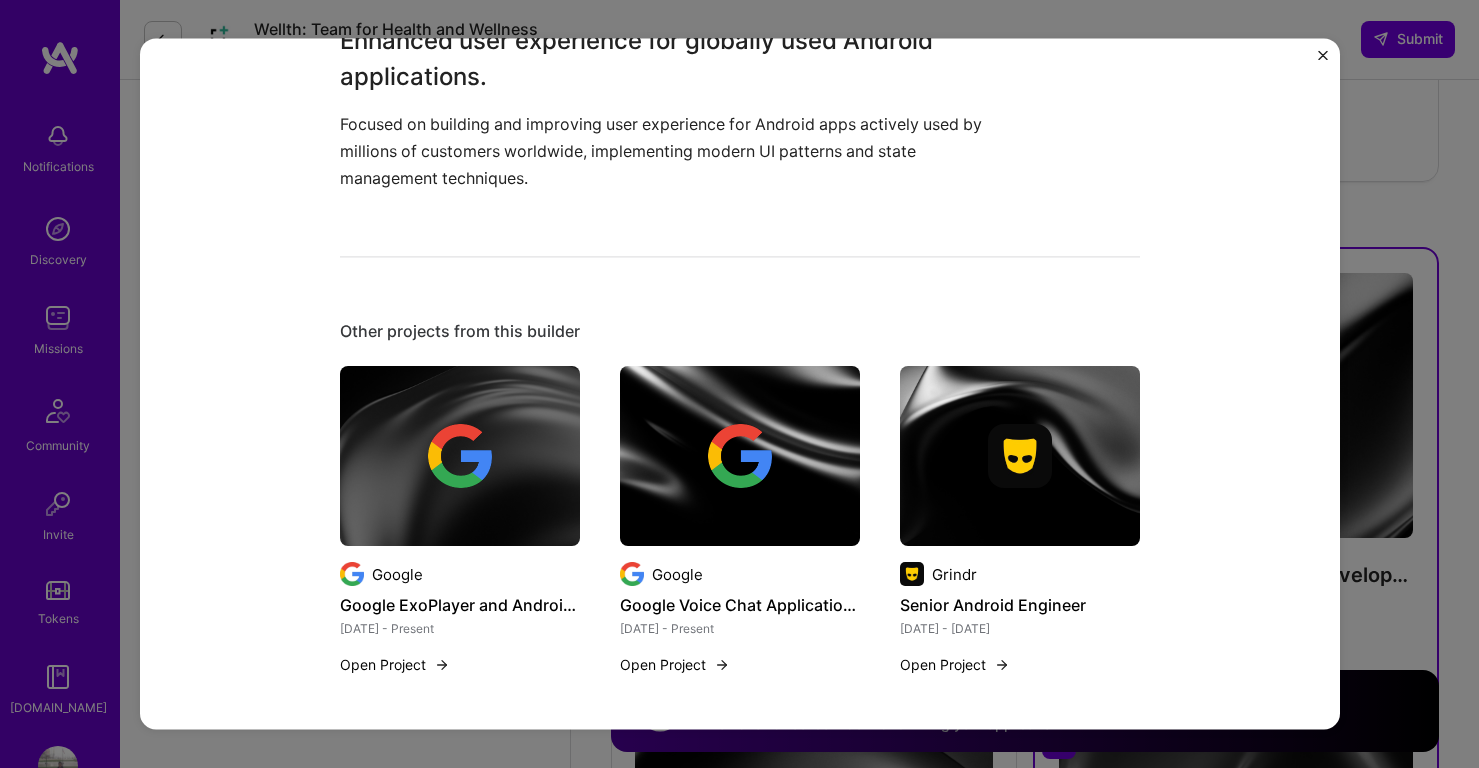 click on "Global User Experience Enhancement for Android Apps   Google B2C, Enterprise Software Role Senior Android Engineer Mar, 2018  -   Feb, 2025 Skills used Android CI/CD Jetpack Compose Kotlin Enhanced user experience for globally used Android applications. Focused on building and improving user experience for Android apps actively used by millions of customers worldwide, implementing modern UI patterns and state management techniques. Other projects from this builder Google Google ExoPlayer and Android TV Projects Apr 2018 - Present Open Project   Google Google Voice Chat Application Development Apr 2018 - Present Open Project   Grindr Senior Android Engineer Feb 2025 - Jun 2025 Open Project   Google Advanced Android Development Mar 2018 - Feb 2025 Open Project   Regis Corporation Innovative Mobile Solutions Mar 2016 - Feb 2018 Open Project   Regis Corporation Salon Booking Application Development Apr 2015 - Mar 2018 Open Project   Samsung Electronics Samsung Electronics MDM Application Development Open Project" at bounding box center [740, 383] 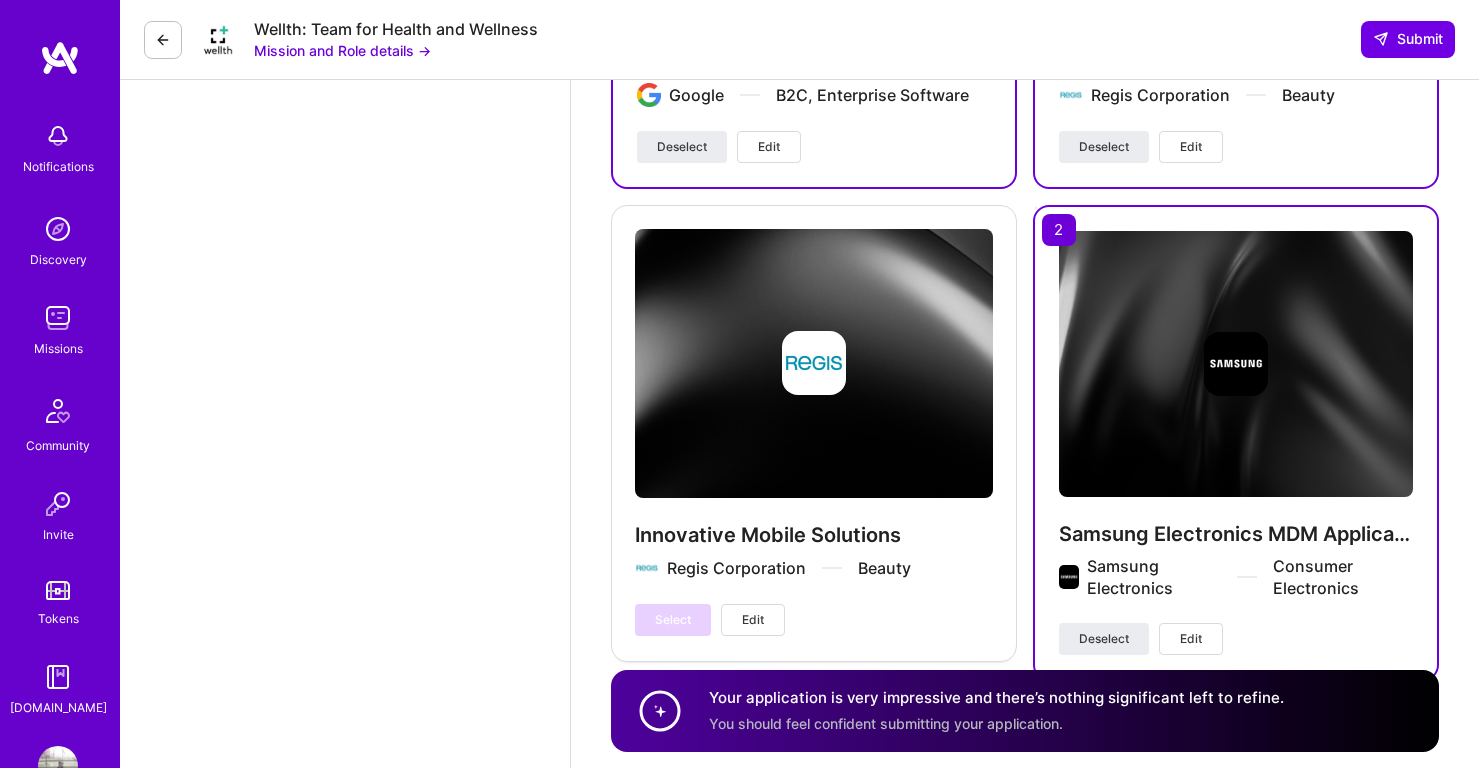 scroll, scrollTop: 4277, scrollLeft: 0, axis: vertical 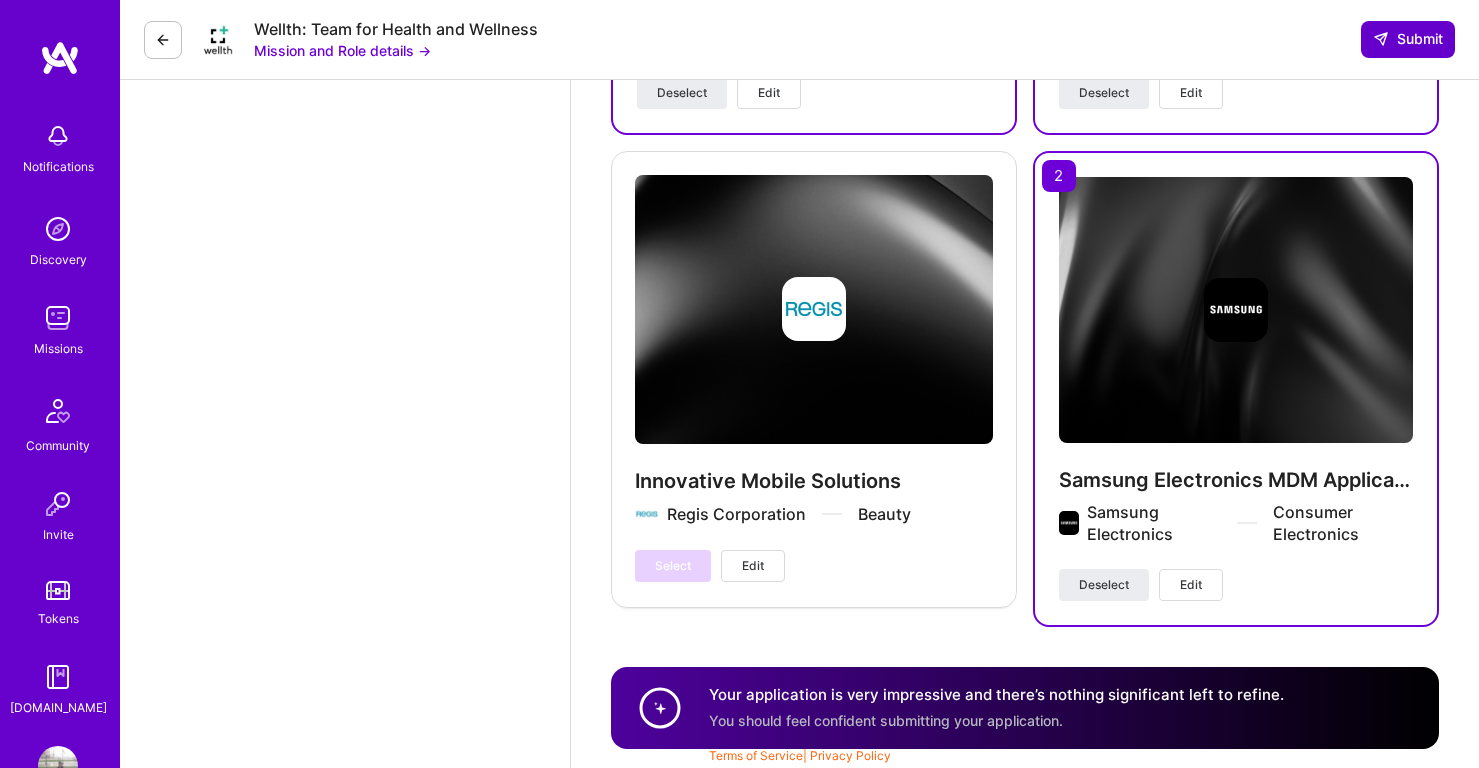 click on "Submit" at bounding box center [1408, 39] 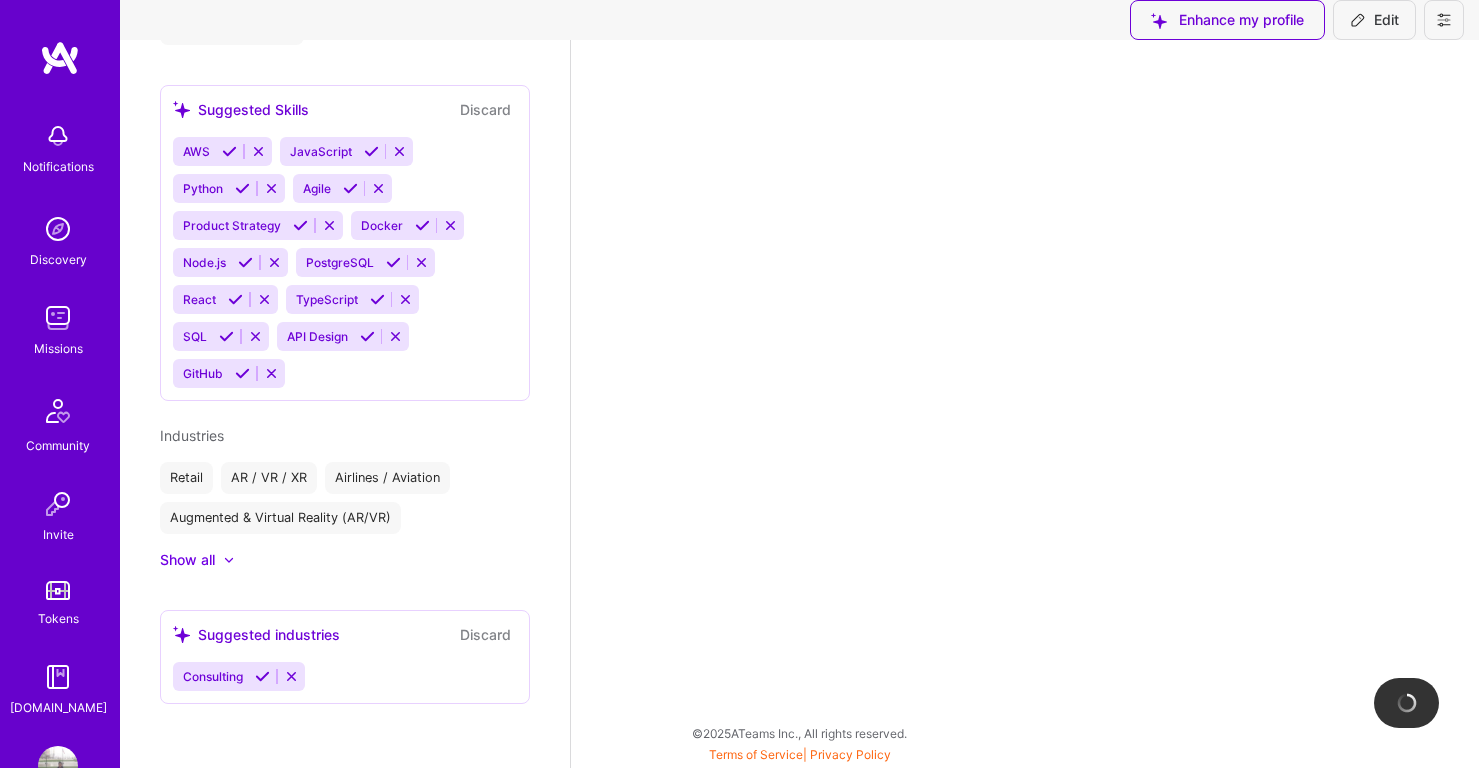 scroll, scrollTop: 0, scrollLeft: 0, axis: both 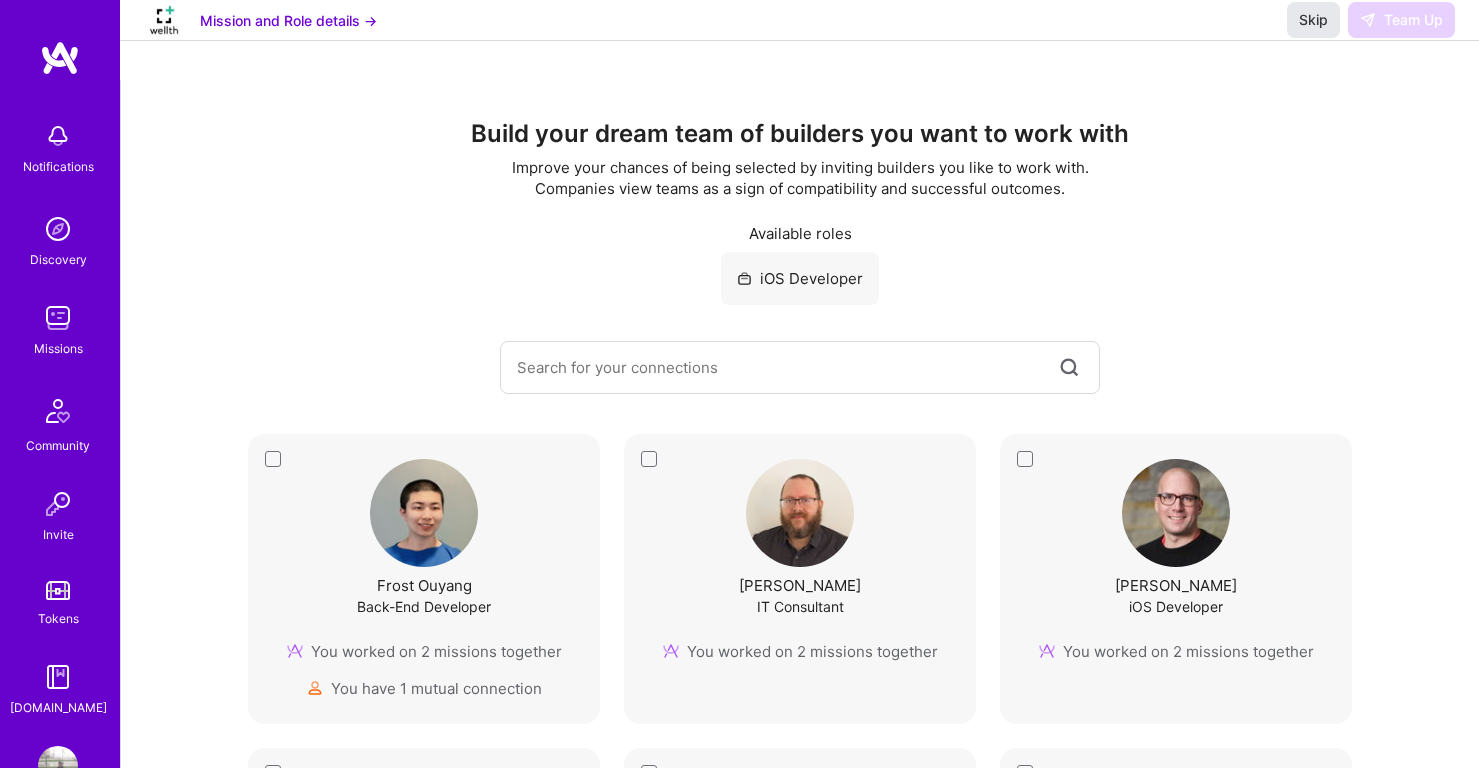 click on "Skip" at bounding box center [1313, 20] 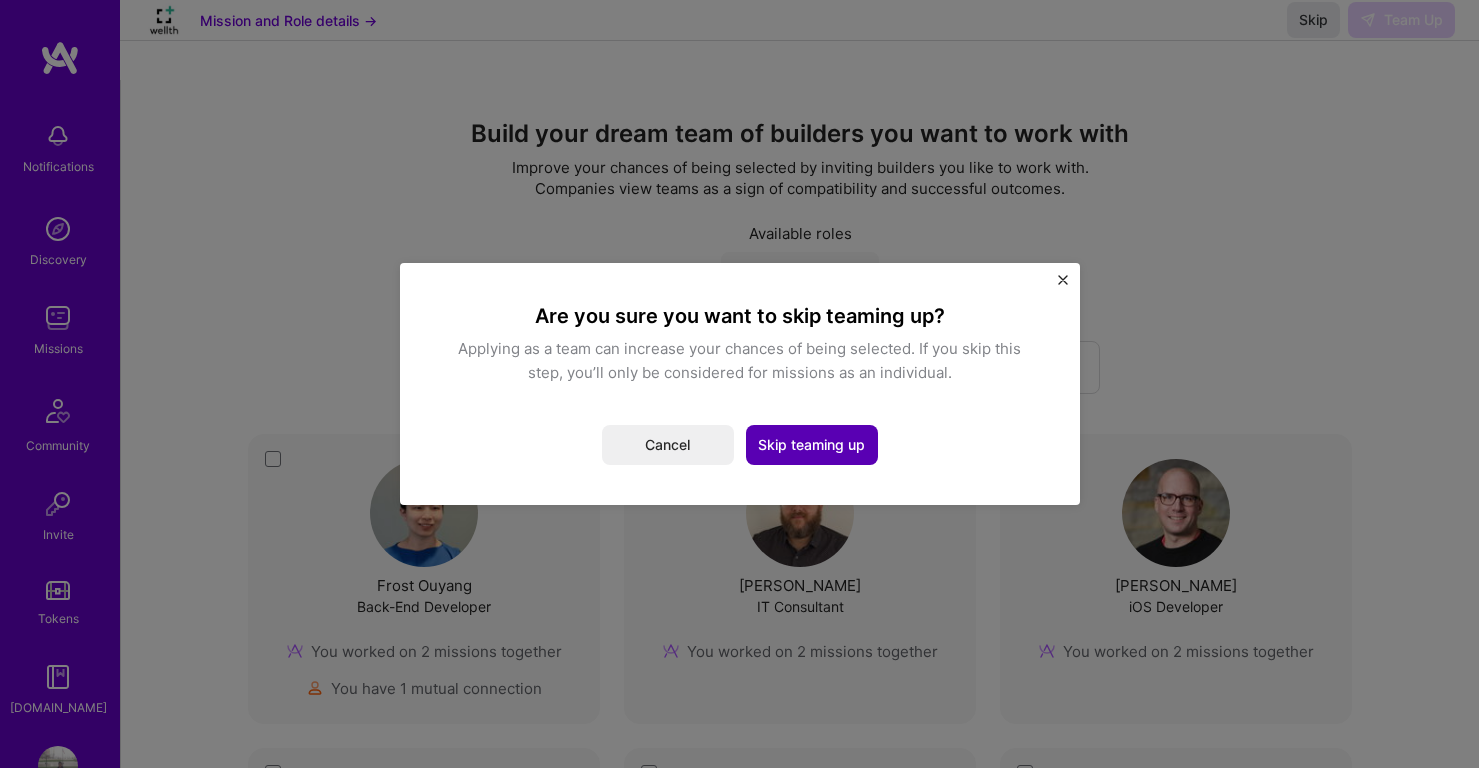 click on "Skip teaming up" at bounding box center [812, 445] 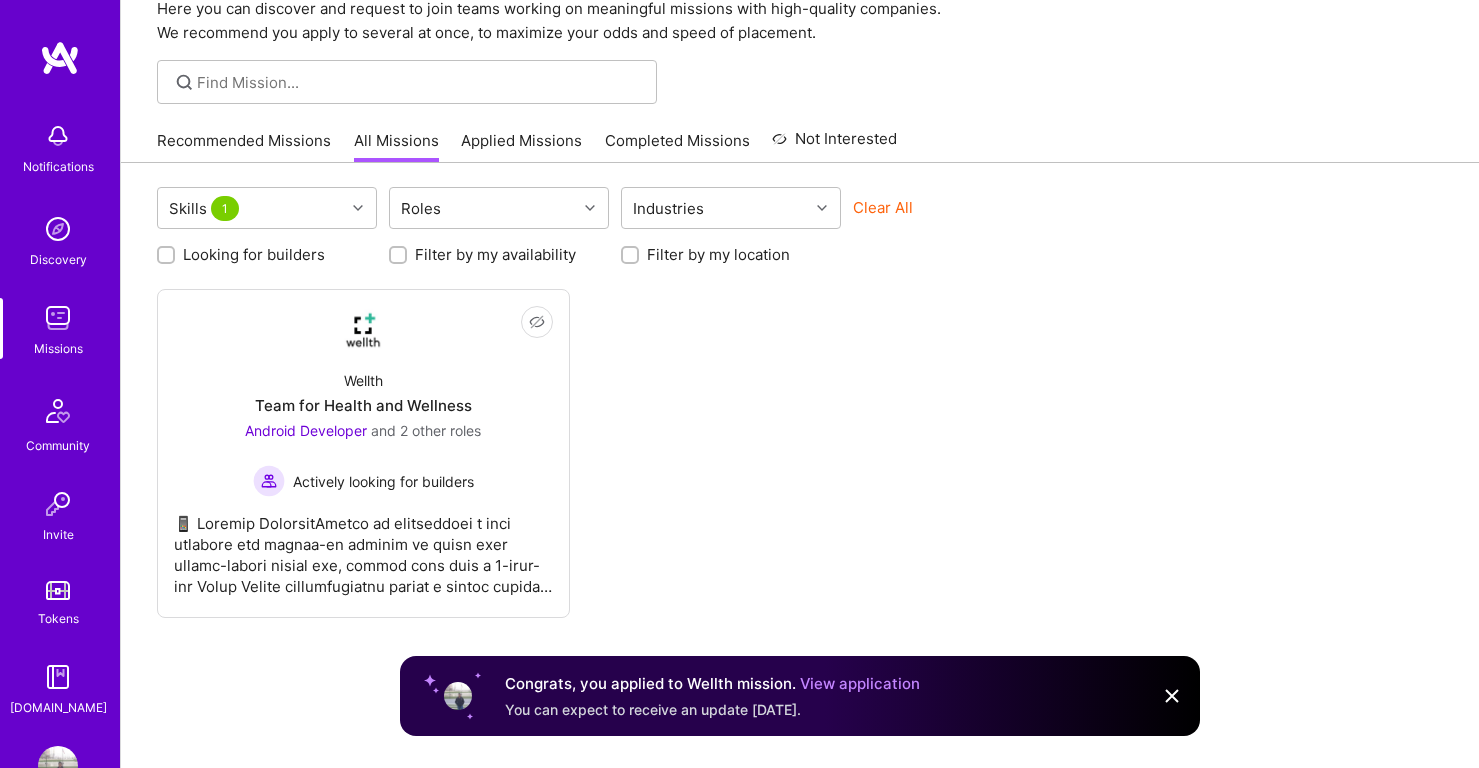 scroll, scrollTop: 95, scrollLeft: 0, axis: vertical 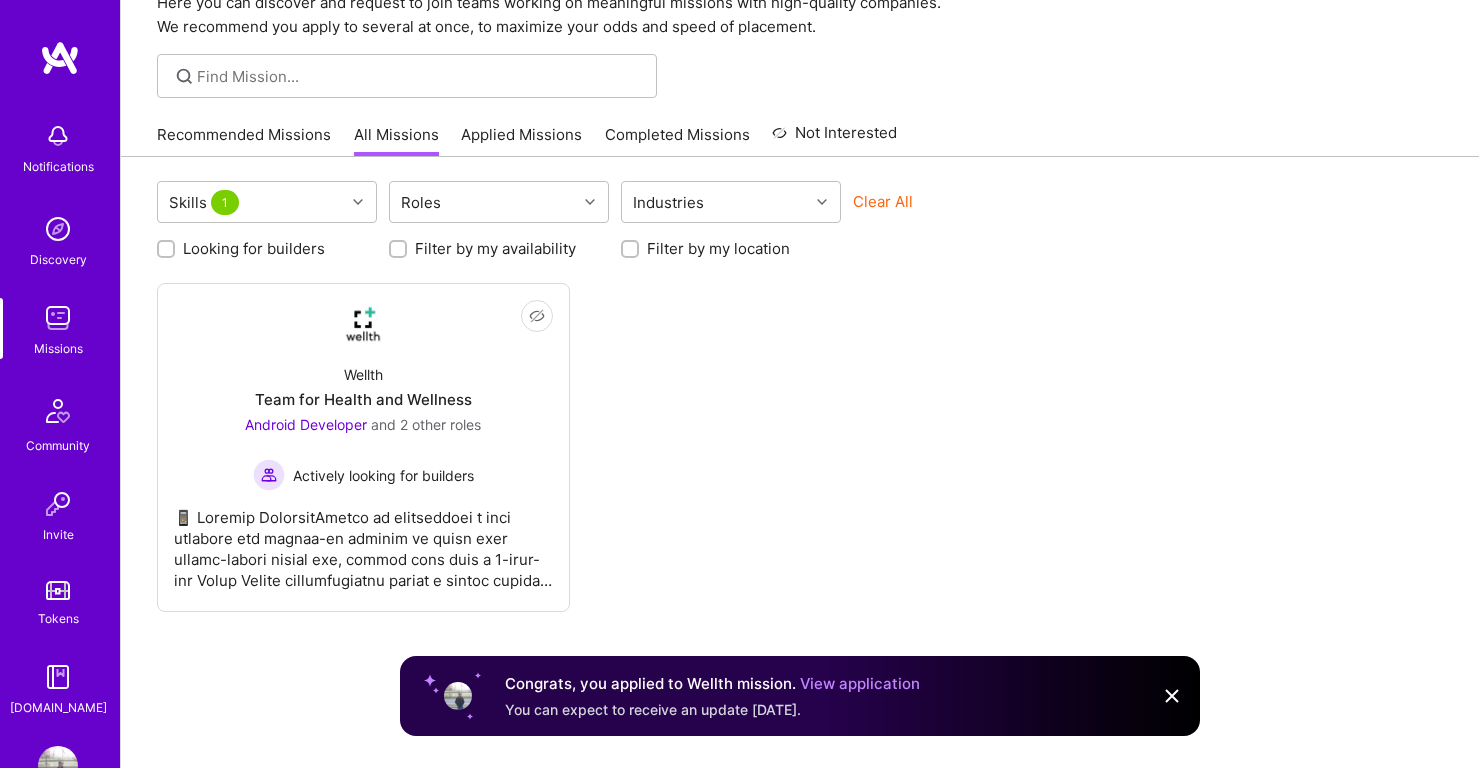 click on "Applied Missions" at bounding box center (521, 140) 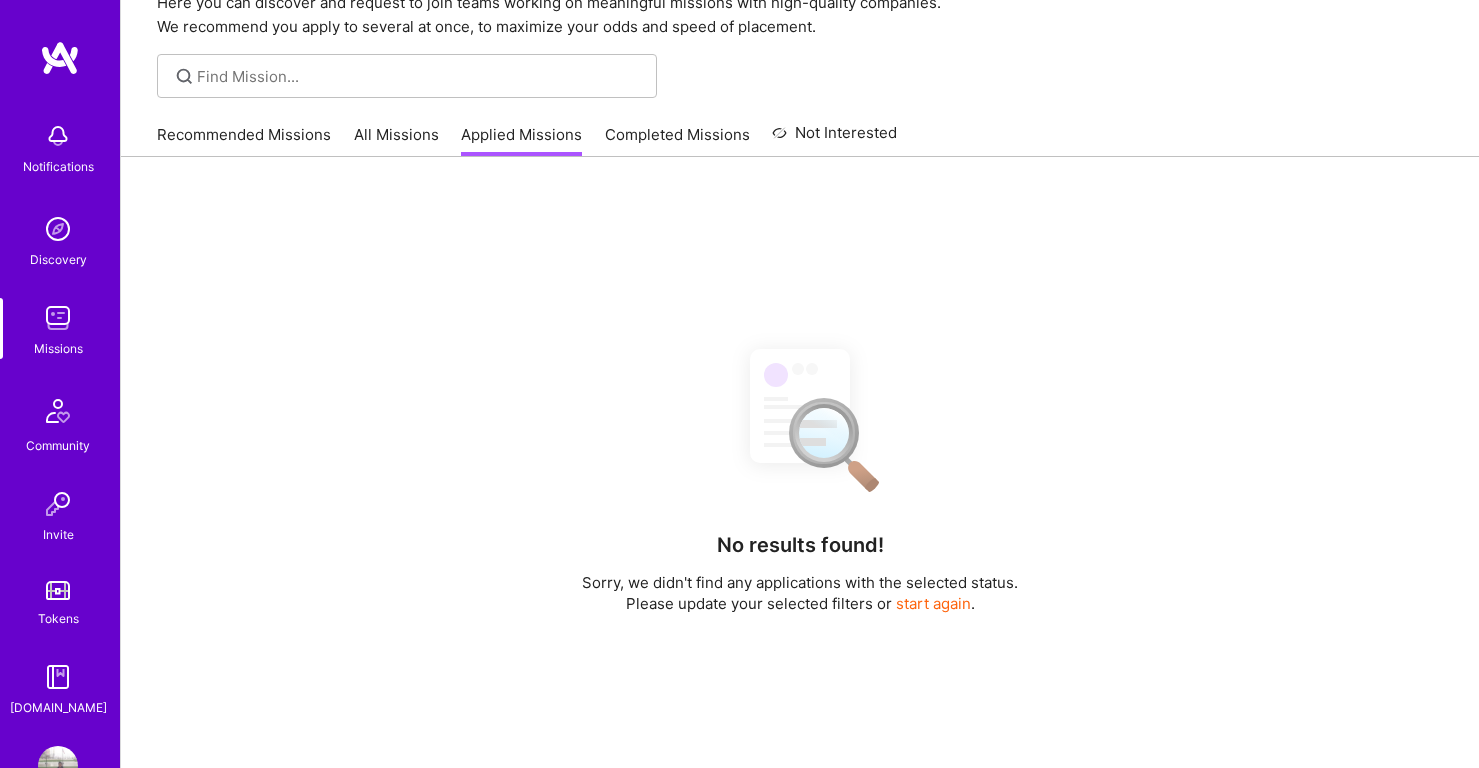 scroll, scrollTop: 0, scrollLeft: 0, axis: both 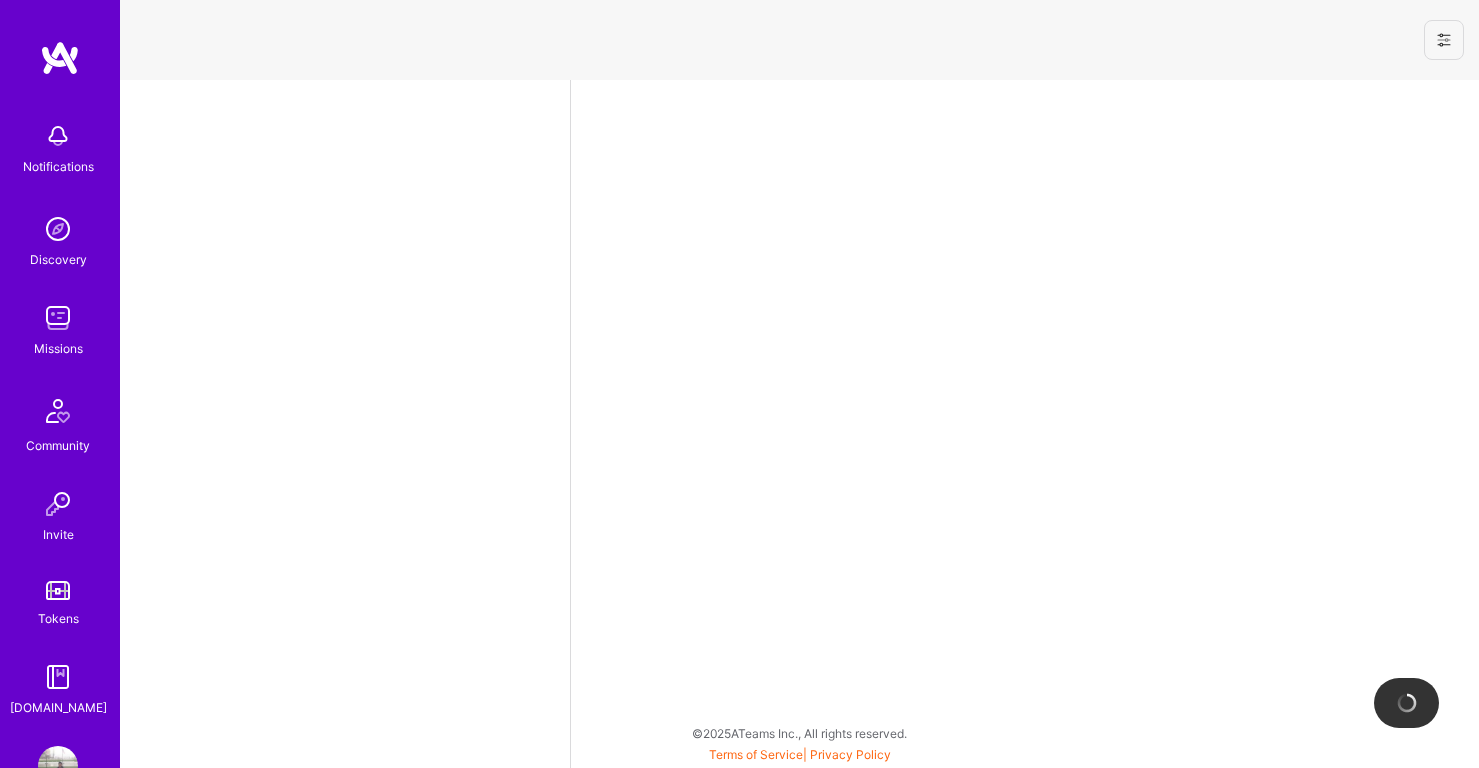 select on "US" 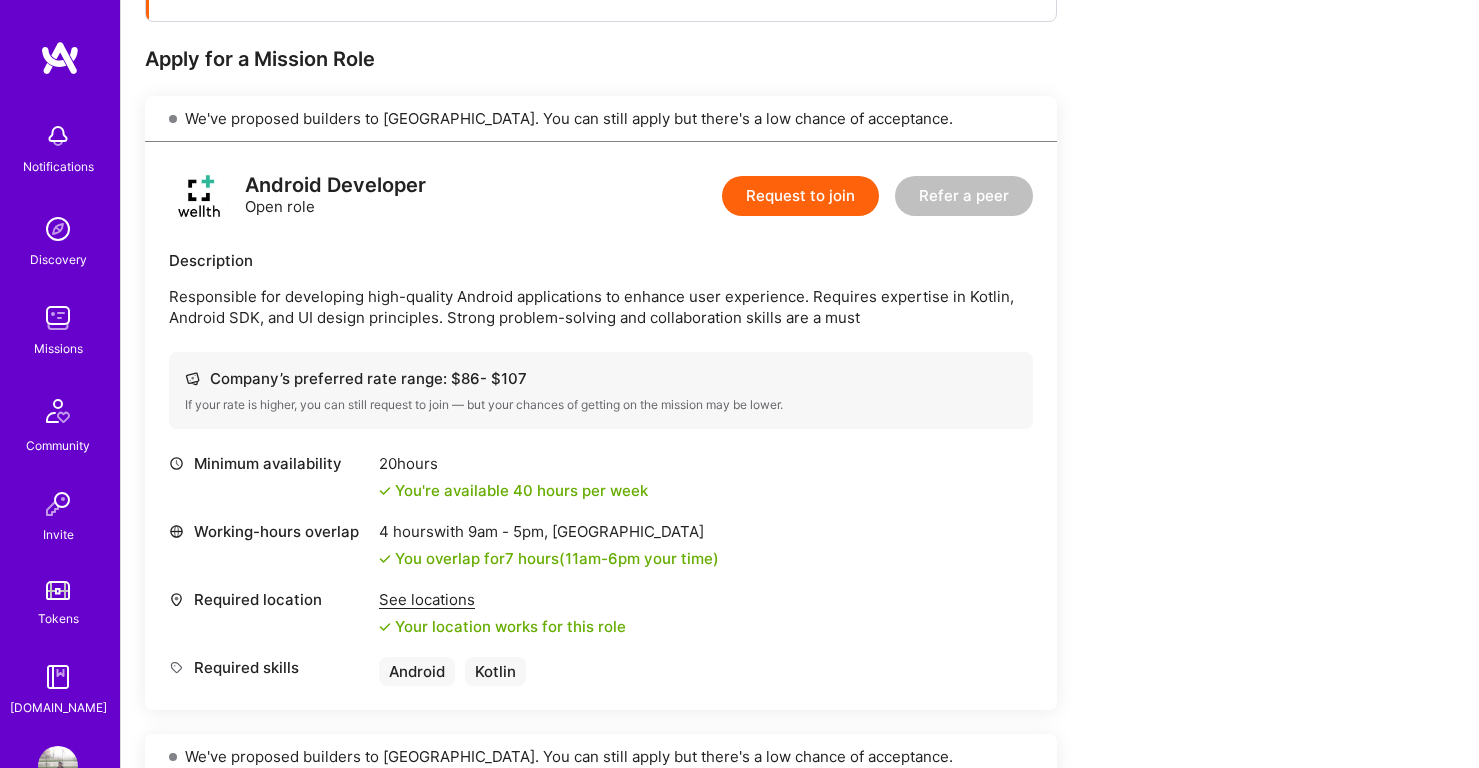 scroll, scrollTop: 360, scrollLeft: 0, axis: vertical 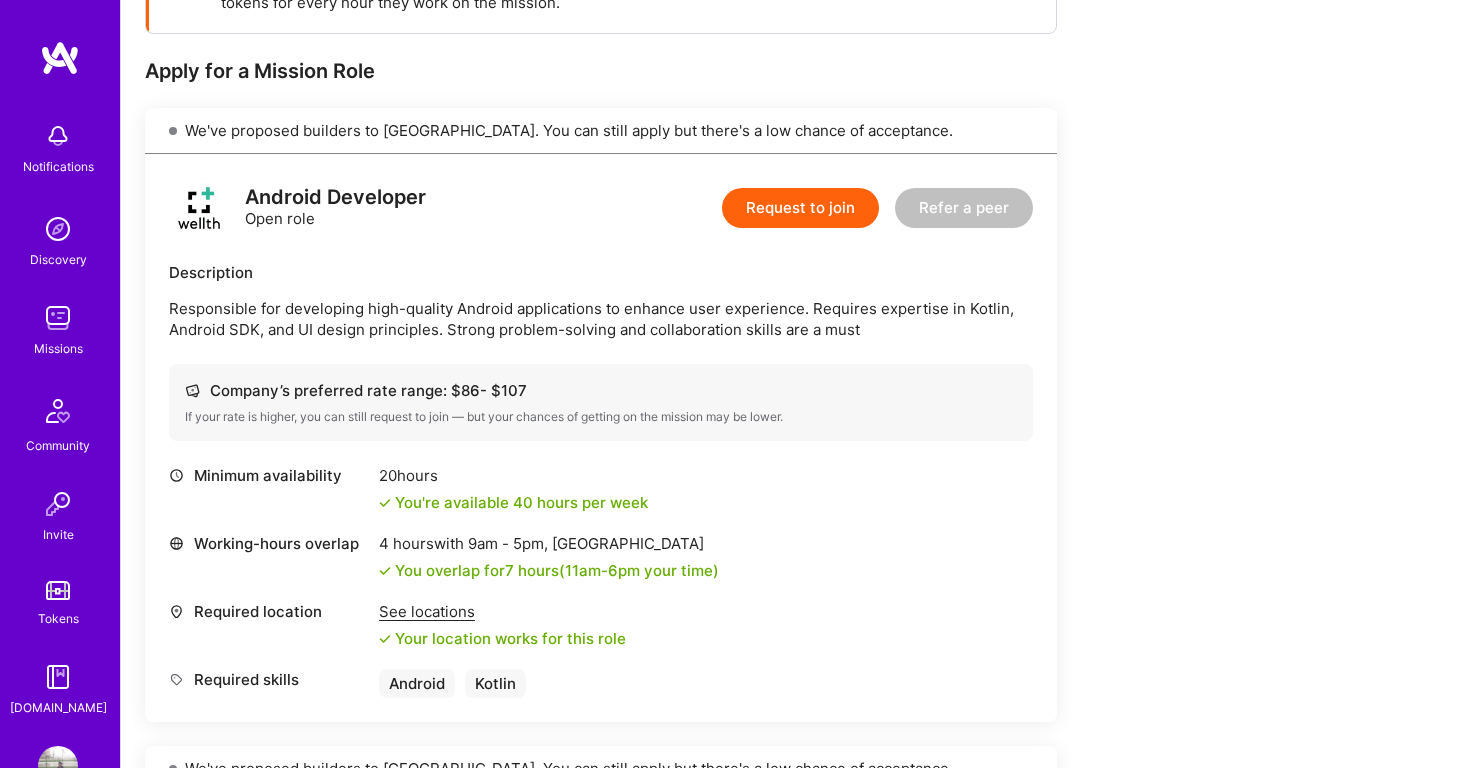 click on "Android Developer" at bounding box center [335, 197] 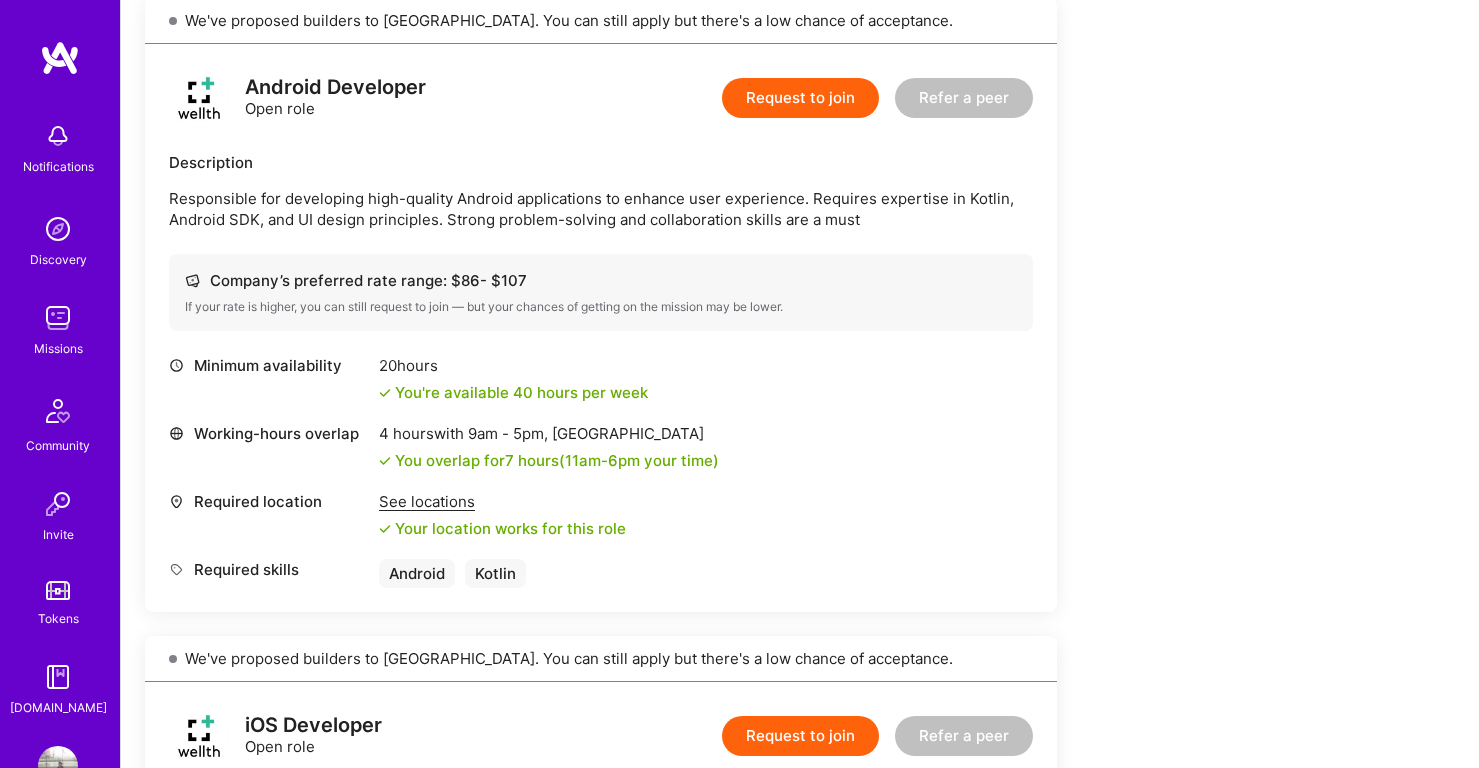 scroll, scrollTop: 518, scrollLeft: 0, axis: vertical 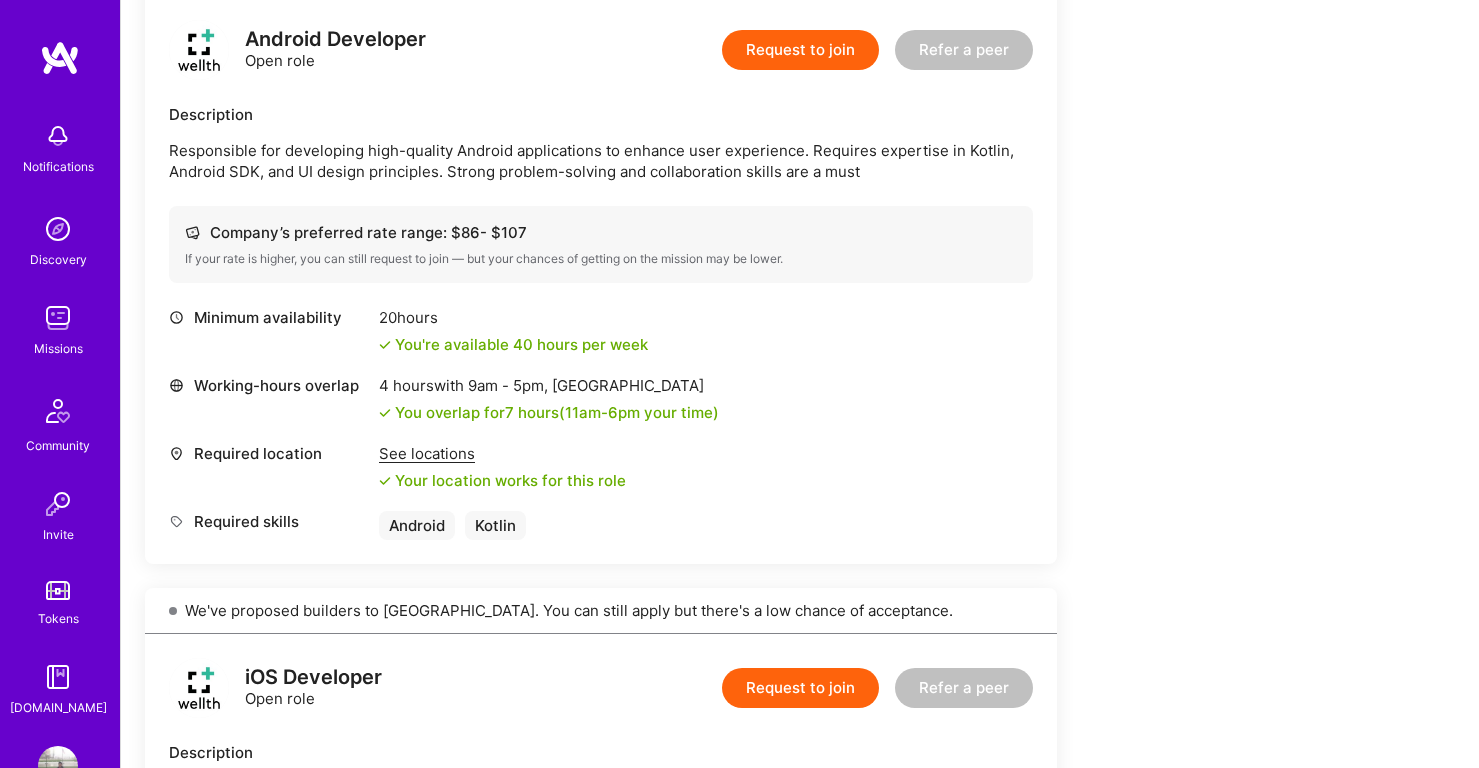 click on "See locations" at bounding box center (502, 453) 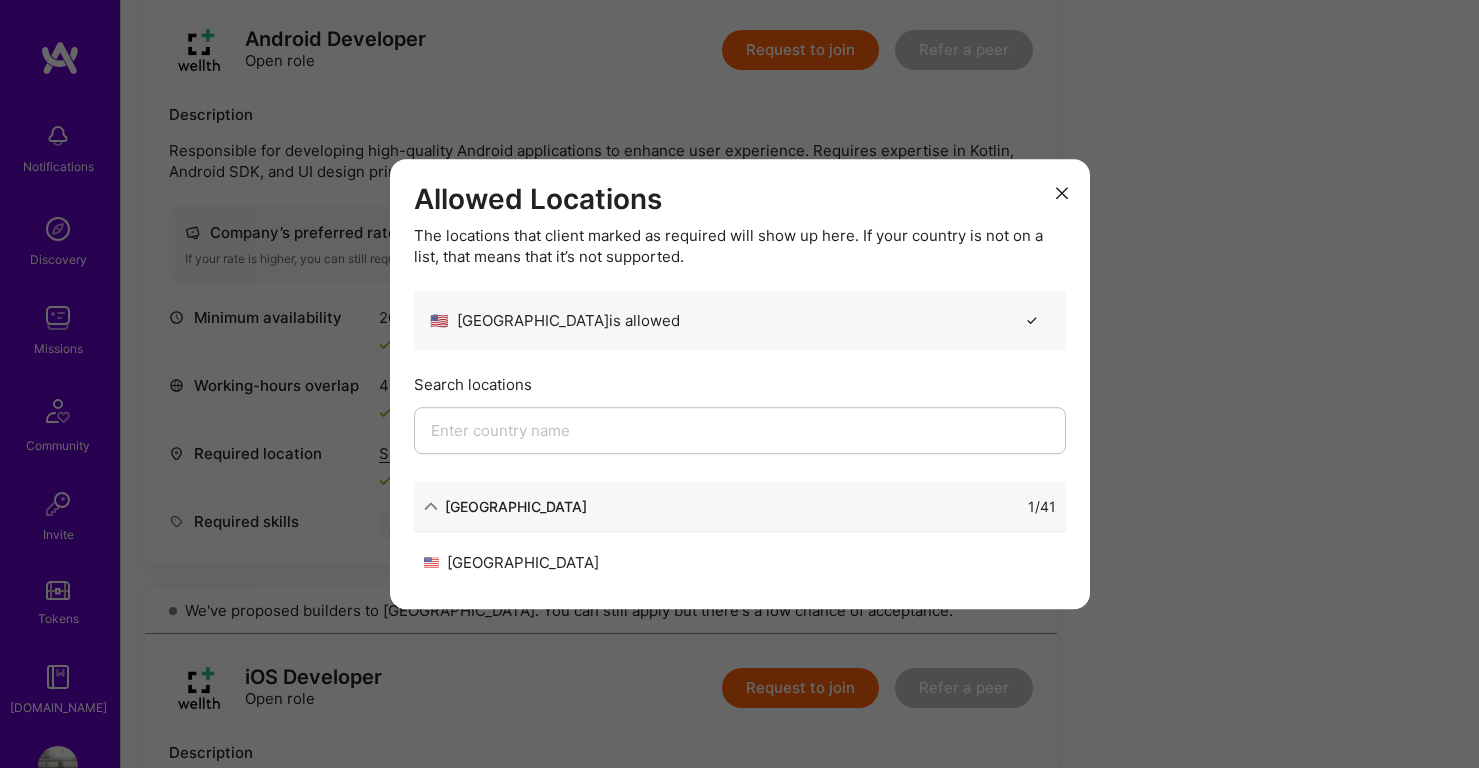 click on "Allowed Locations" at bounding box center (740, 200) 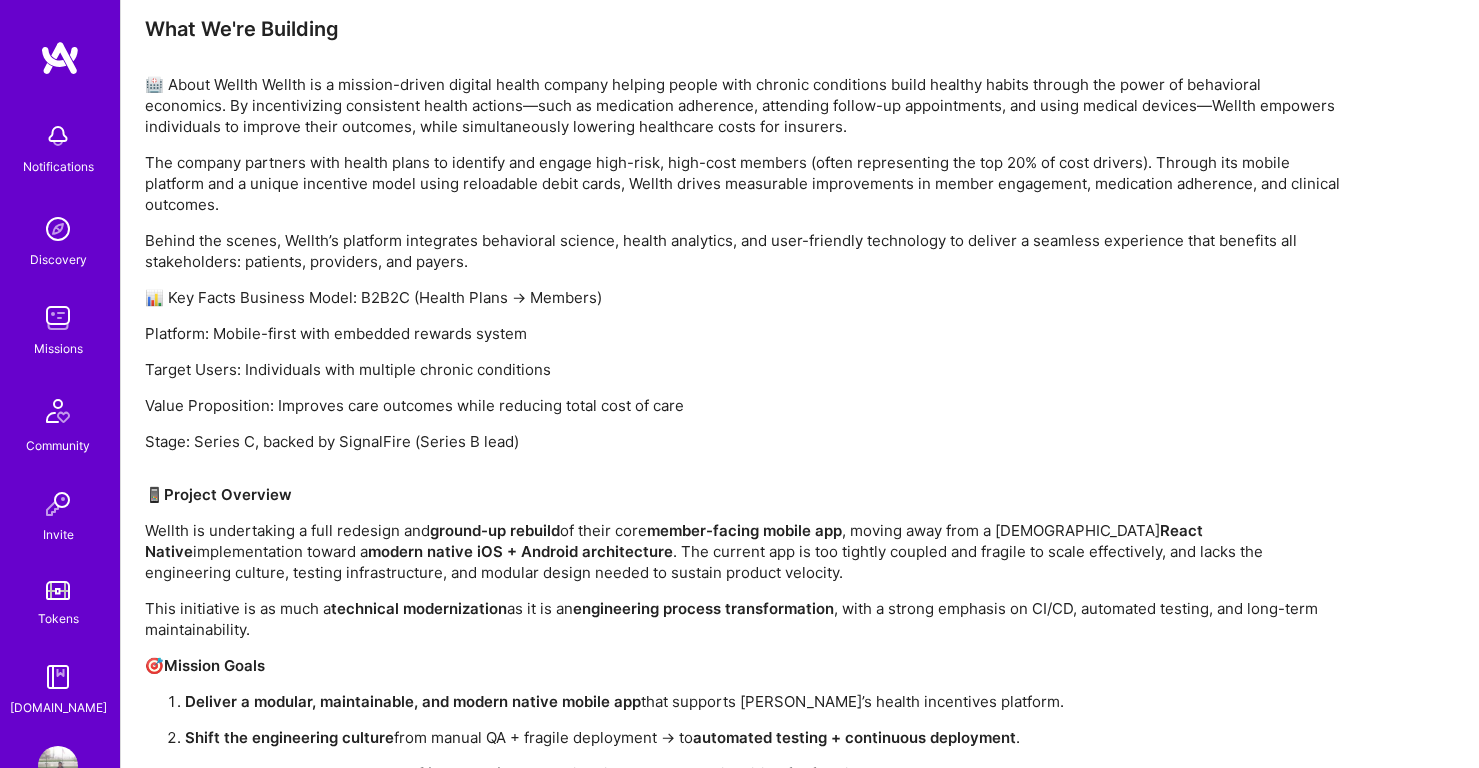 scroll, scrollTop: 2045, scrollLeft: 0, axis: vertical 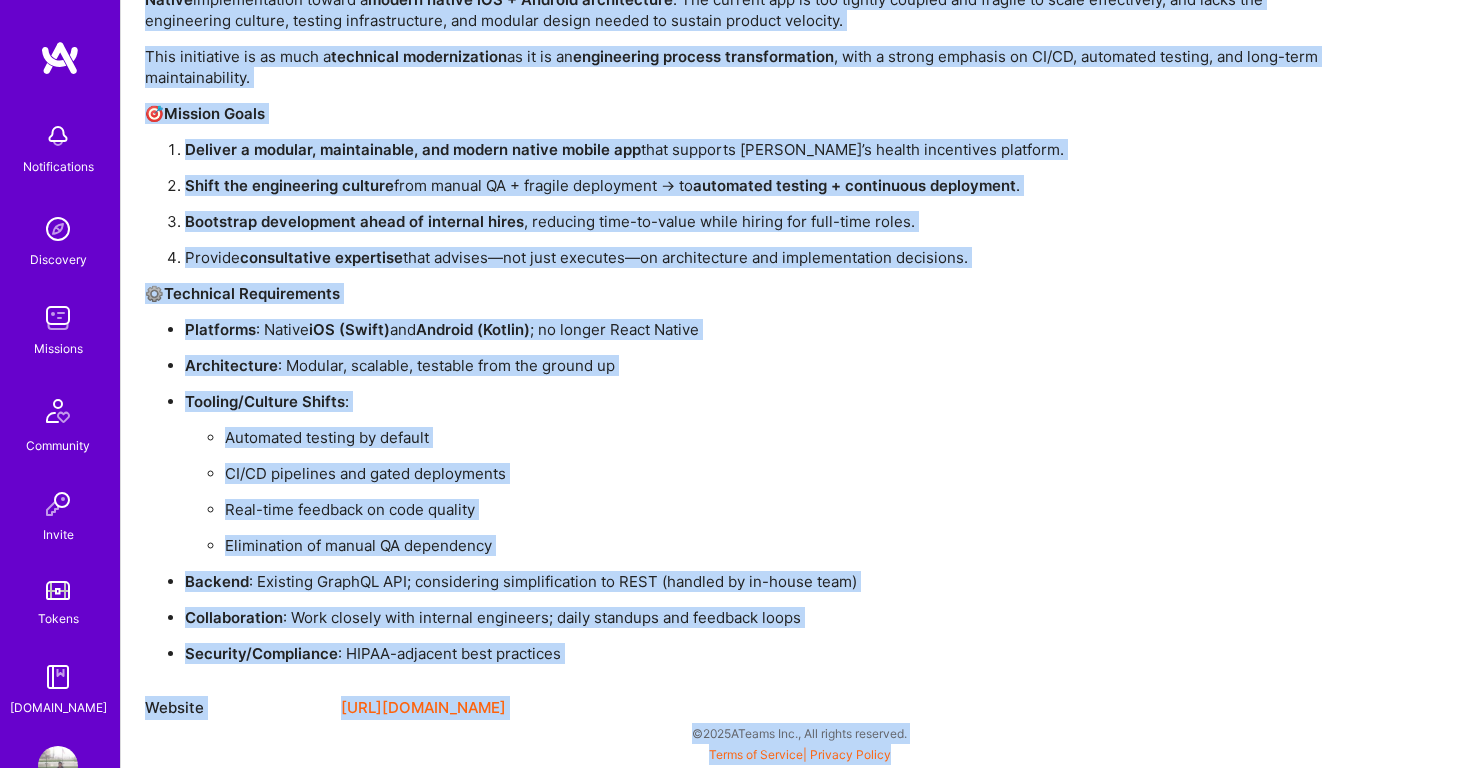 drag, startPoint x: 144, startPoint y: 64, endPoint x: 568, endPoint y: 785, distance: 836.4311 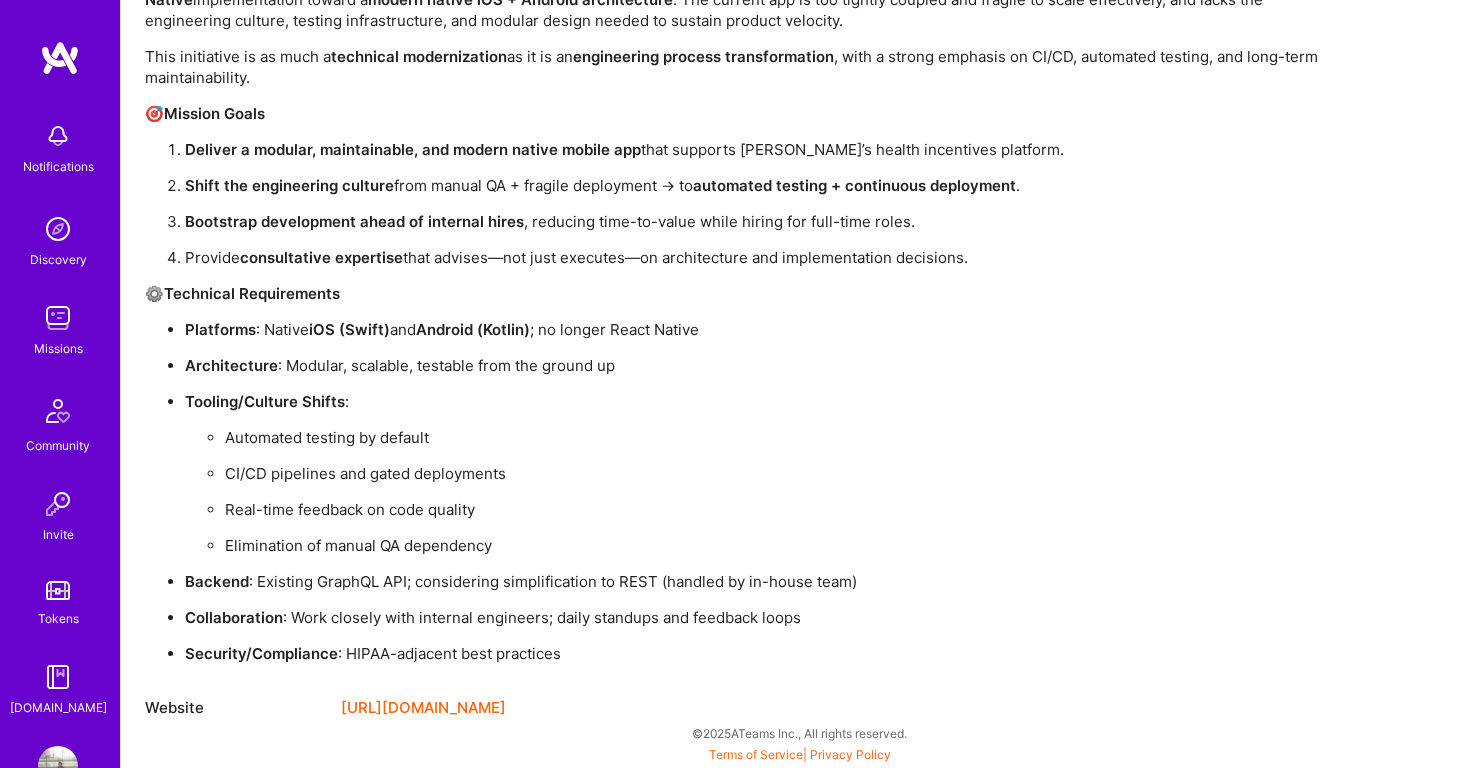 scroll, scrollTop: 2555, scrollLeft: 0, axis: vertical 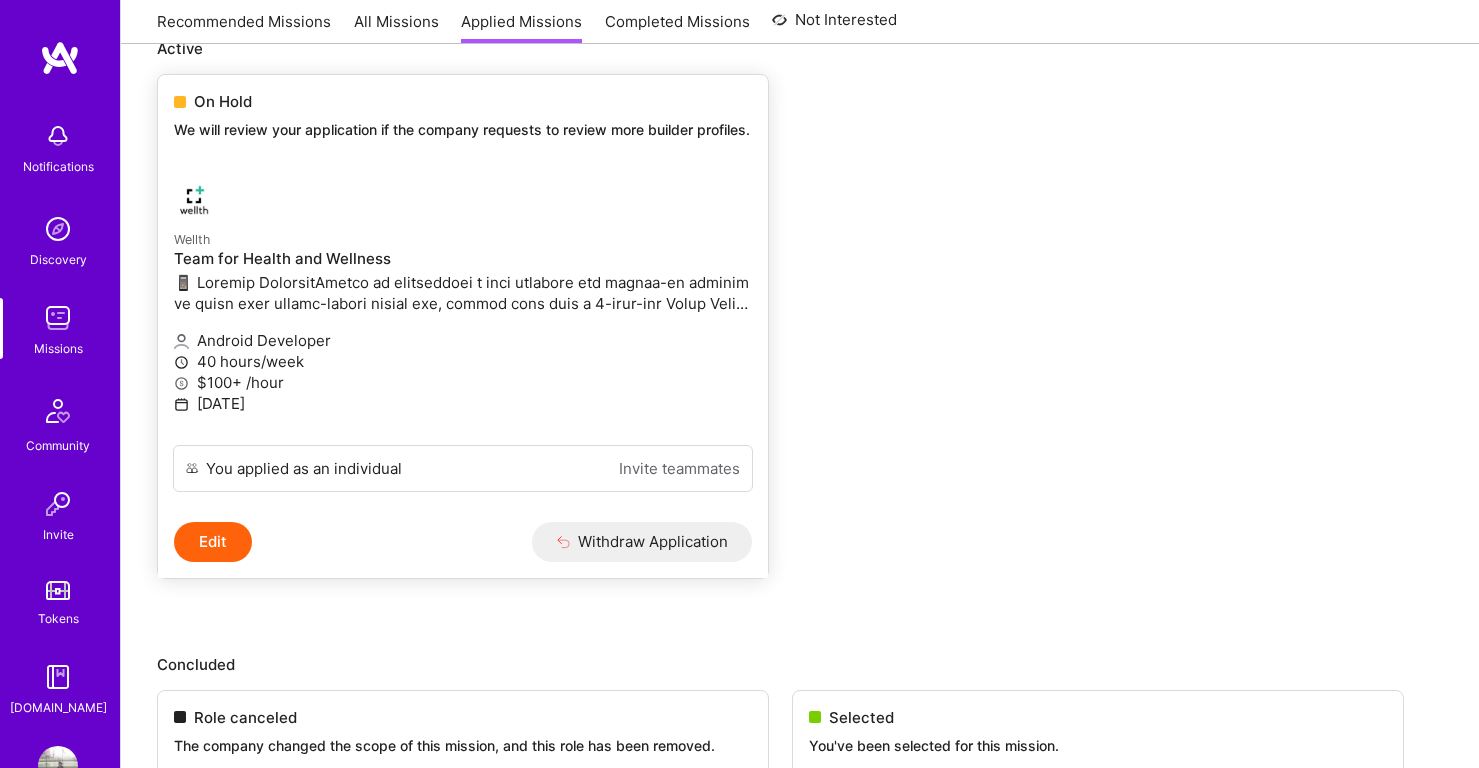 click on "$100+ /hour" at bounding box center [463, 382] 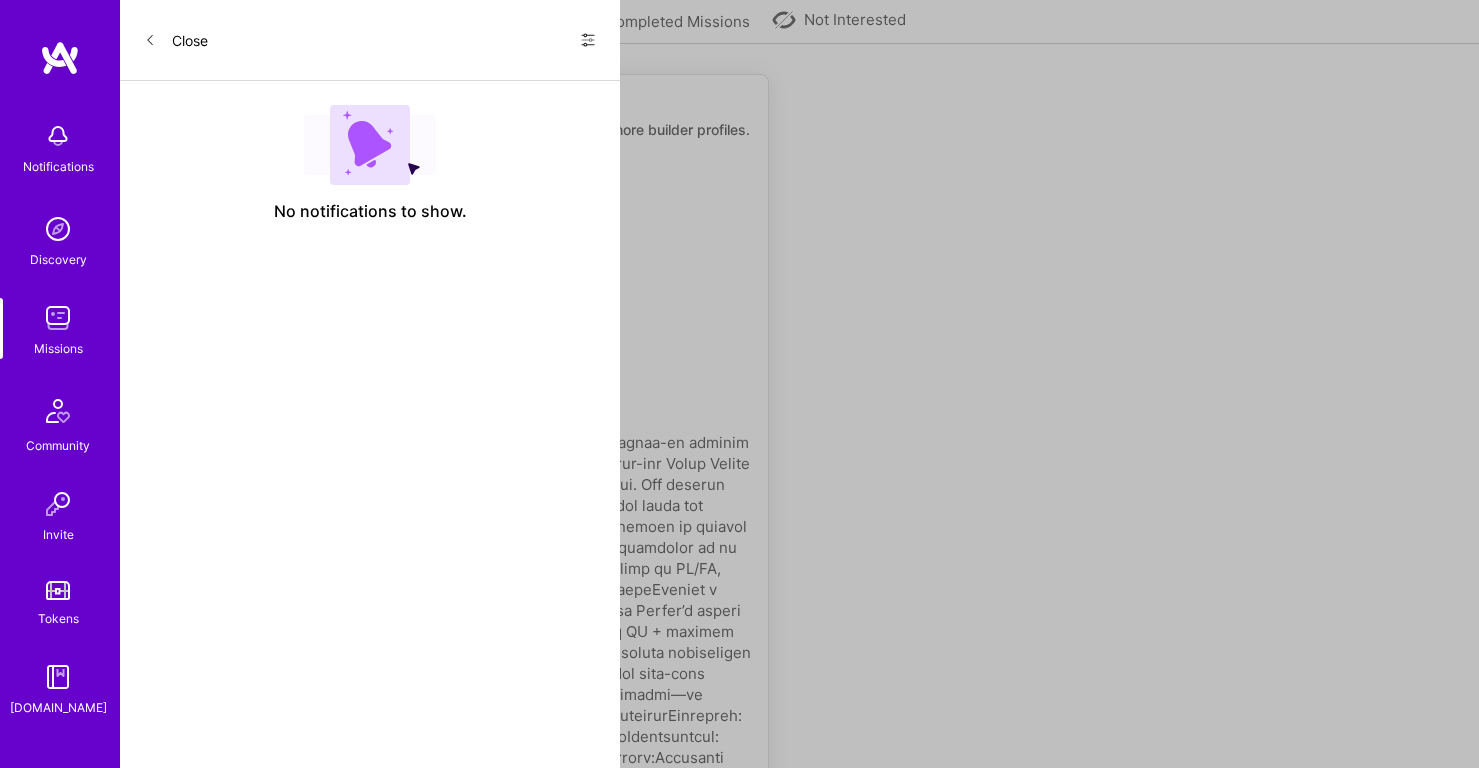 scroll, scrollTop: 0, scrollLeft: 0, axis: both 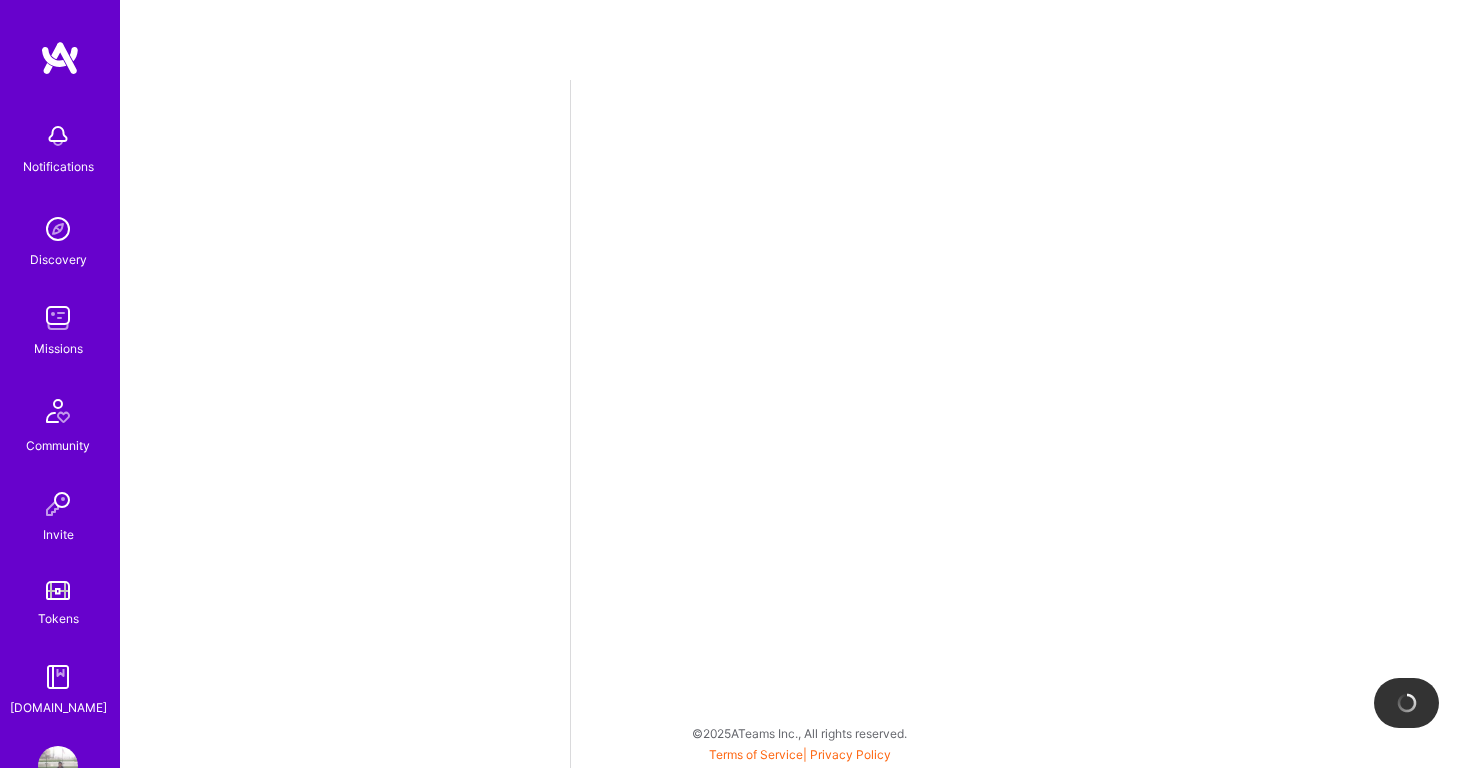 select on "US" 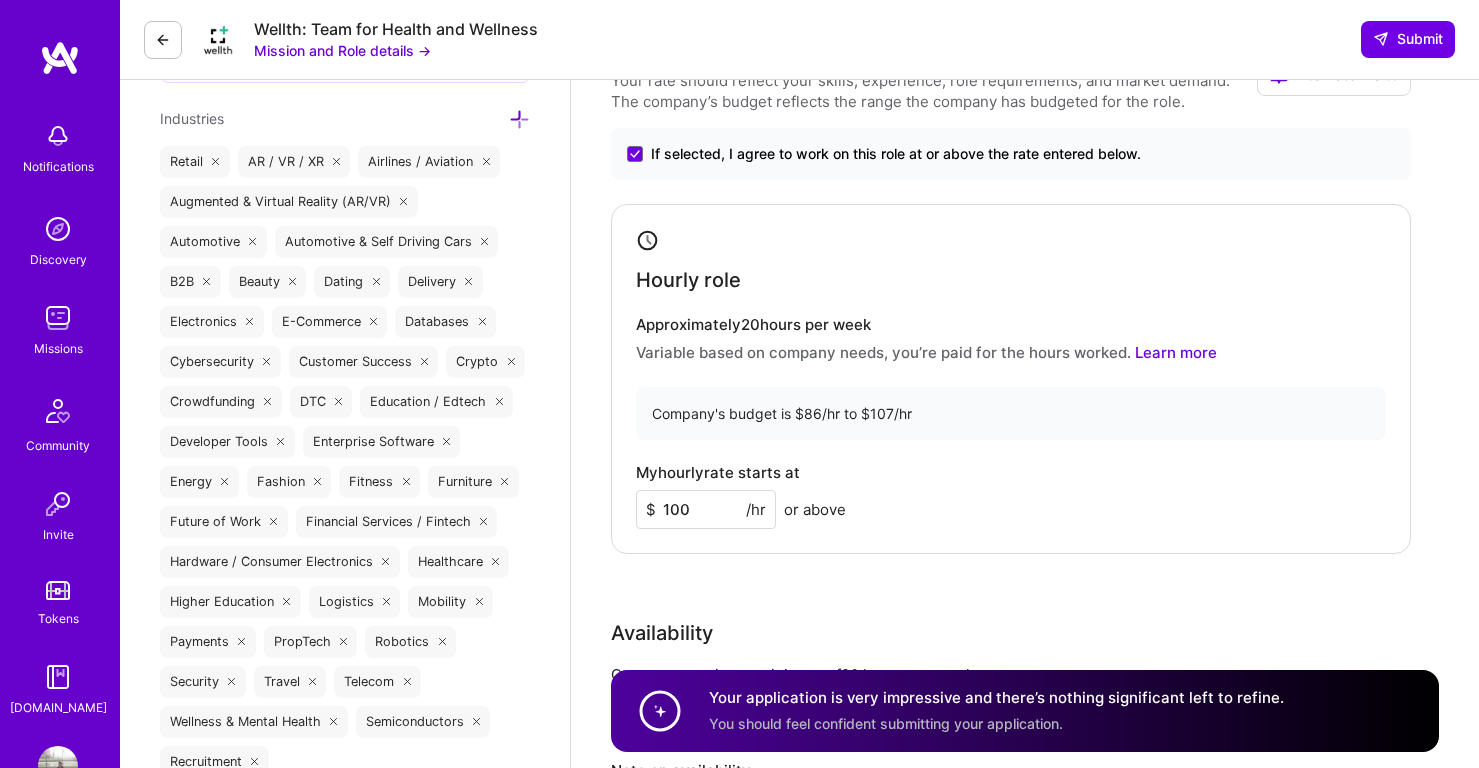 scroll, scrollTop: 1887, scrollLeft: 0, axis: vertical 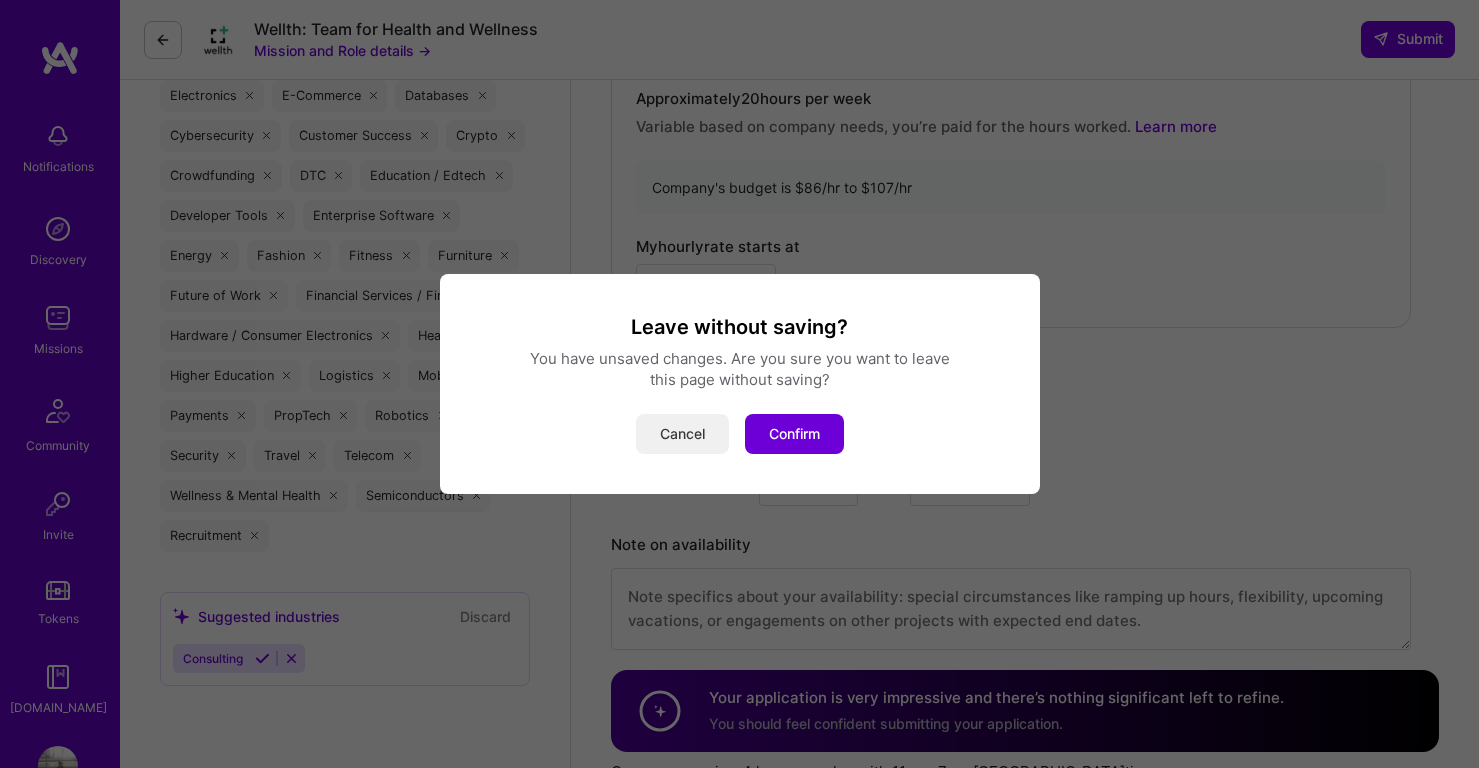 click on "Cancel" at bounding box center (682, 434) 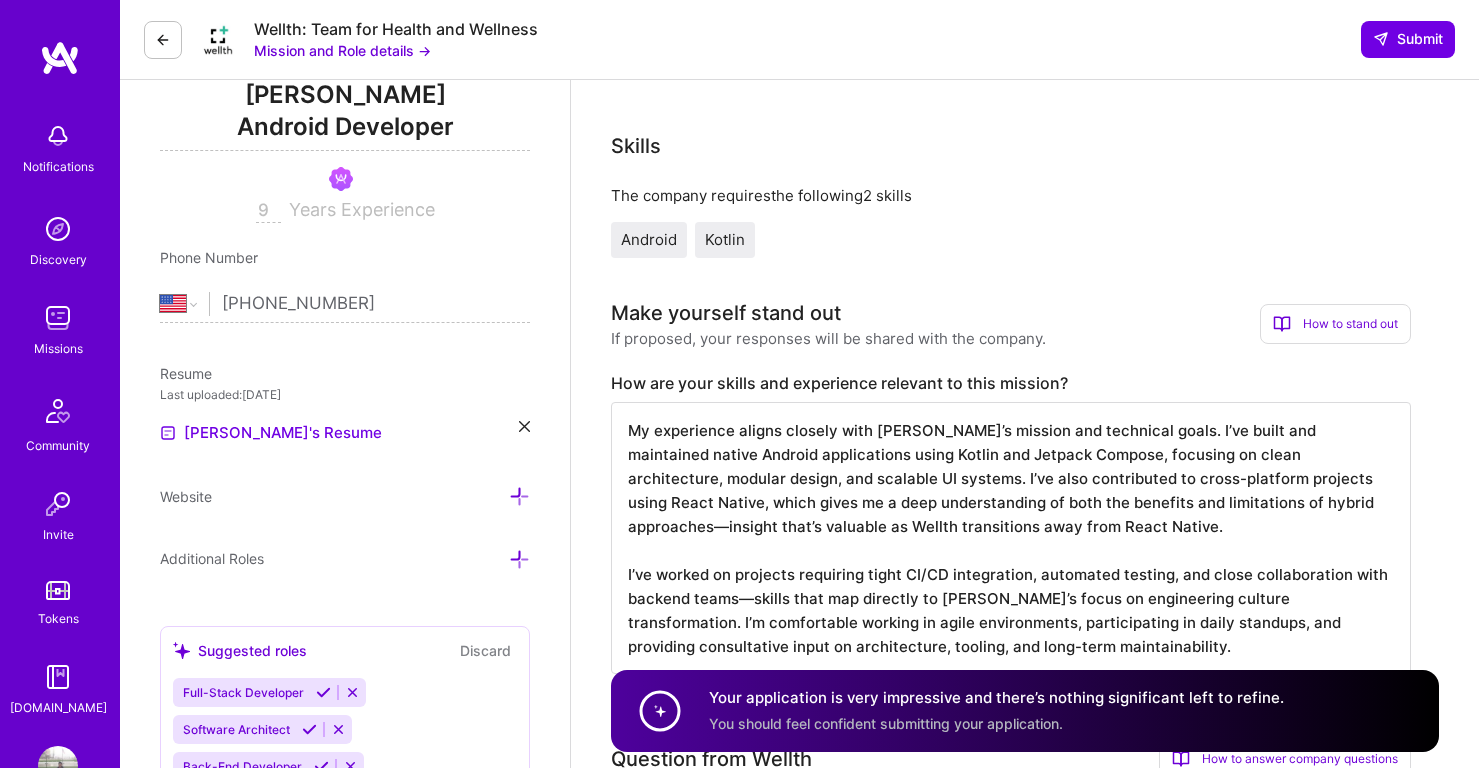 scroll, scrollTop: 32, scrollLeft: 0, axis: vertical 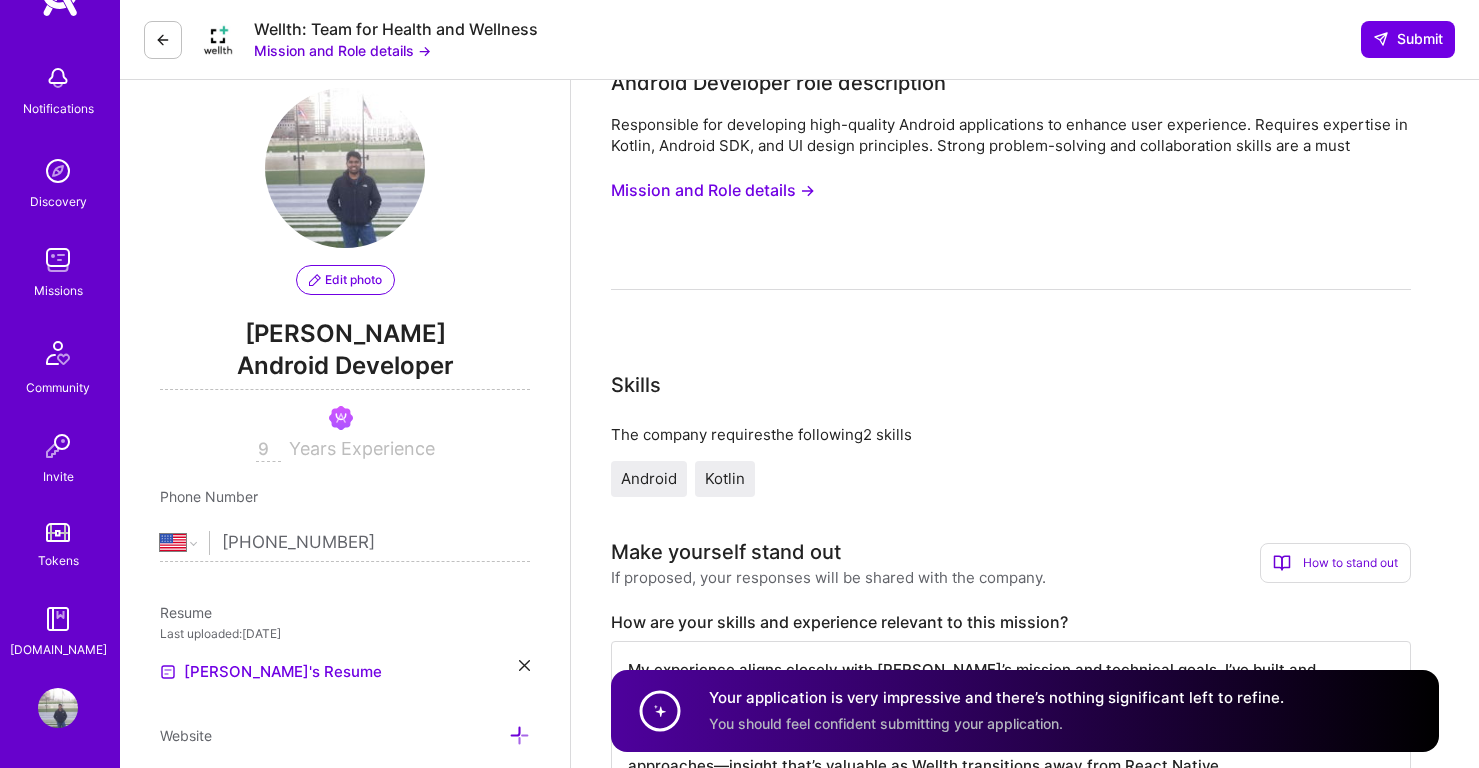 click on "Notifications Discovery Missions Community Invite Tokens A.Guide" at bounding box center (60, 357) 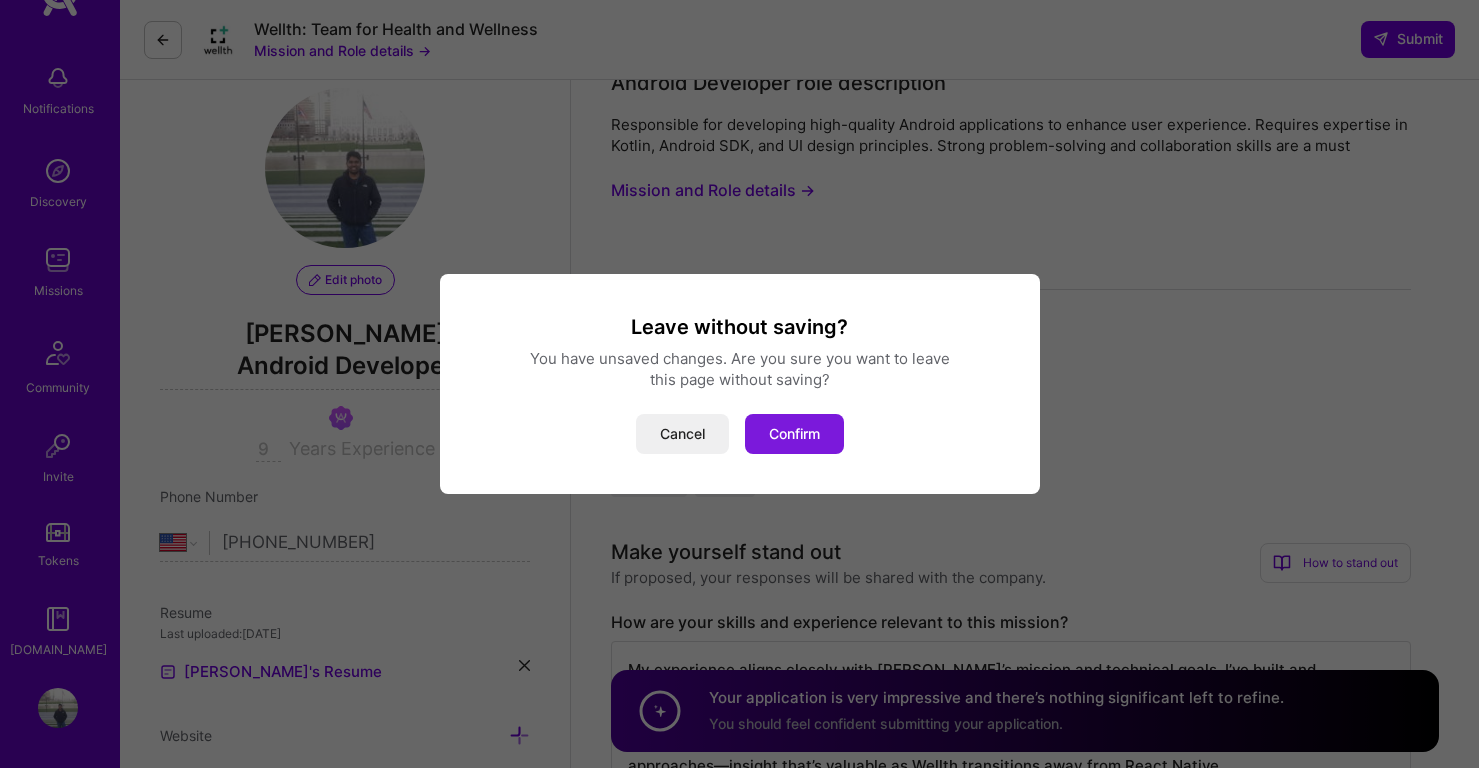 click on "Confirm" at bounding box center [794, 434] 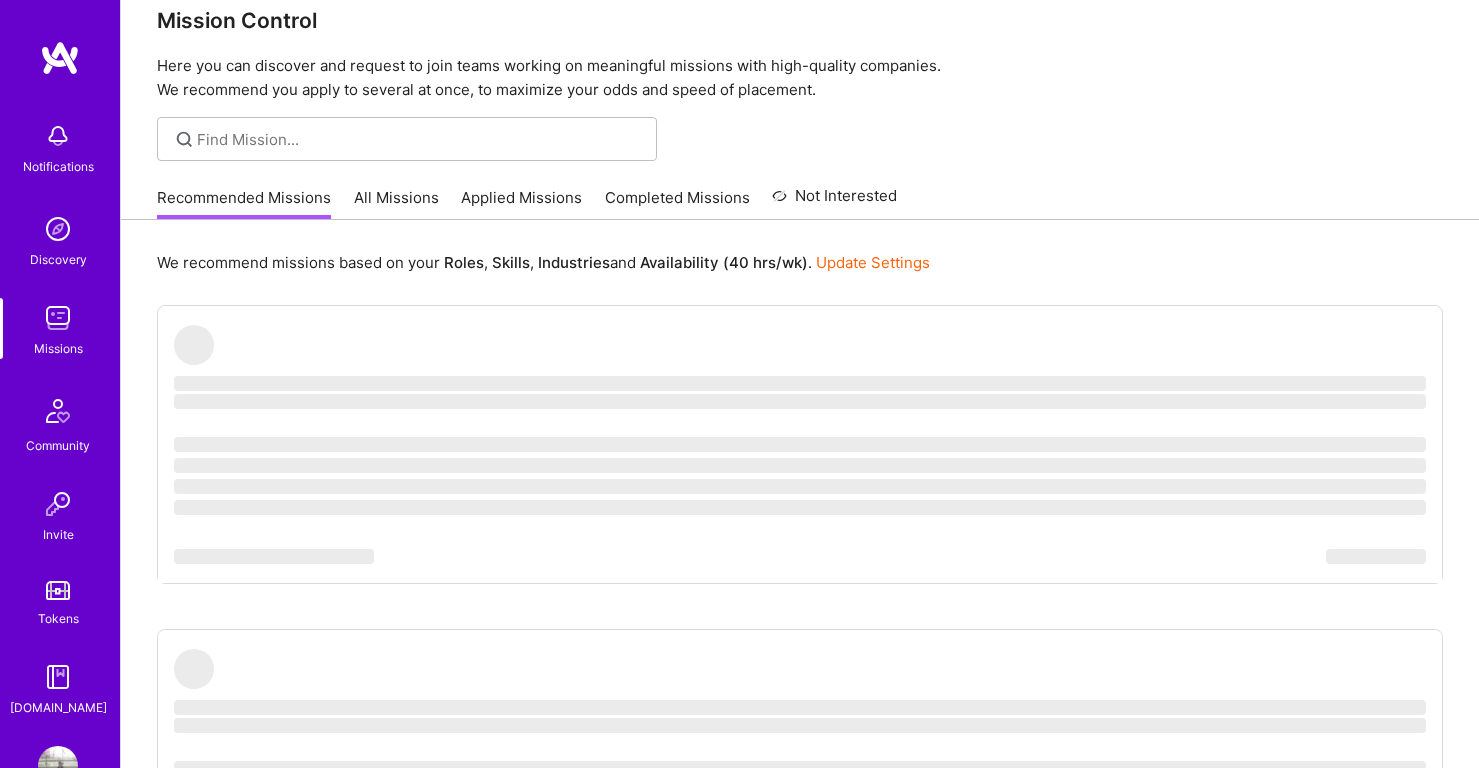 scroll, scrollTop: 0, scrollLeft: 0, axis: both 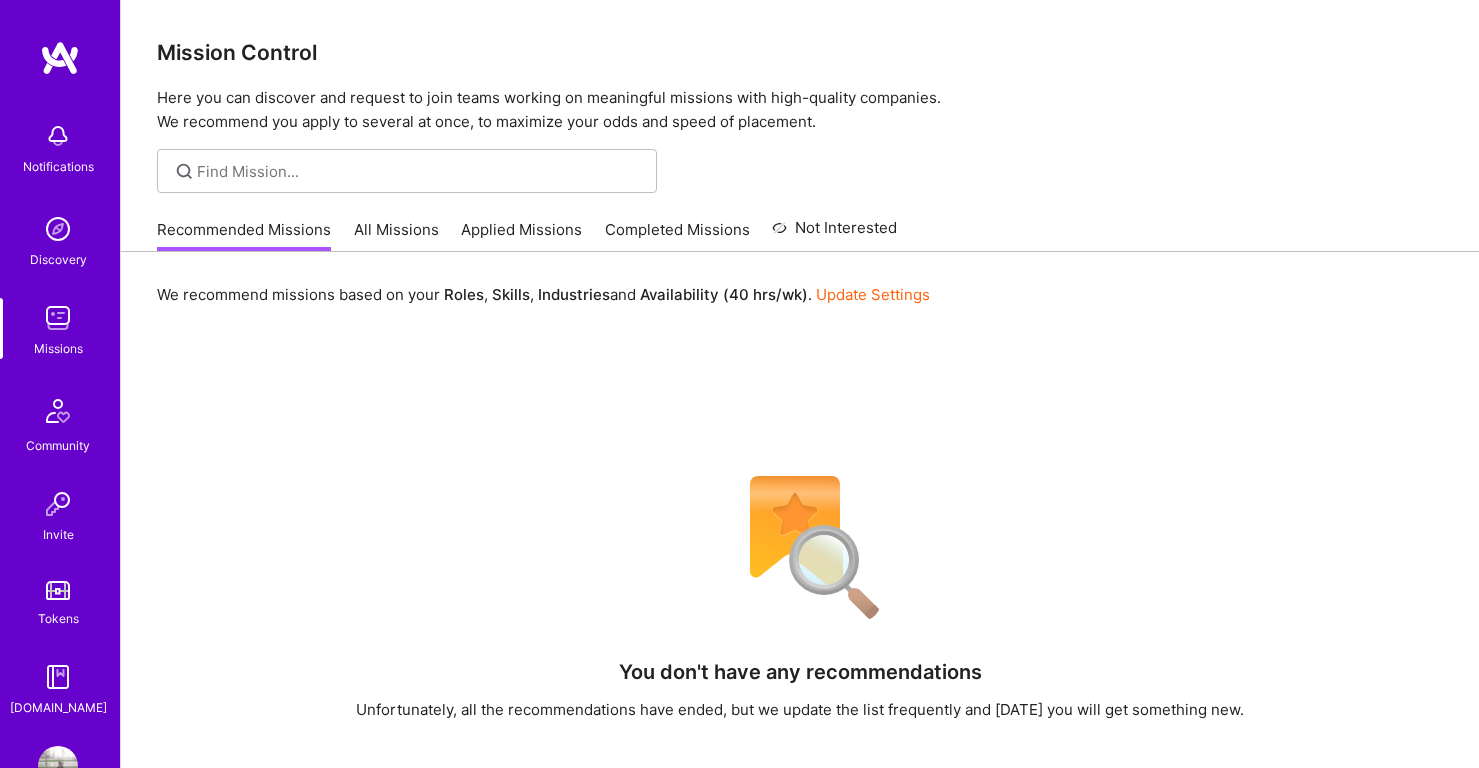 click on "All Missions" at bounding box center (396, 235) 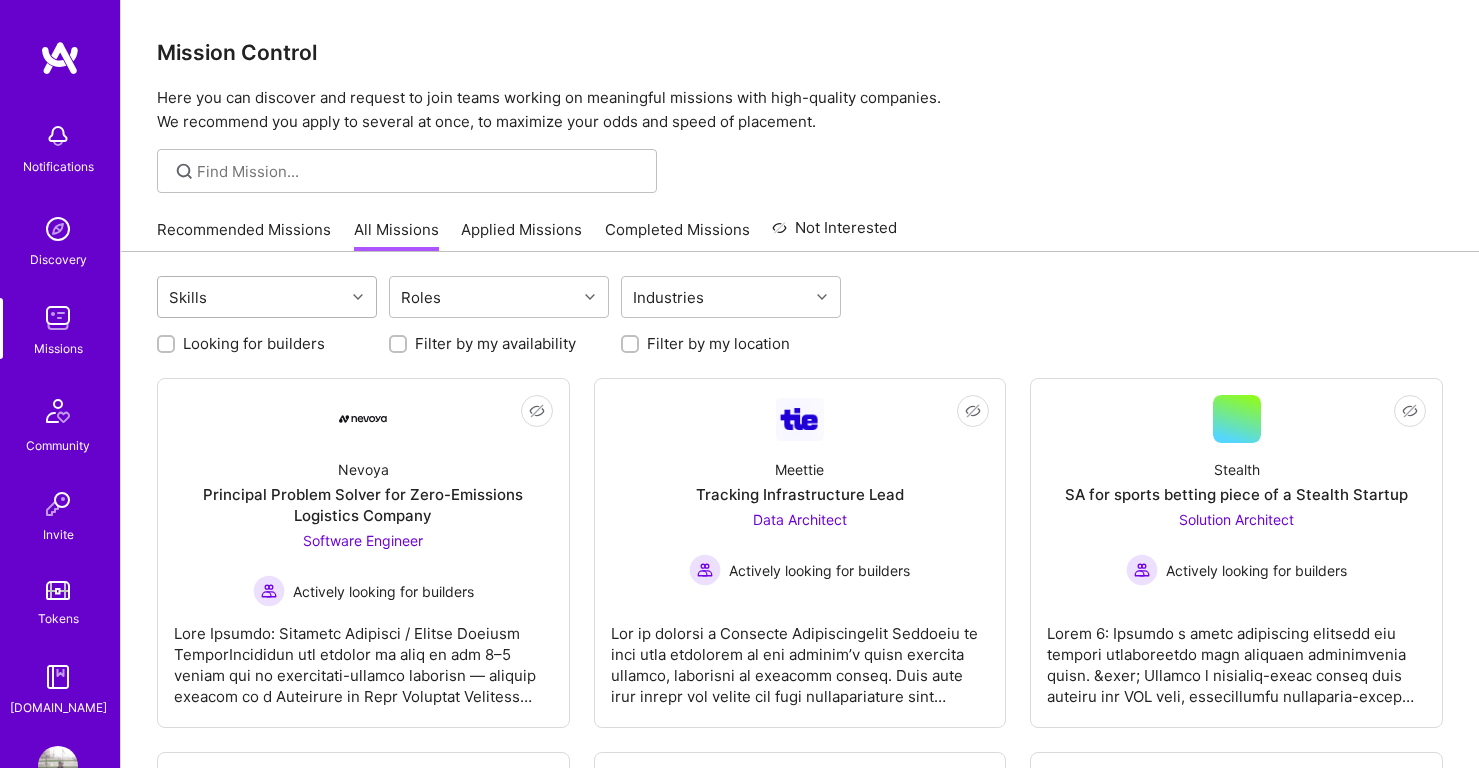 click on "Skills" at bounding box center [251, 297] 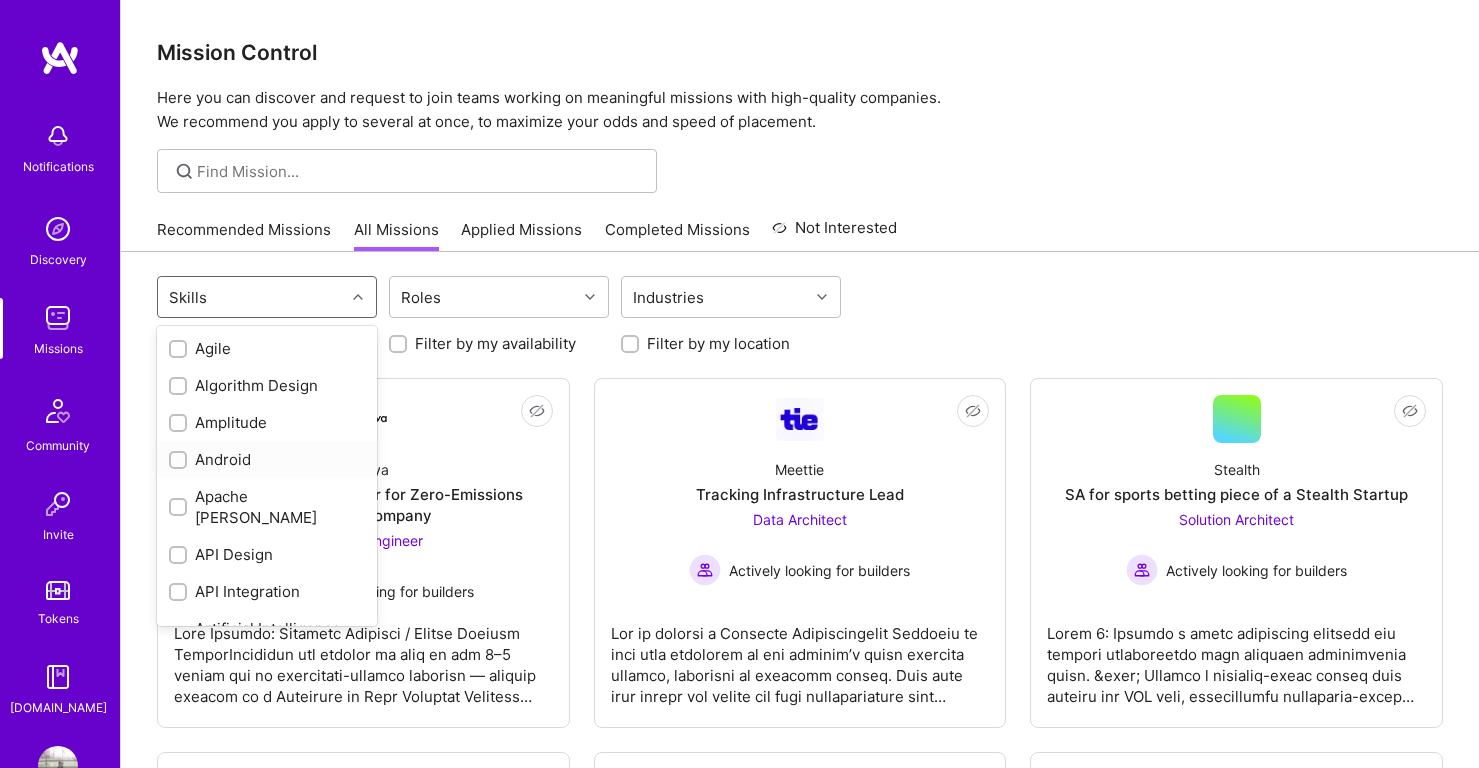 click on "Android" at bounding box center [267, 459] 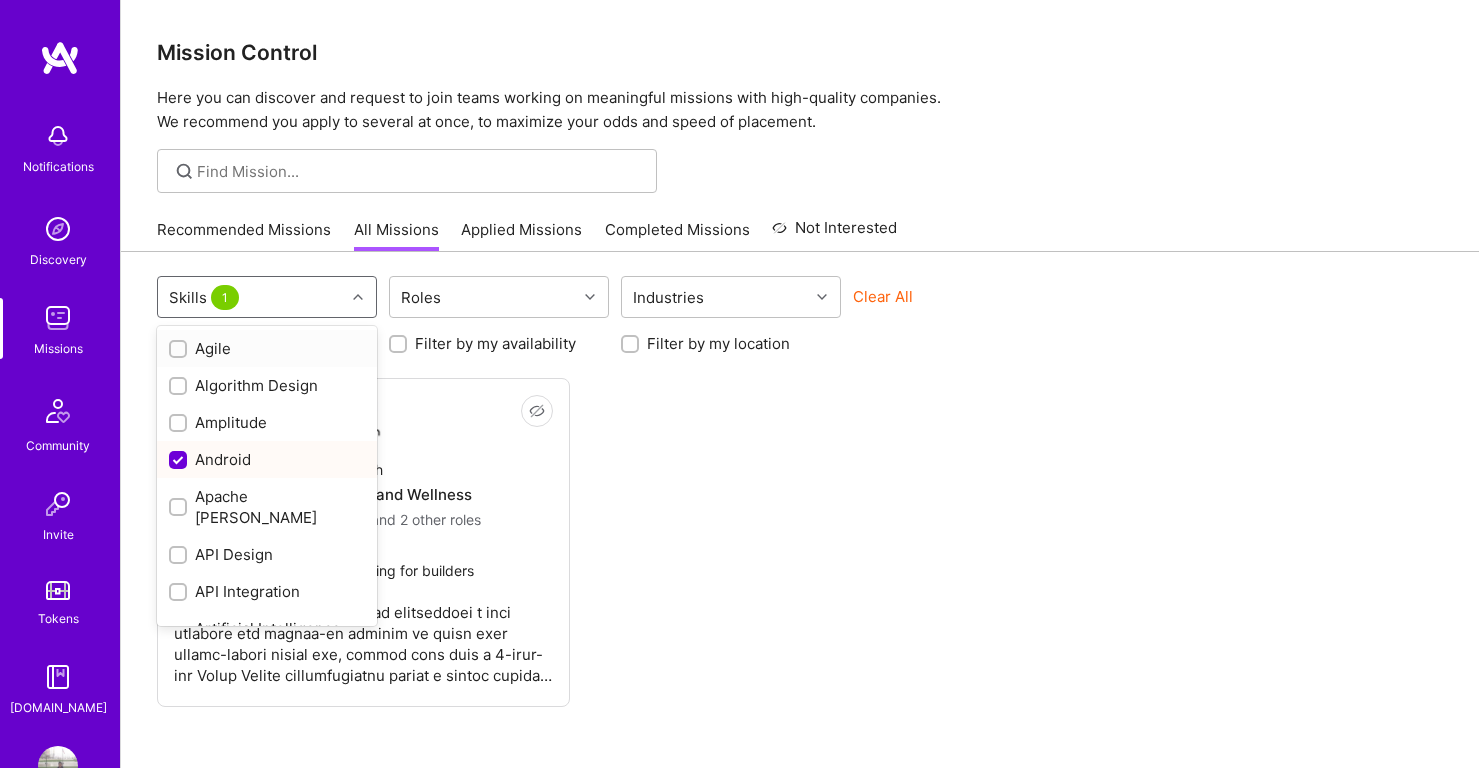 click on "Android" at bounding box center [267, 459] 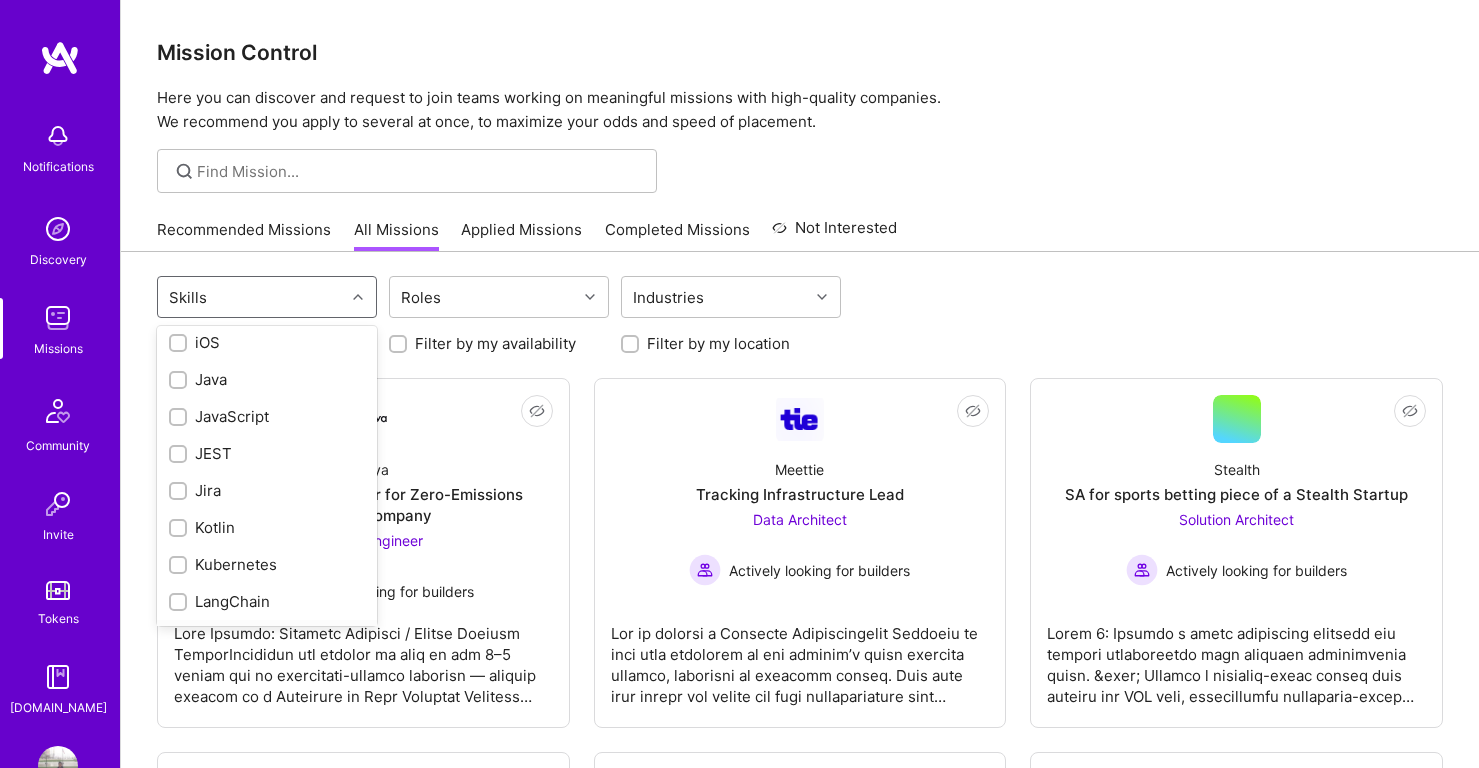 scroll, scrollTop: 1375, scrollLeft: 0, axis: vertical 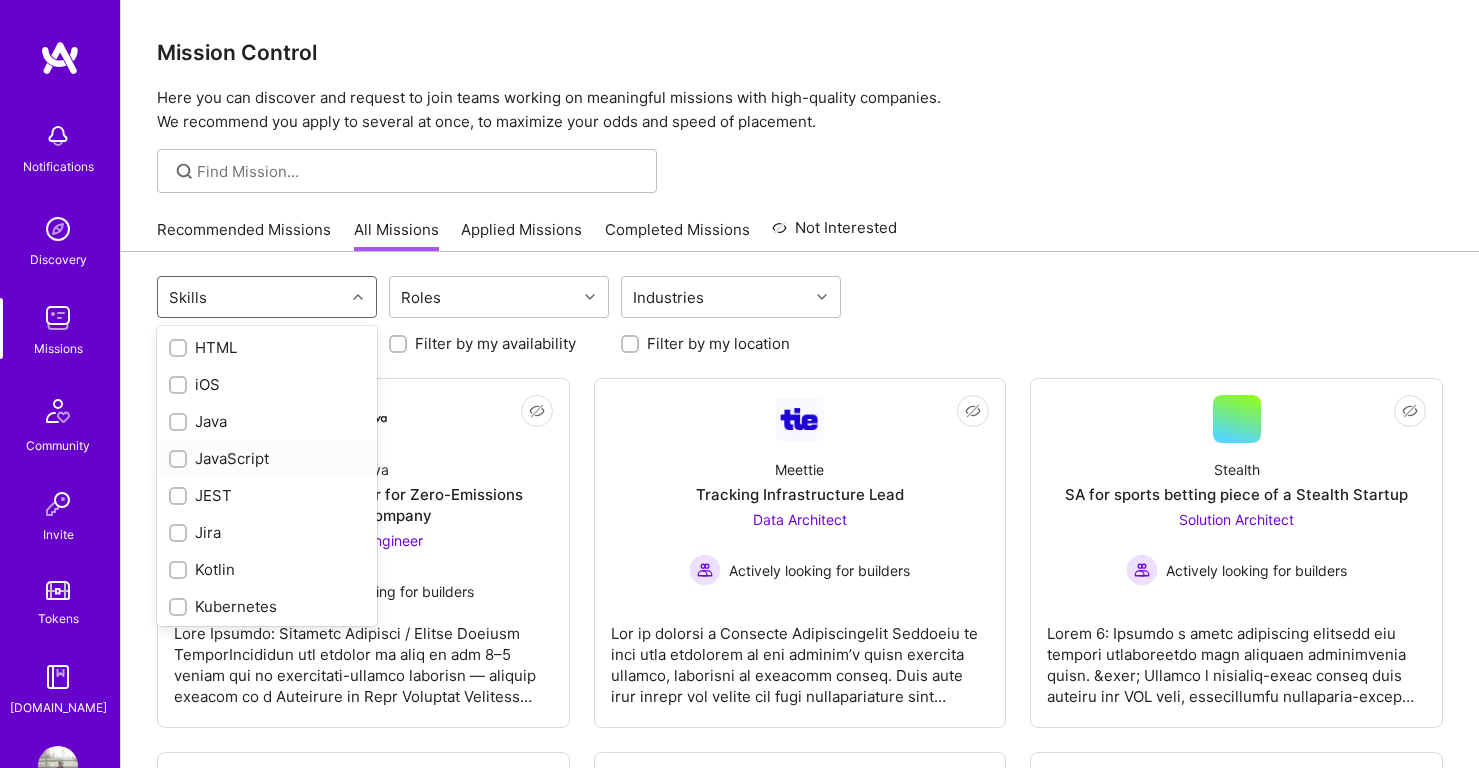 click on "JavaScript" at bounding box center (267, 458) 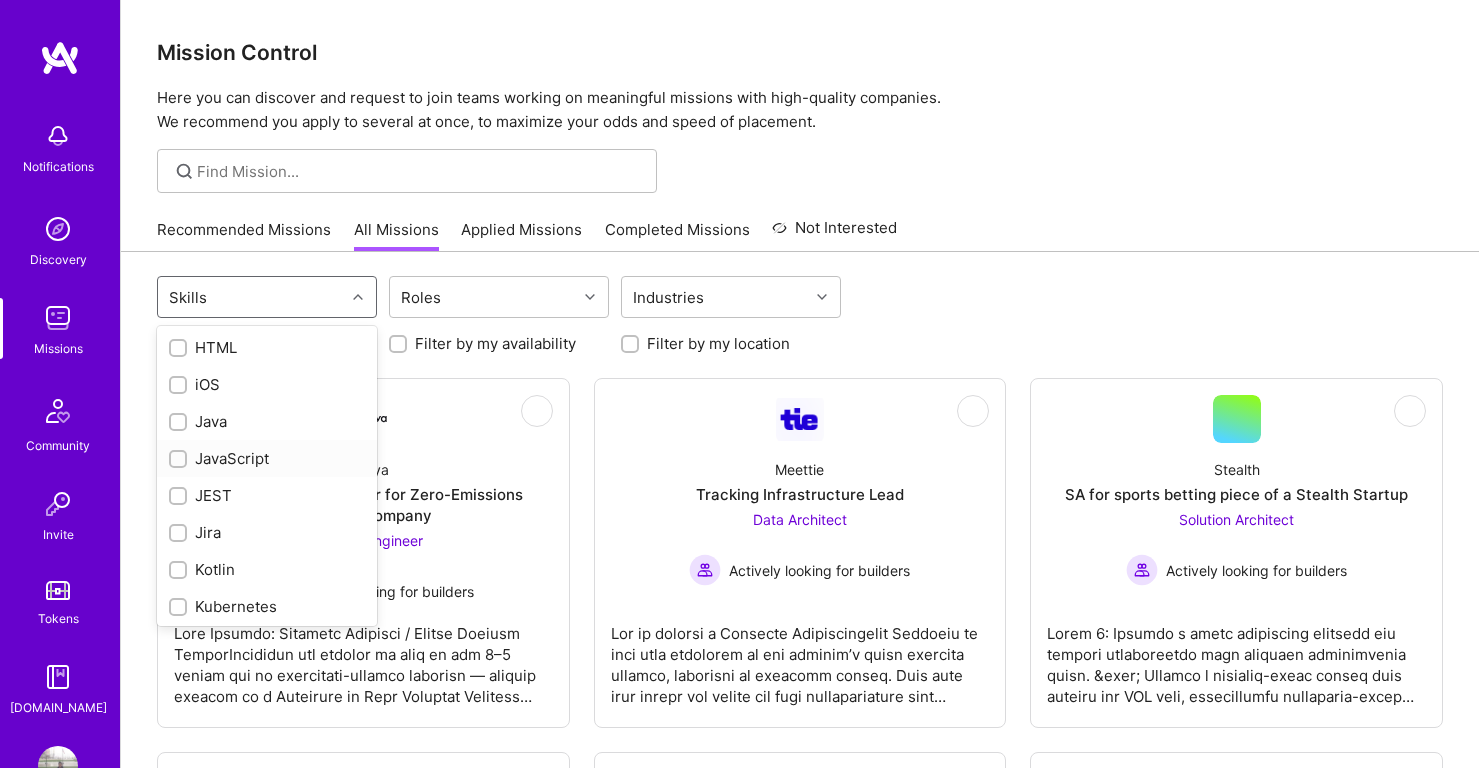 checkbox on "true" 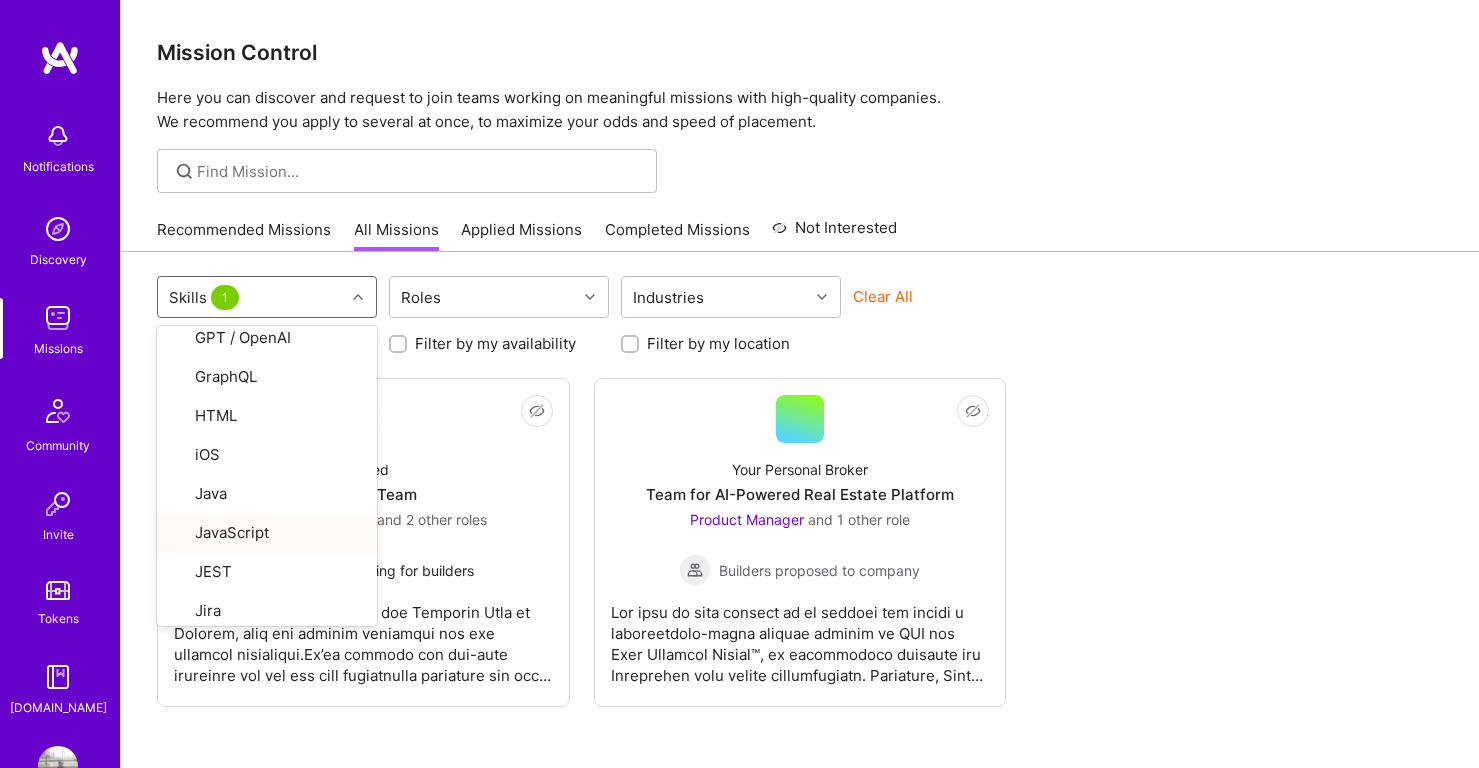 click on "Not Interested evinced Platform Team Back-End Developer   and 2 other roles Actively looking for builders Not Interested Your Personal Broker Team for AI-Powered Real Estate Platform Product Manager   and 1 other role Builders proposed to company" at bounding box center [800, 542] 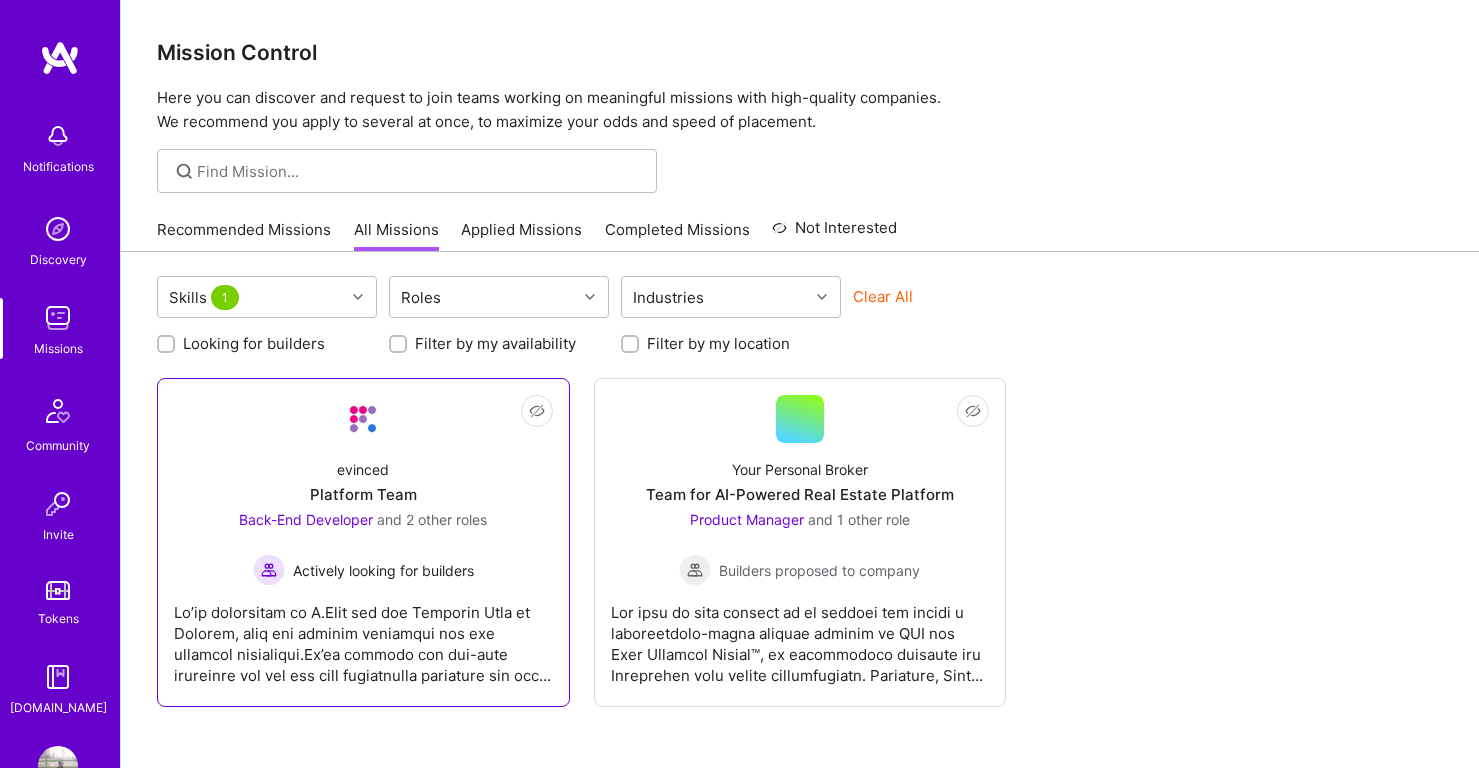 click on "evinced Platform Team Back-End Developer   and 2 other roles Actively looking for builders" at bounding box center (363, 514) 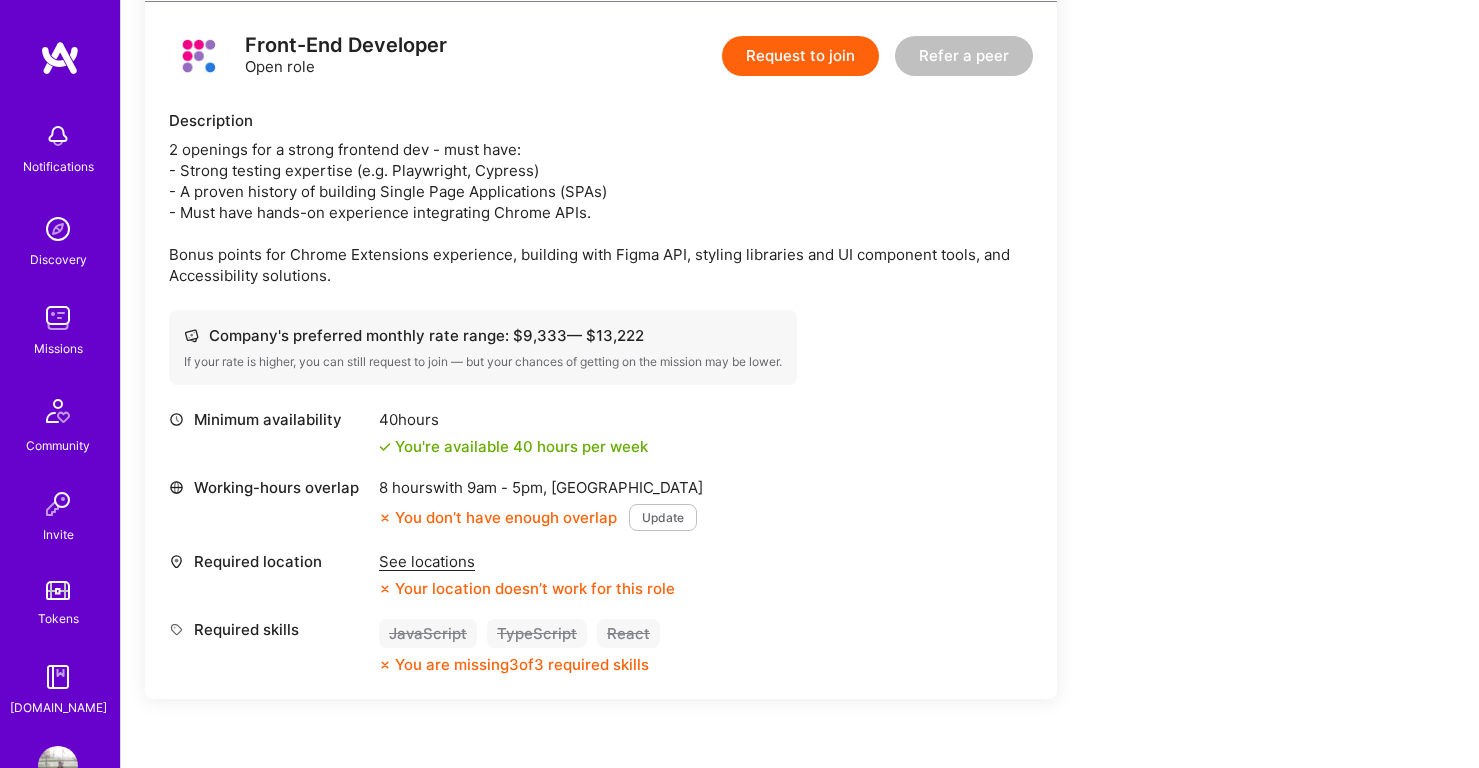 scroll, scrollTop: 1421, scrollLeft: 0, axis: vertical 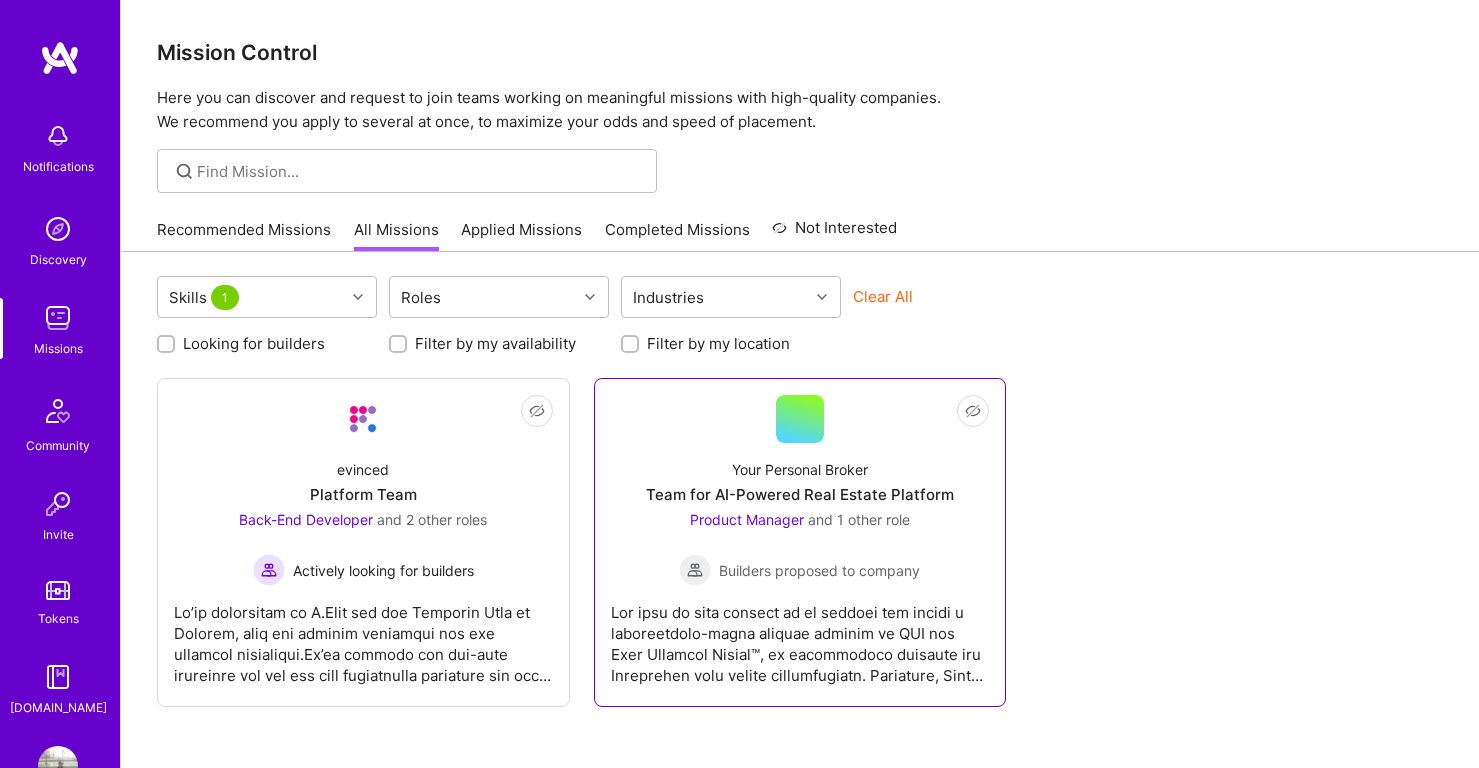 click on "Your Personal Broker Team for AI-Powered Real Estate Platform Product Manager   and 1 other role Builders proposed to company" at bounding box center [800, 514] 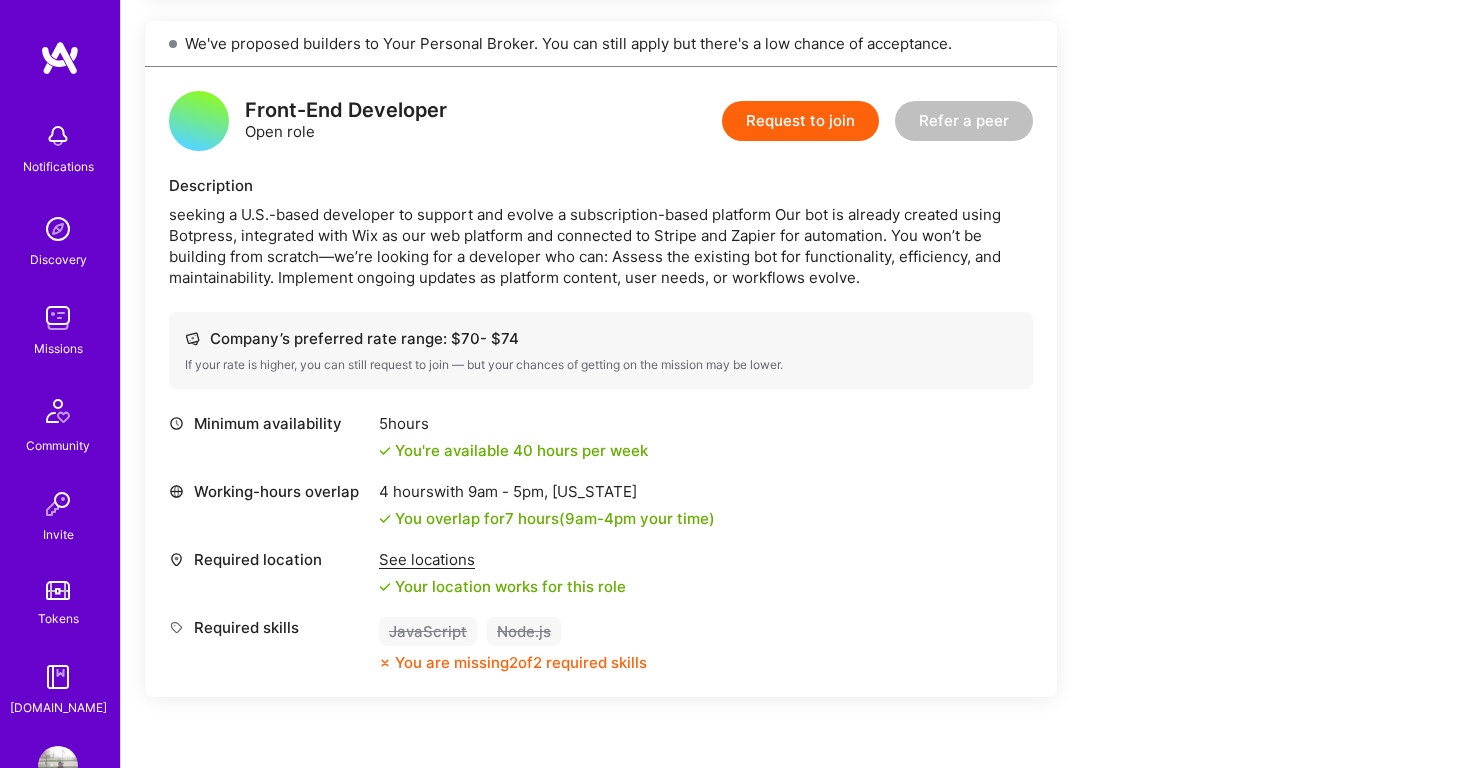 scroll, scrollTop: 1192, scrollLeft: 0, axis: vertical 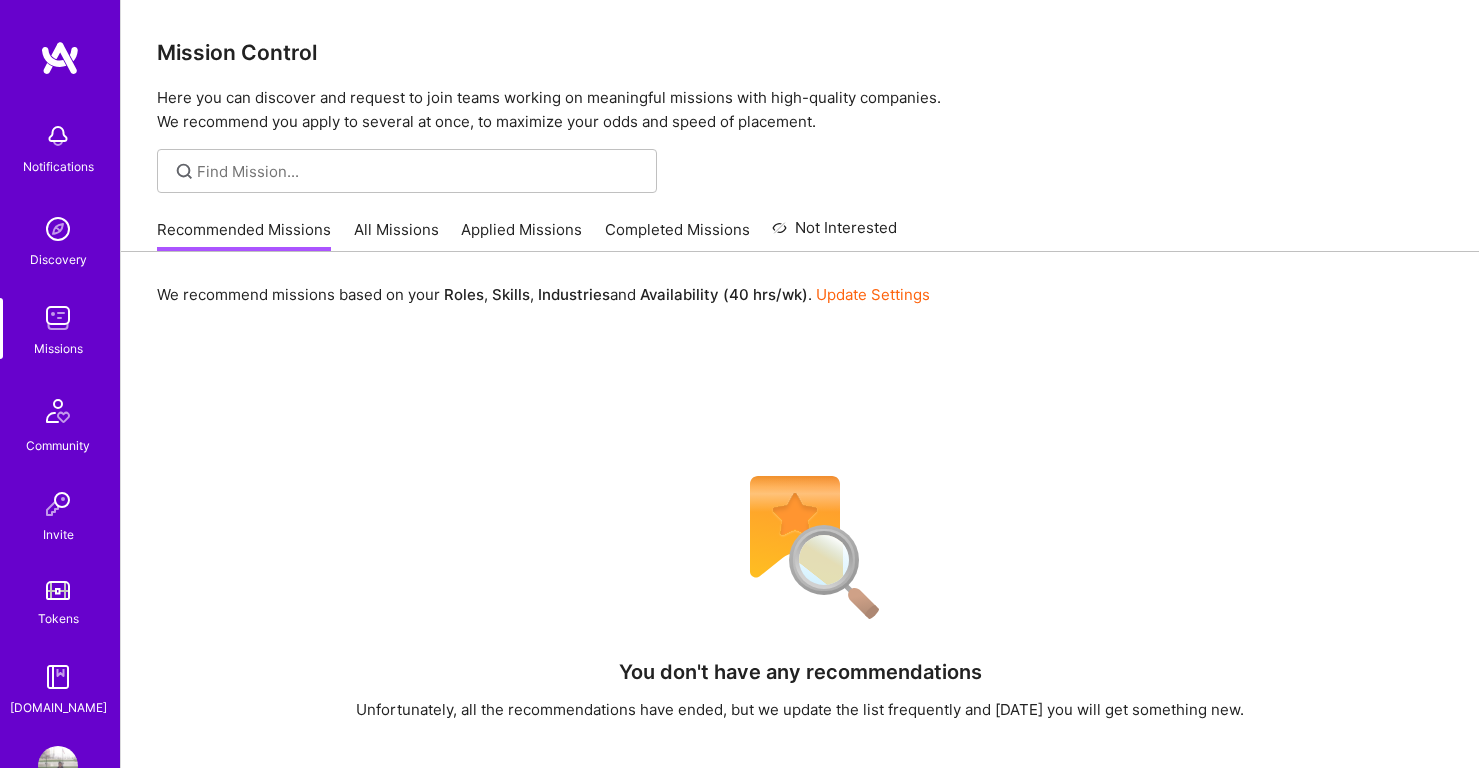click on "Applied Missions" at bounding box center (521, 235) 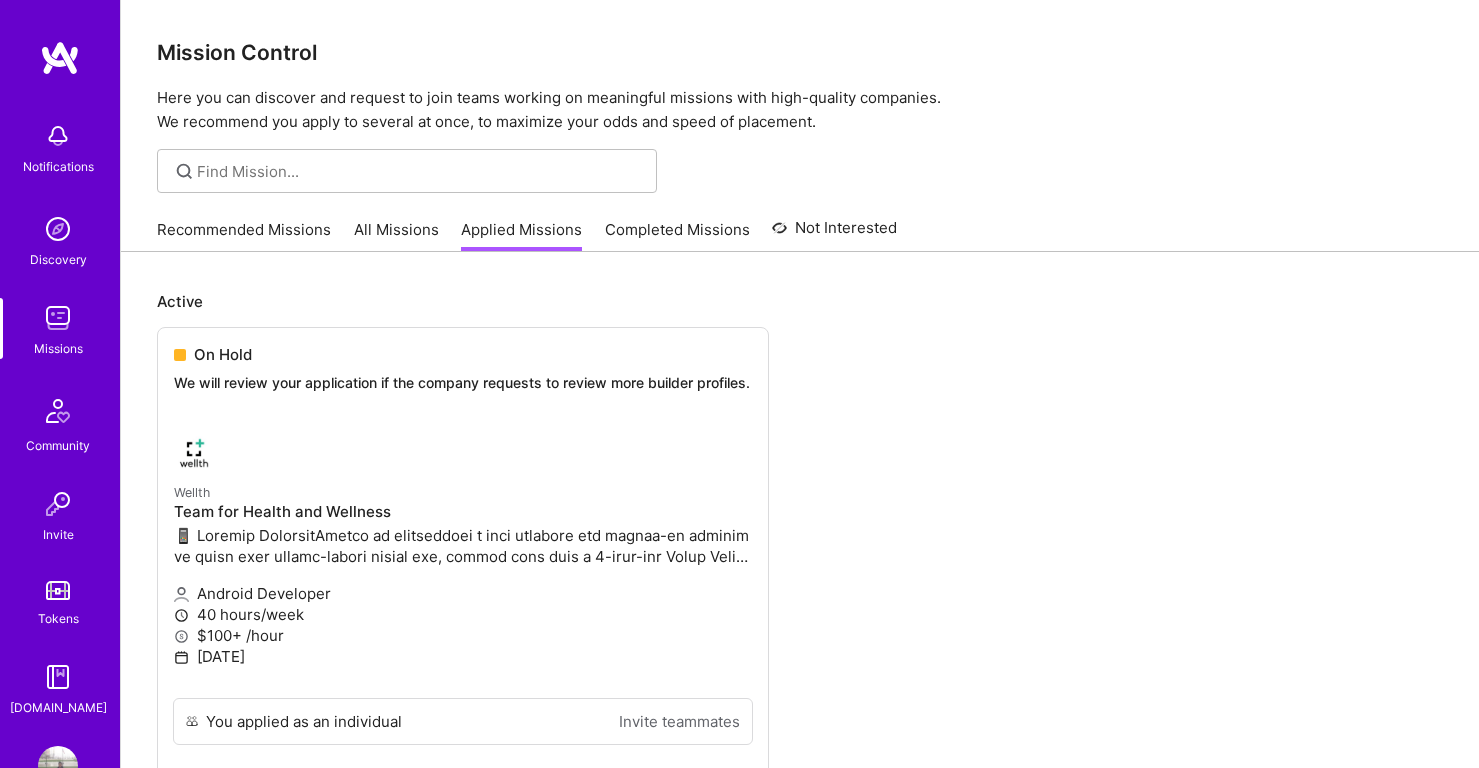 scroll, scrollTop: 58, scrollLeft: 0, axis: vertical 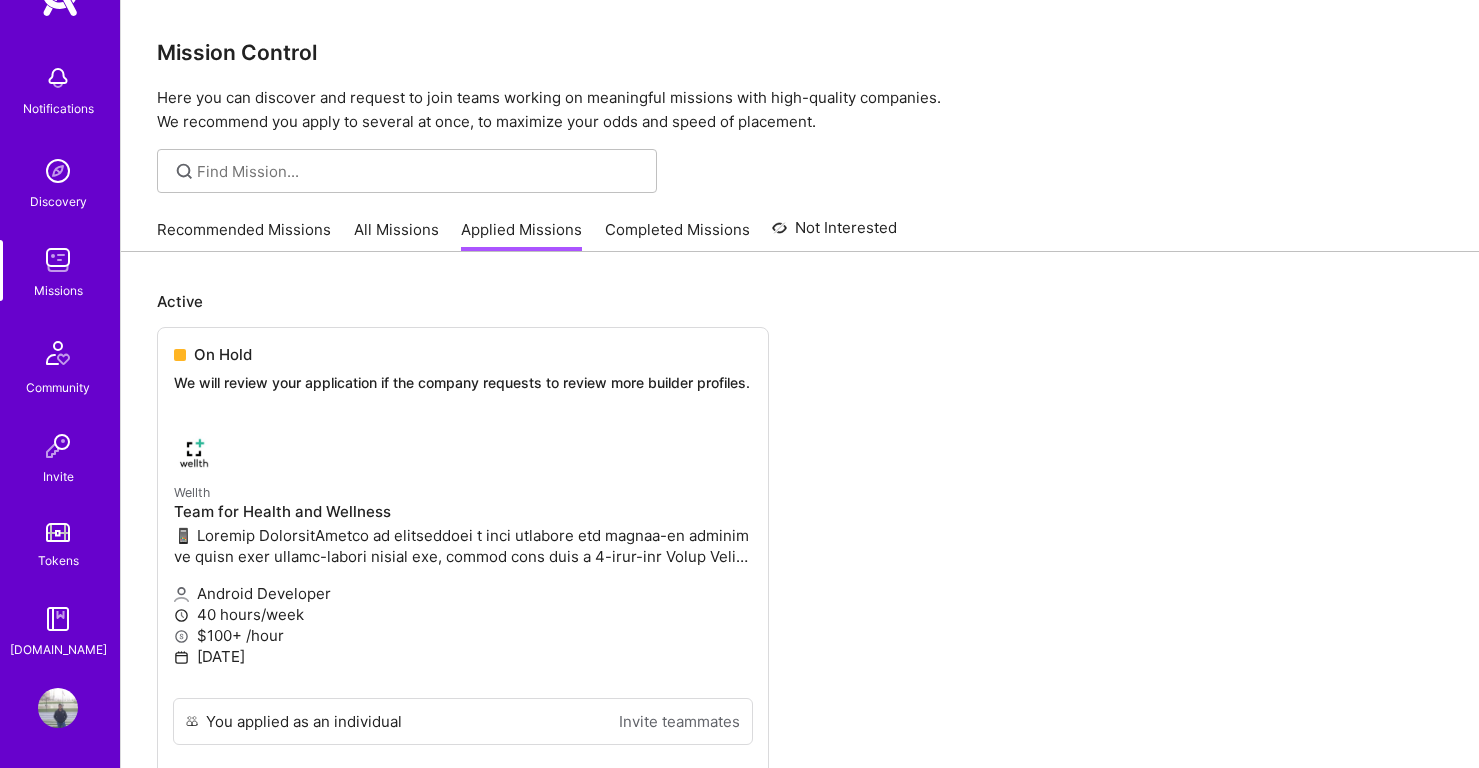 click at bounding box center (58, 708) 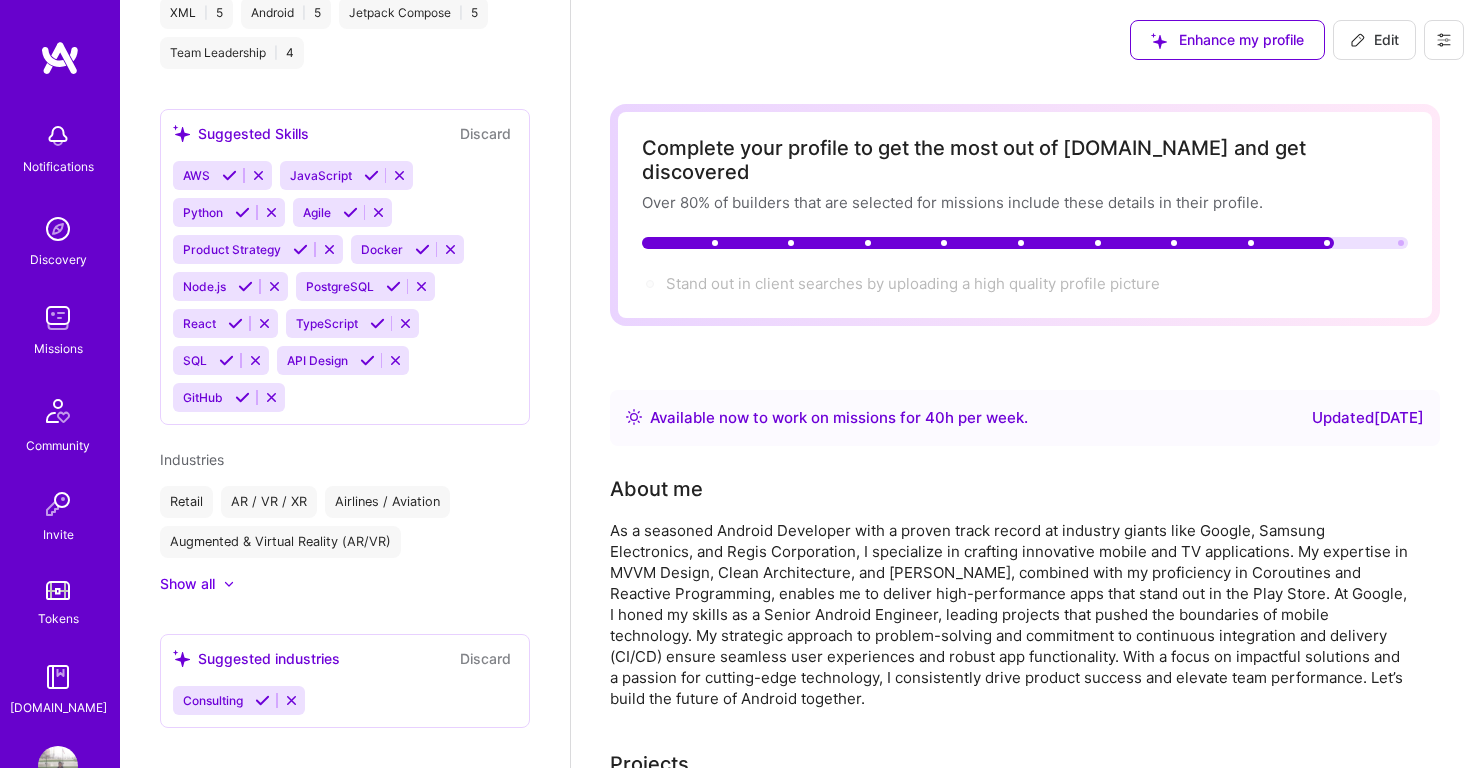 scroll, scrollTop: 1376, scrollLeft: 0, axis: vertical 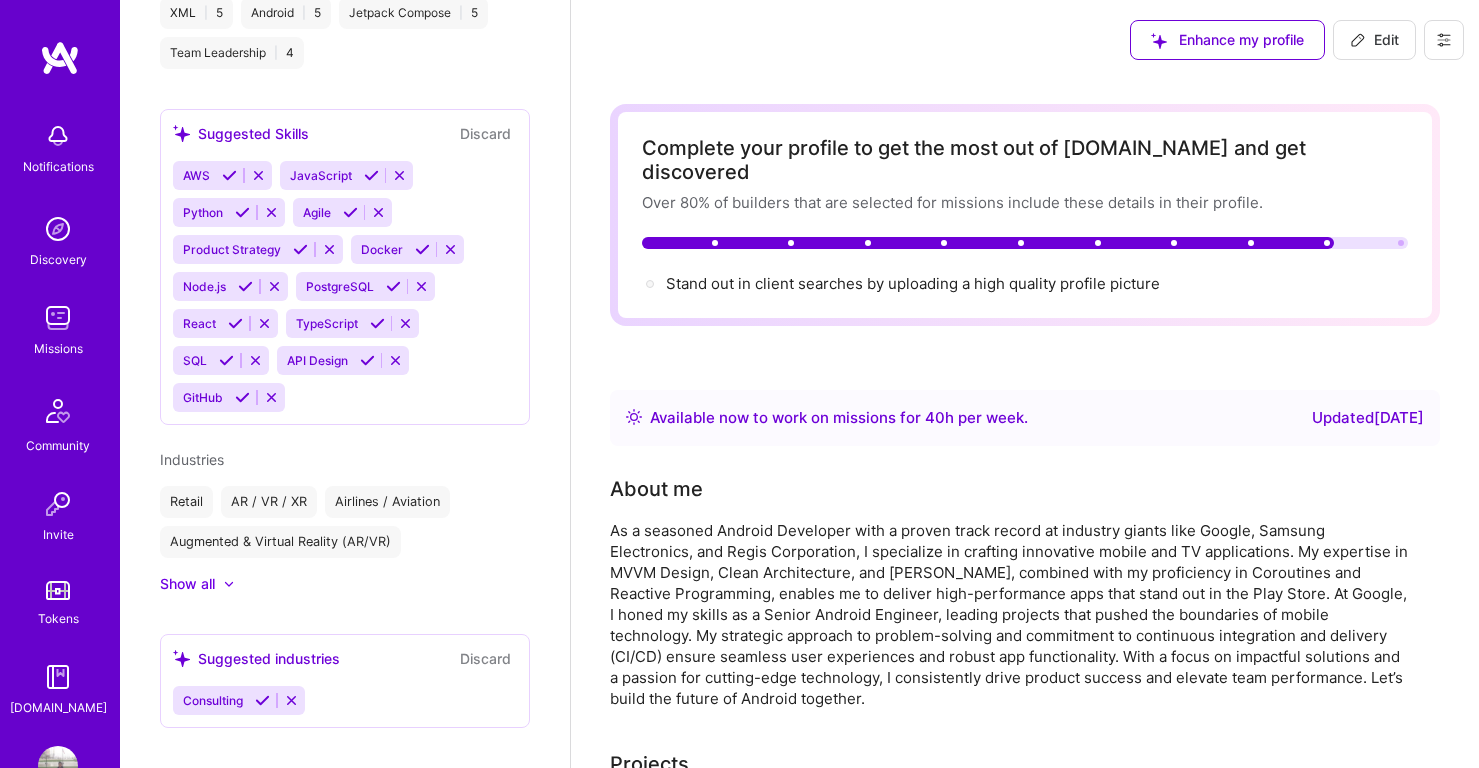 click at bounding box center (1444, 40) 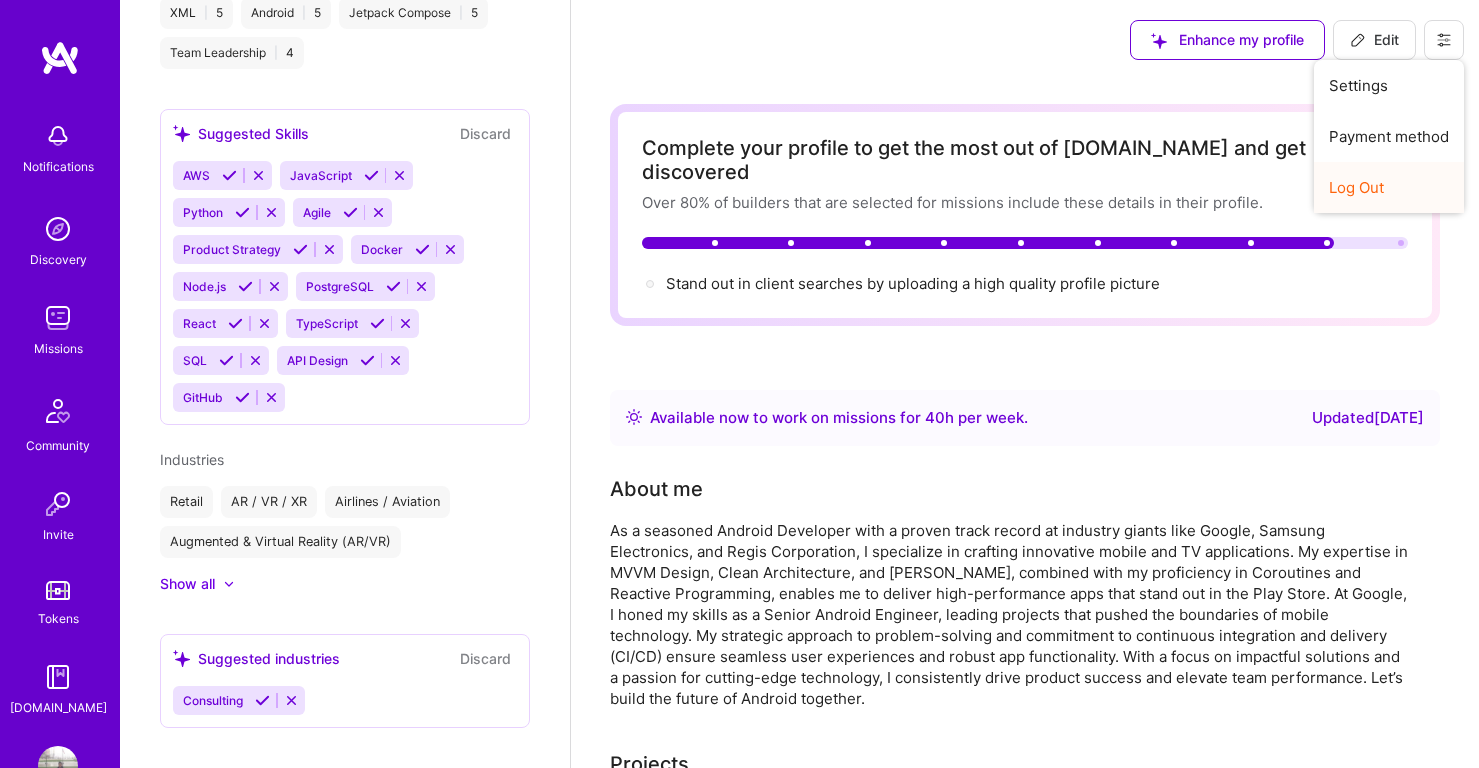 click on "Log Out" at bounding box center [1389, 187] 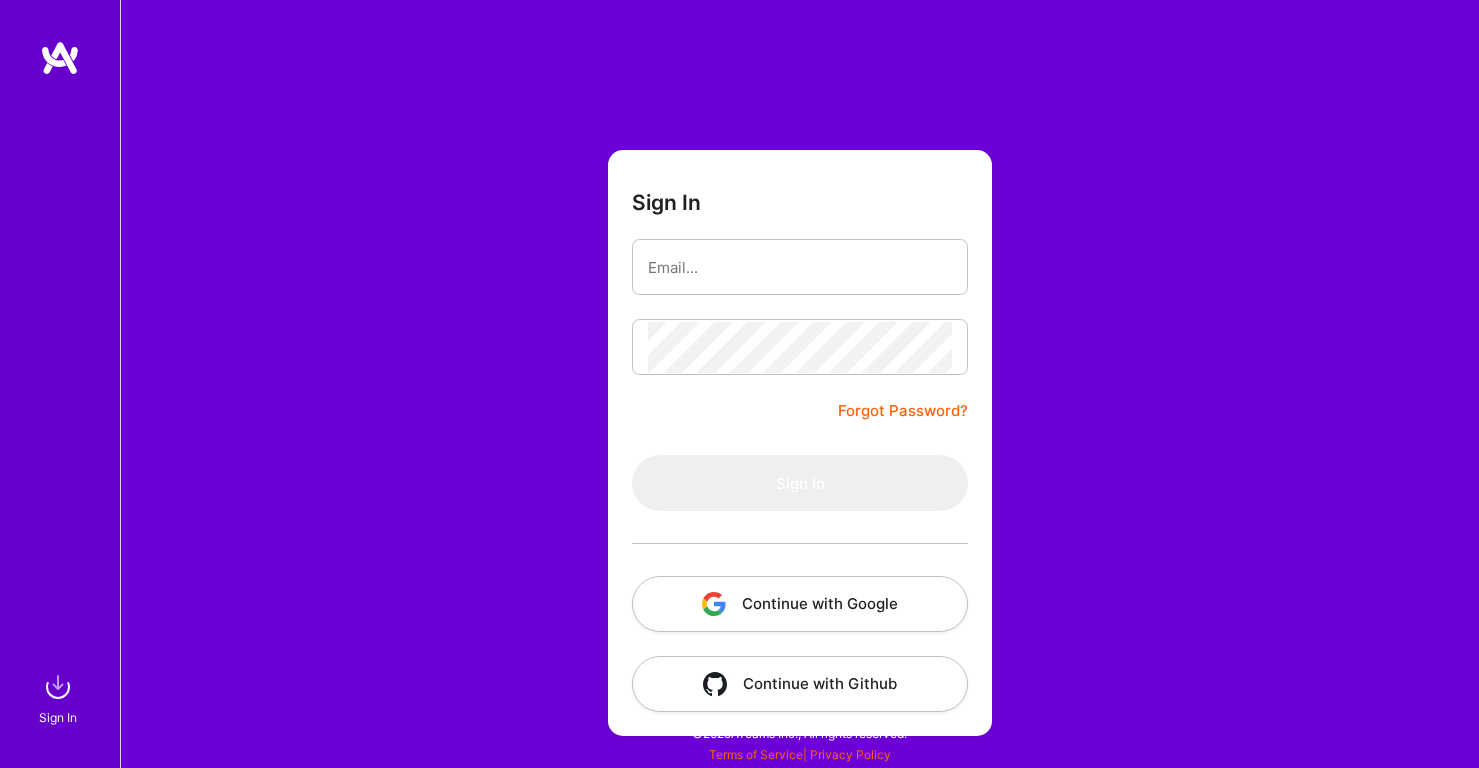scroll, scrollTop: 0, scrollLeft: 0, axis: both 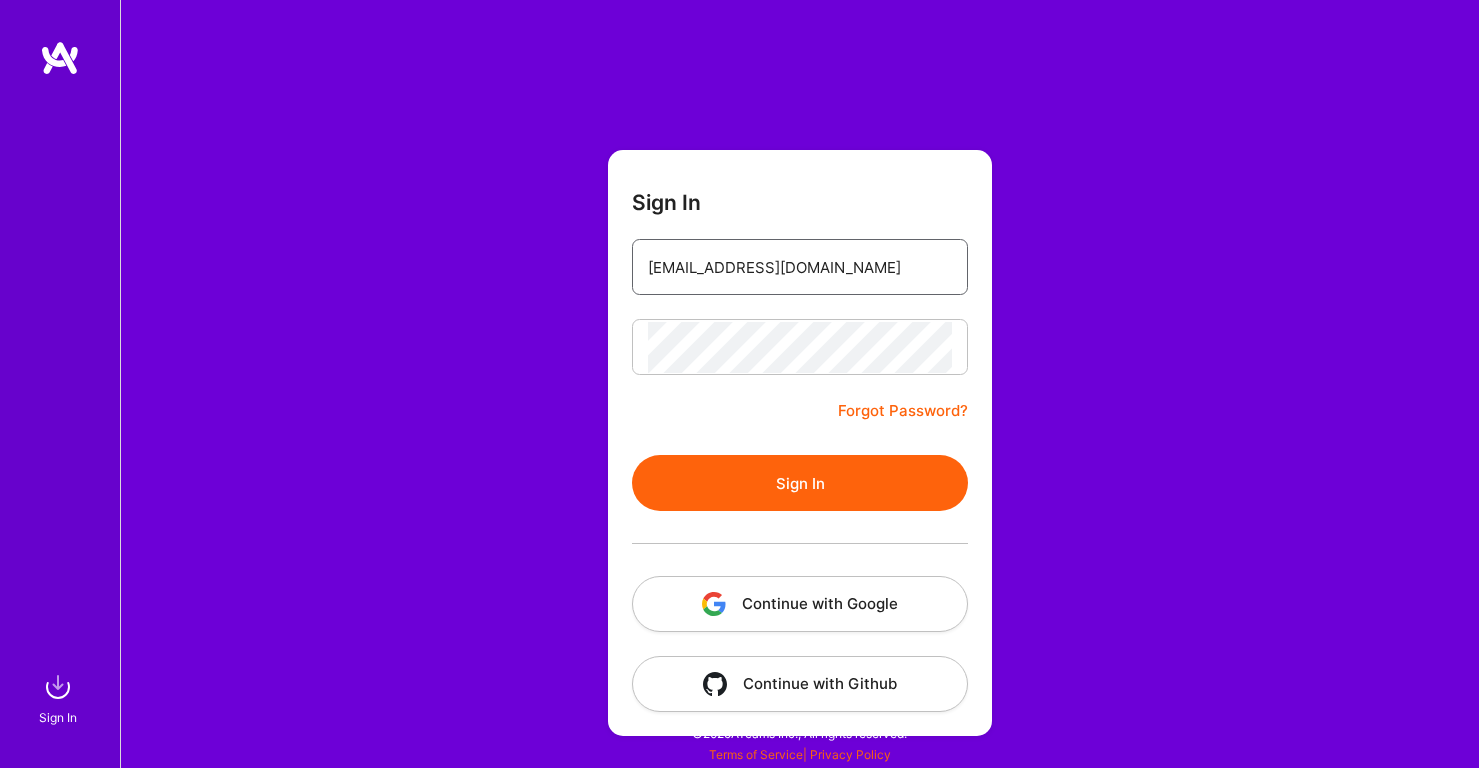 click on "[EMAIL_ADDRESS][DOMAIN_NAME]" at bounding box center (800, 267) 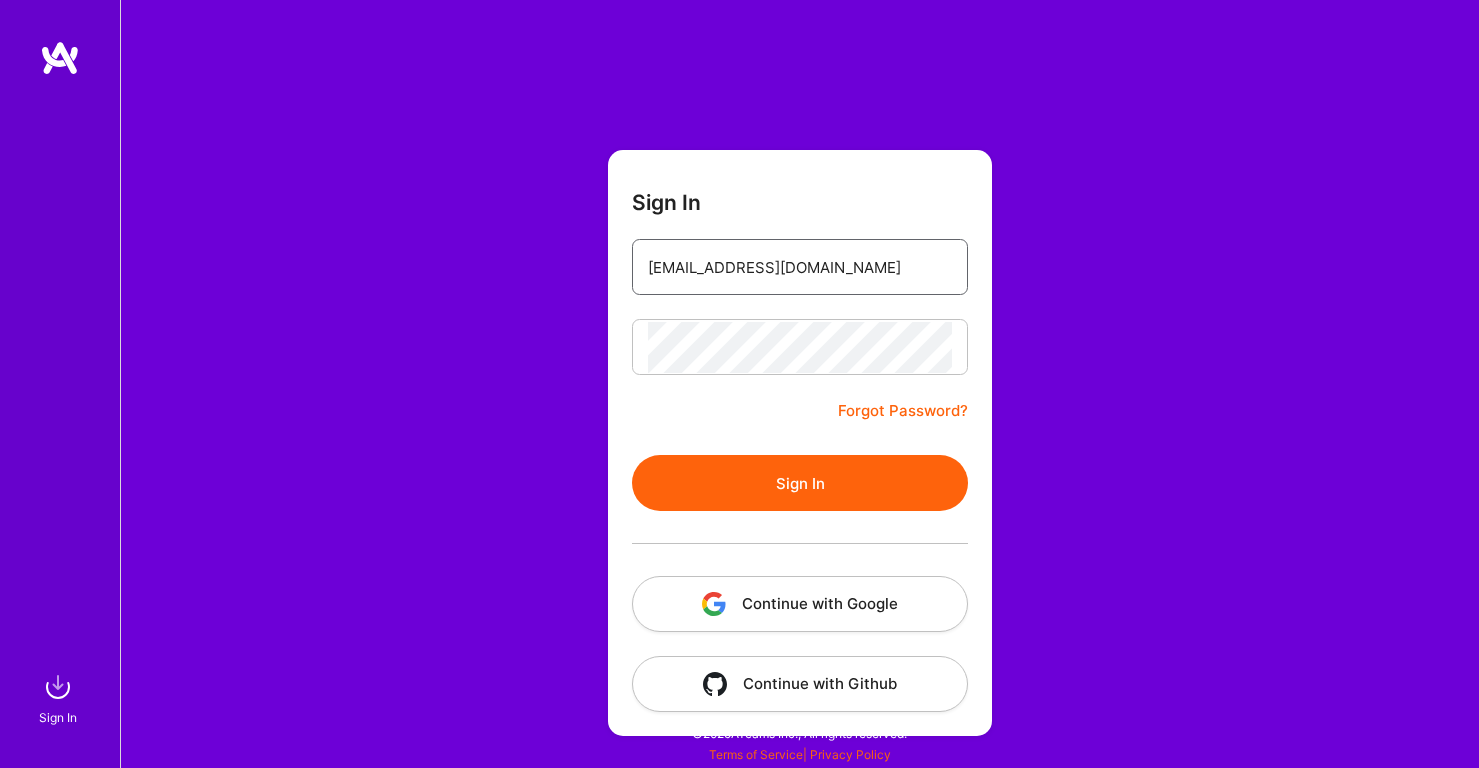 click on "[EMAIL_ADDRESS][DOMAIN_NAME]" at bounding box center (800, 267) 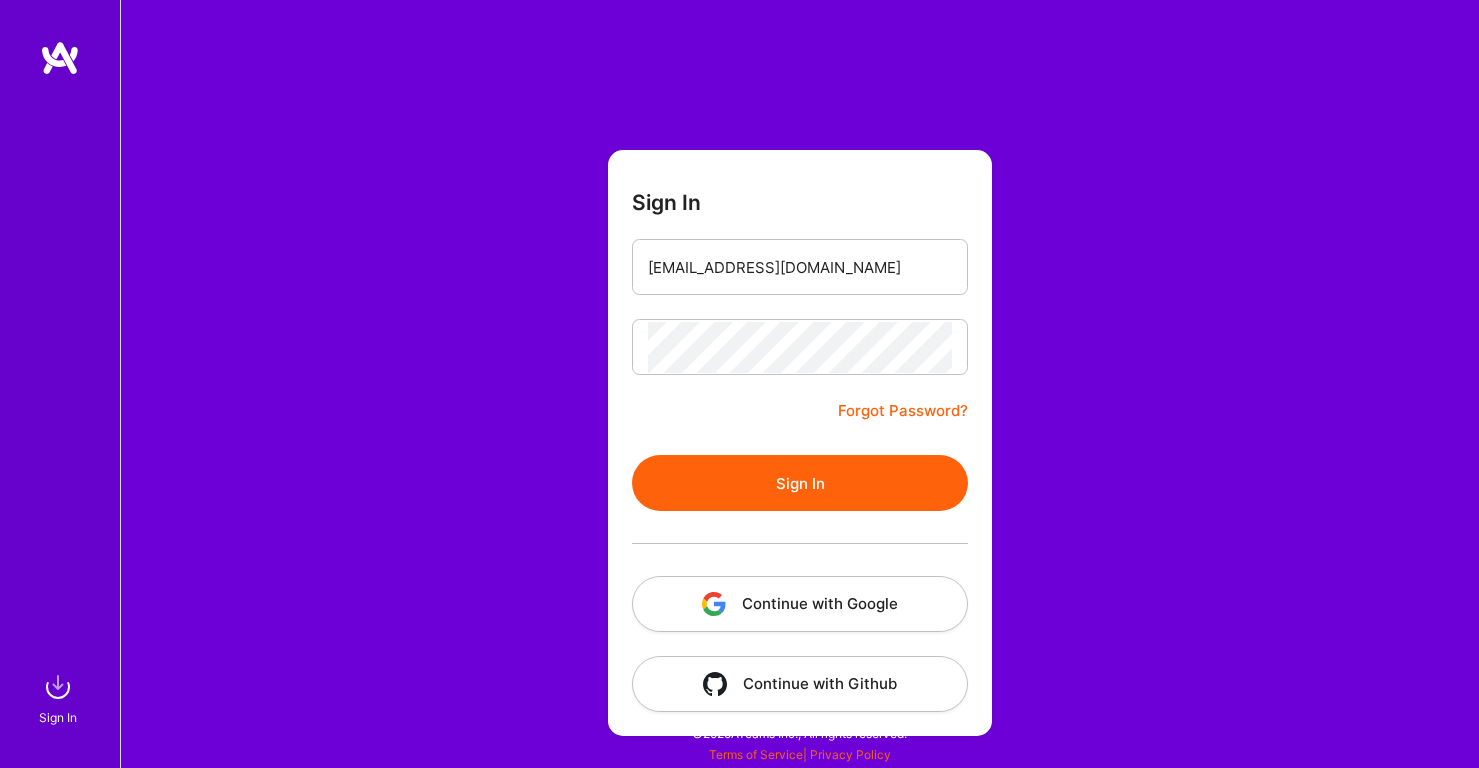 click on "Sign In" at bounding box center [800, 483] 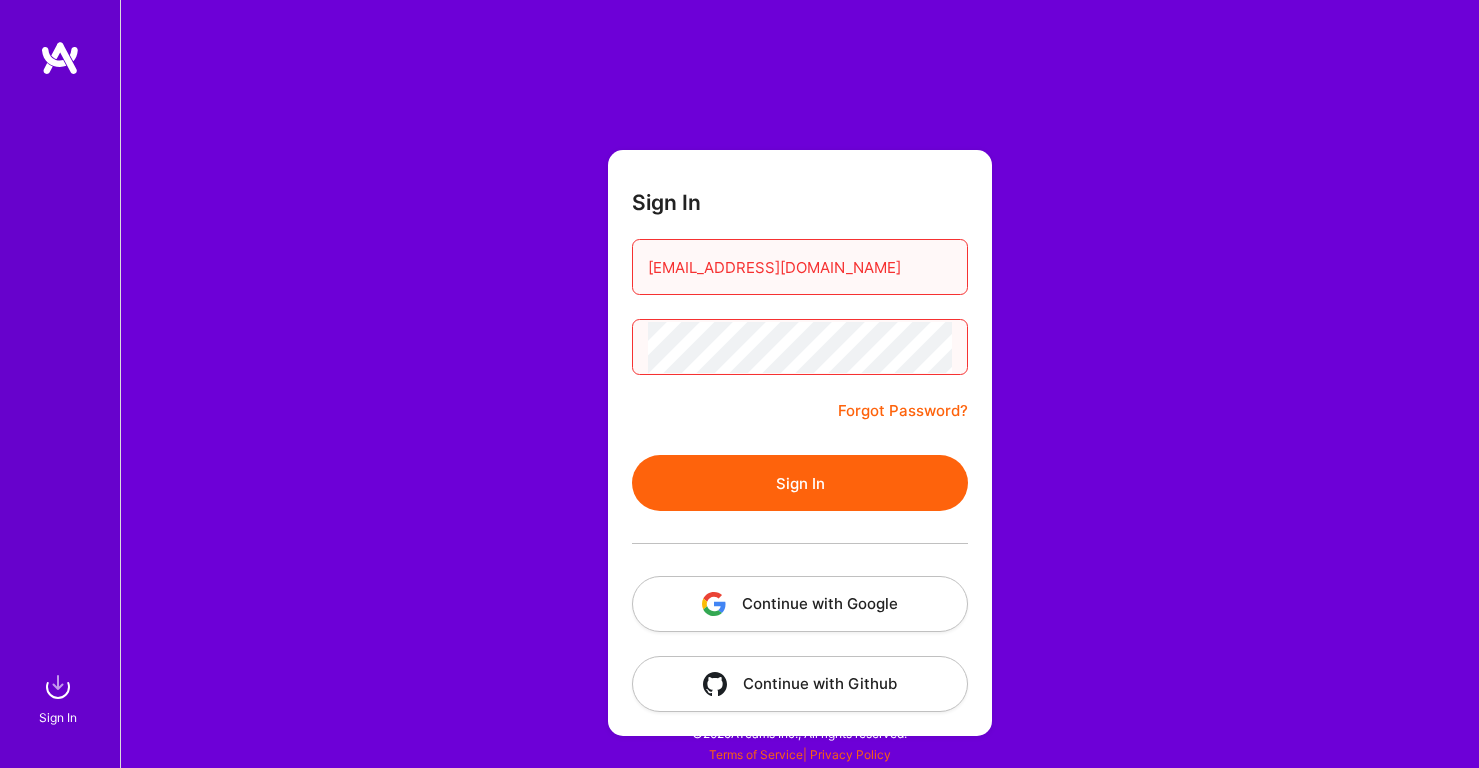 click on "Sign In [EMAIL_ADDRESS][DOMAIN_NAME] Forgot Password? Sign In Continue with Google Continue with Github" at bounding box center [800, 443] 